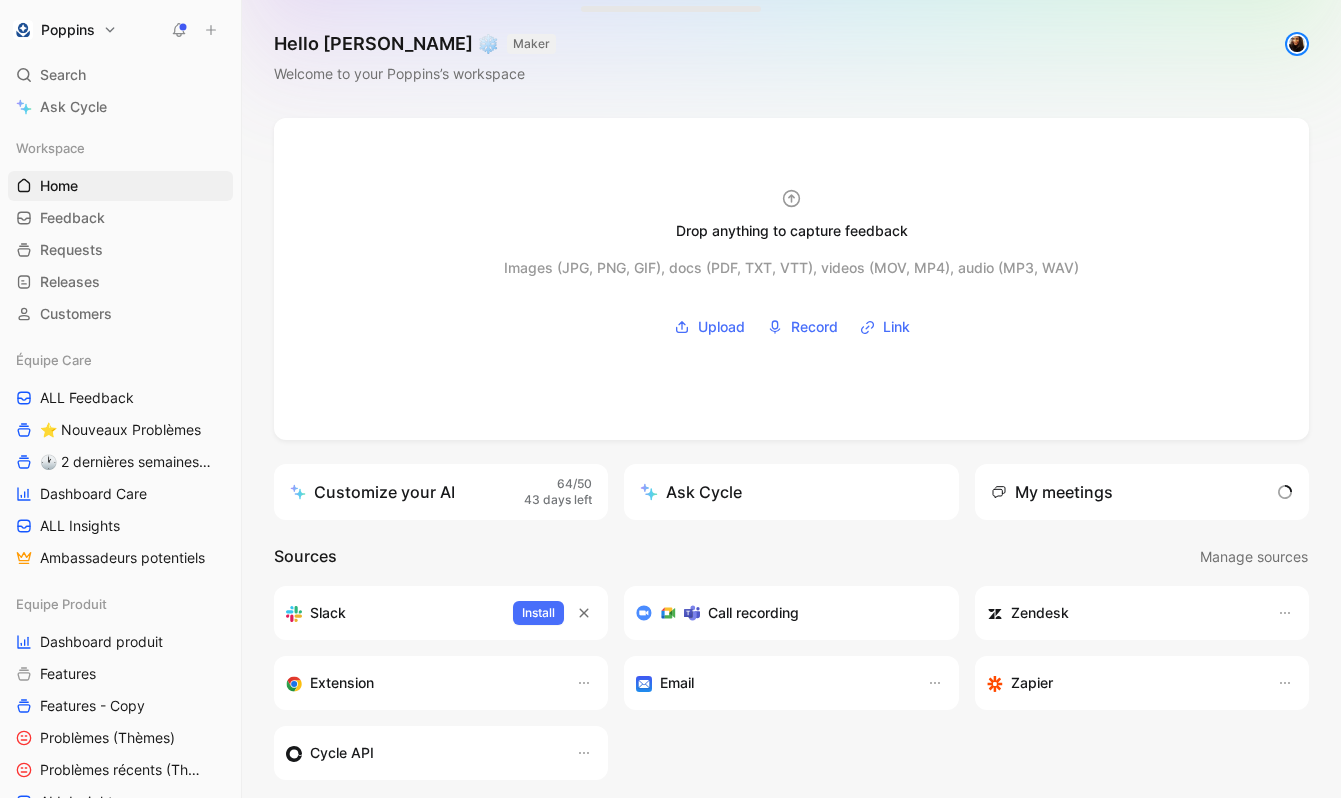 scroll, scrollTop: 0, scrollLeft: 0, axis: both 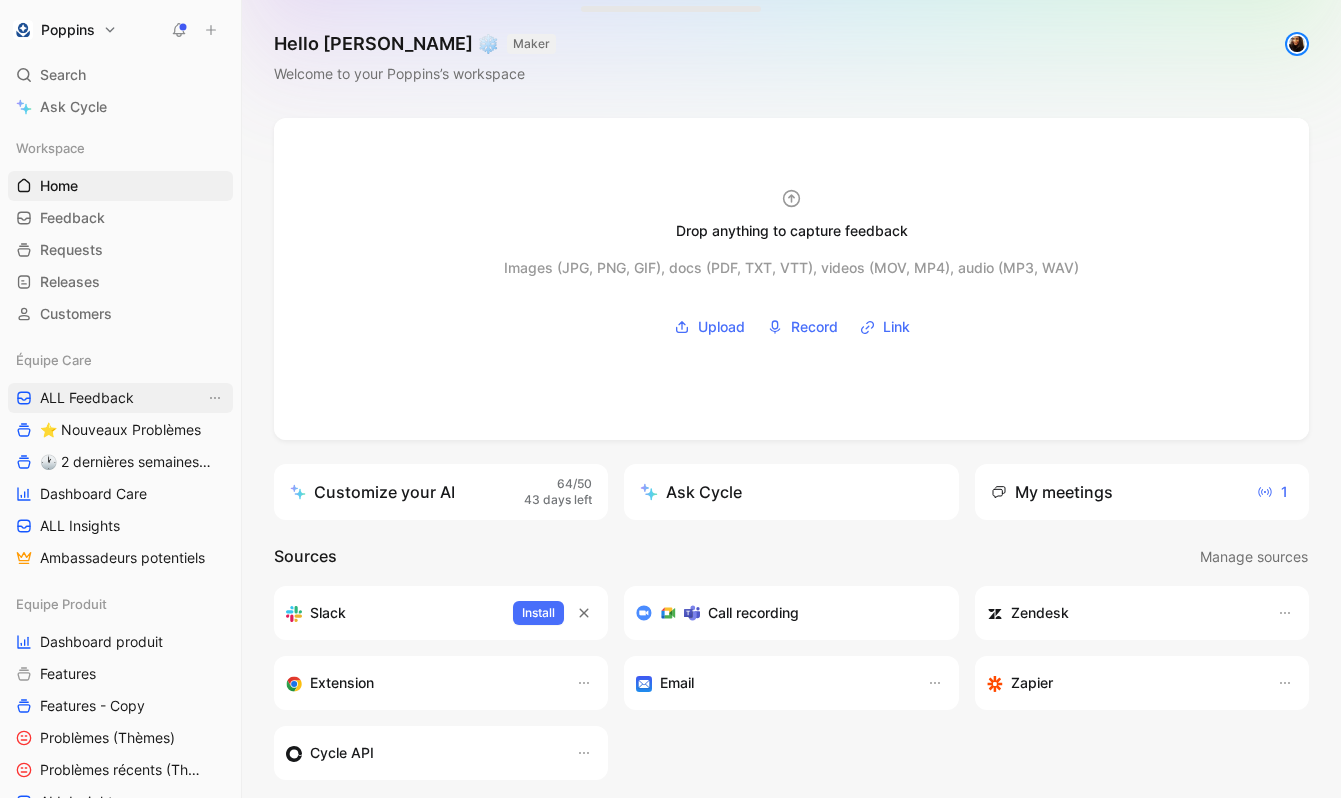 click on "ALL Feedback" at bounding box center (87, 398) 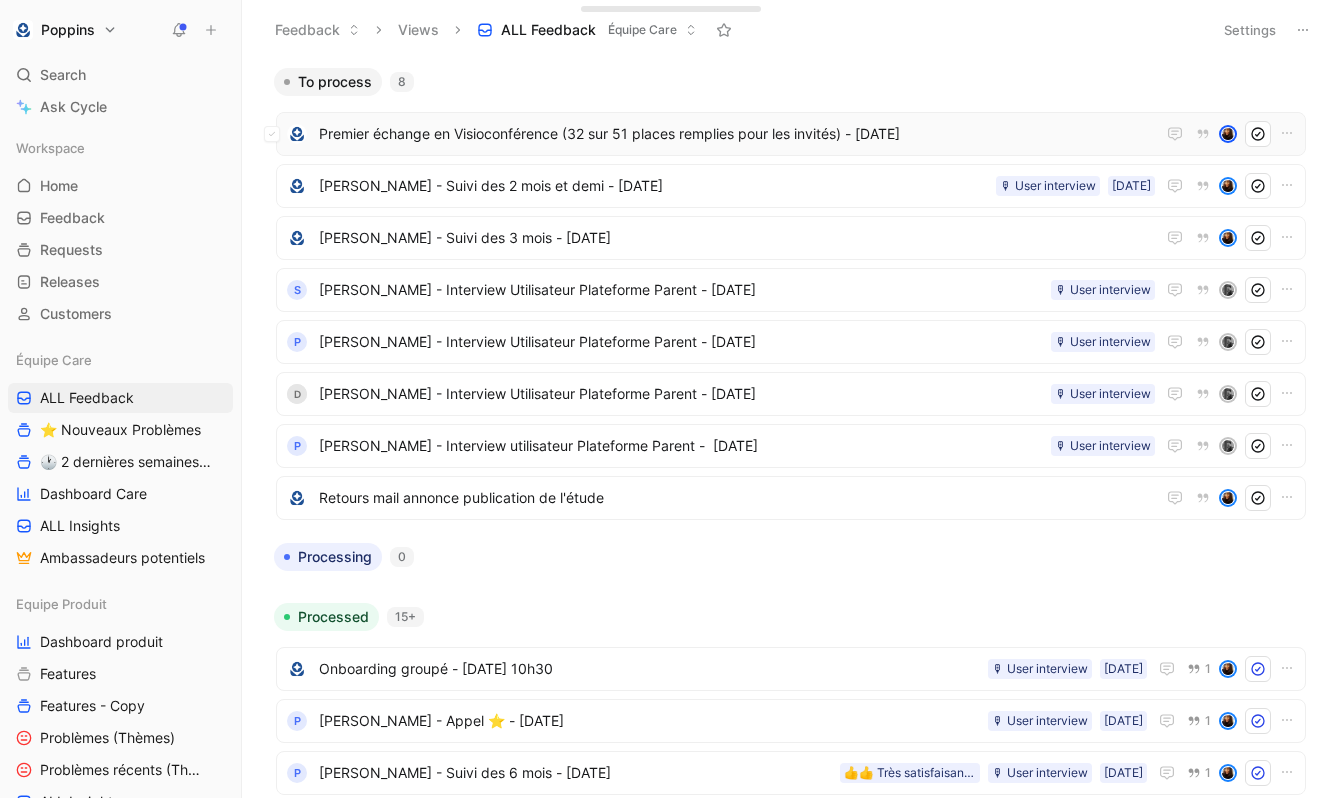 click on "Premier échange en Visioconférence (32 sur 51 places remplies pour les invités) - [DATE]" at bounding box center [737, 134] 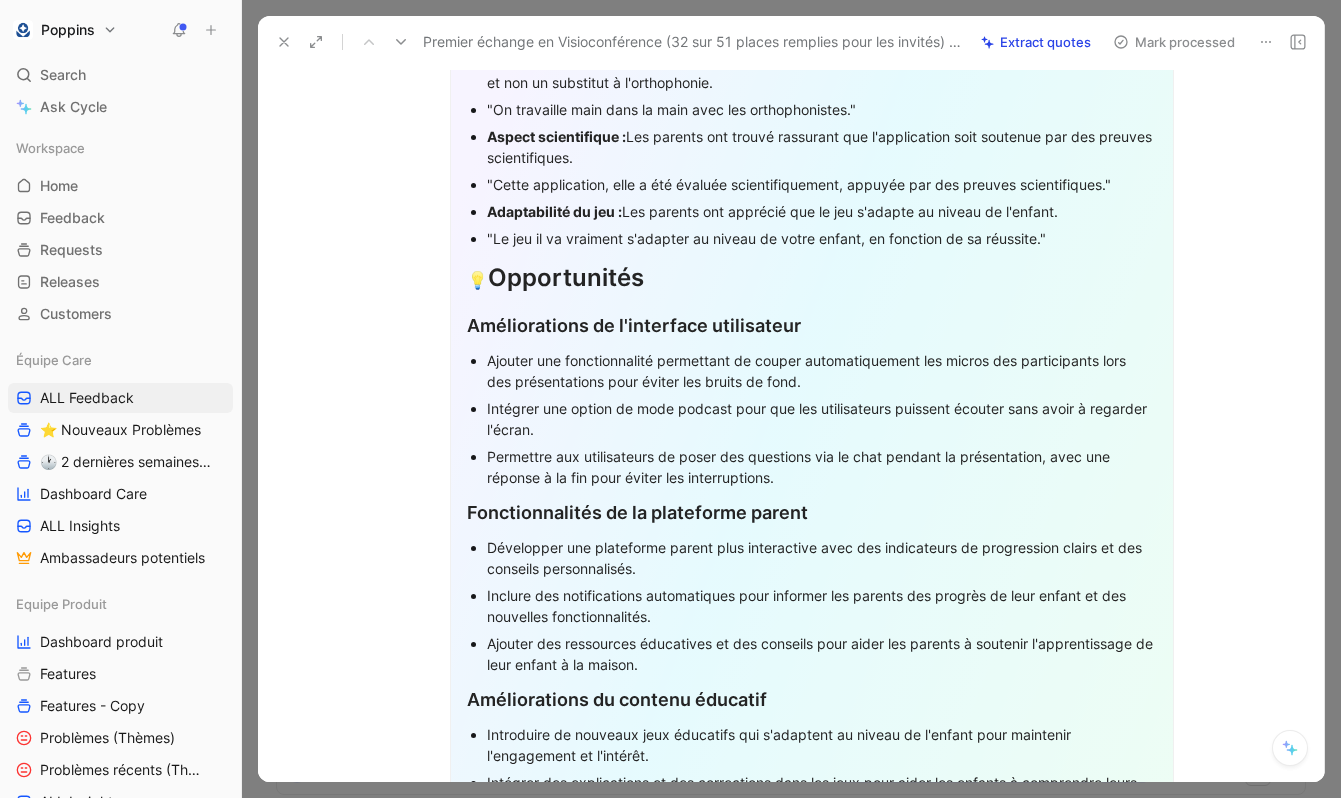 scroll, scrollTop: 0, scrollLeft: 0, axis: both 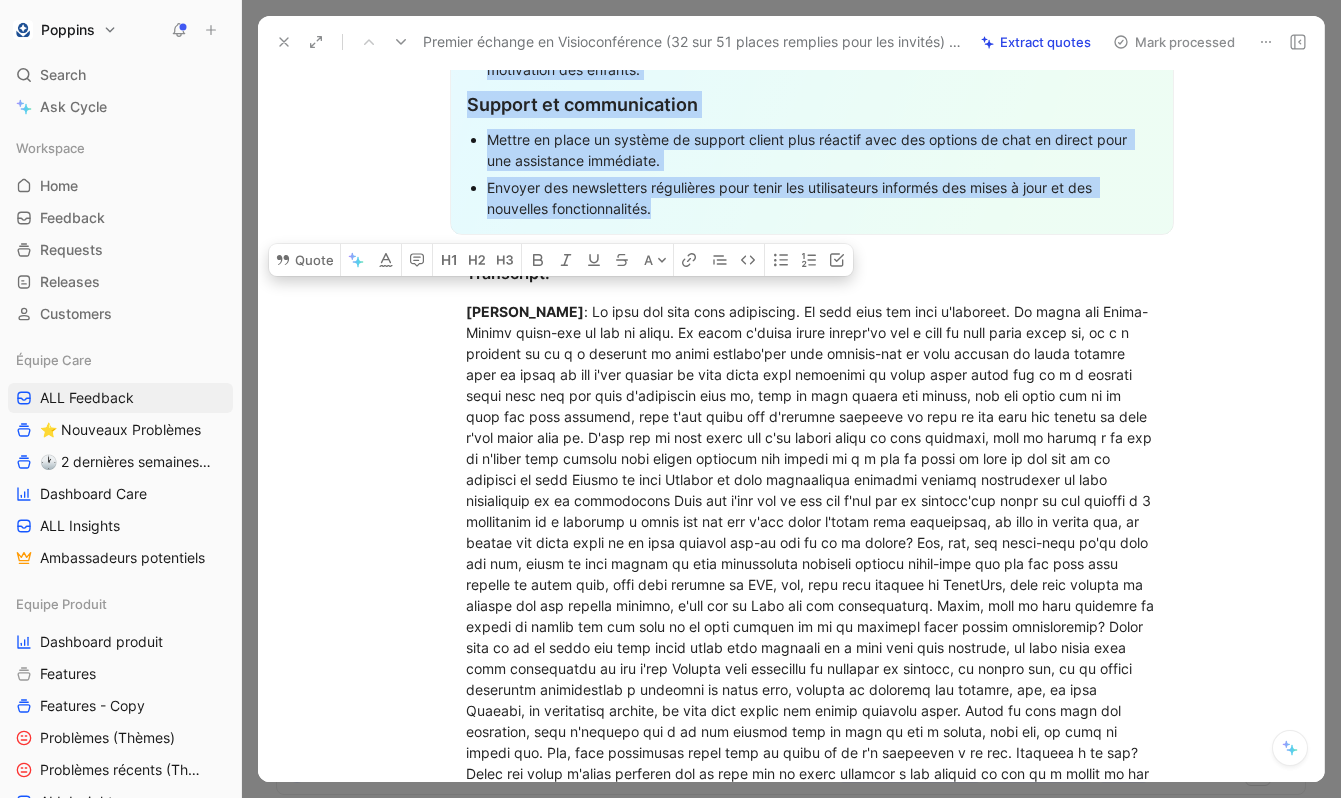 drag, startPoint x: 472, startPoint y: 430, endPoint x: 825, endPoint y: 228, distance: 406.70996 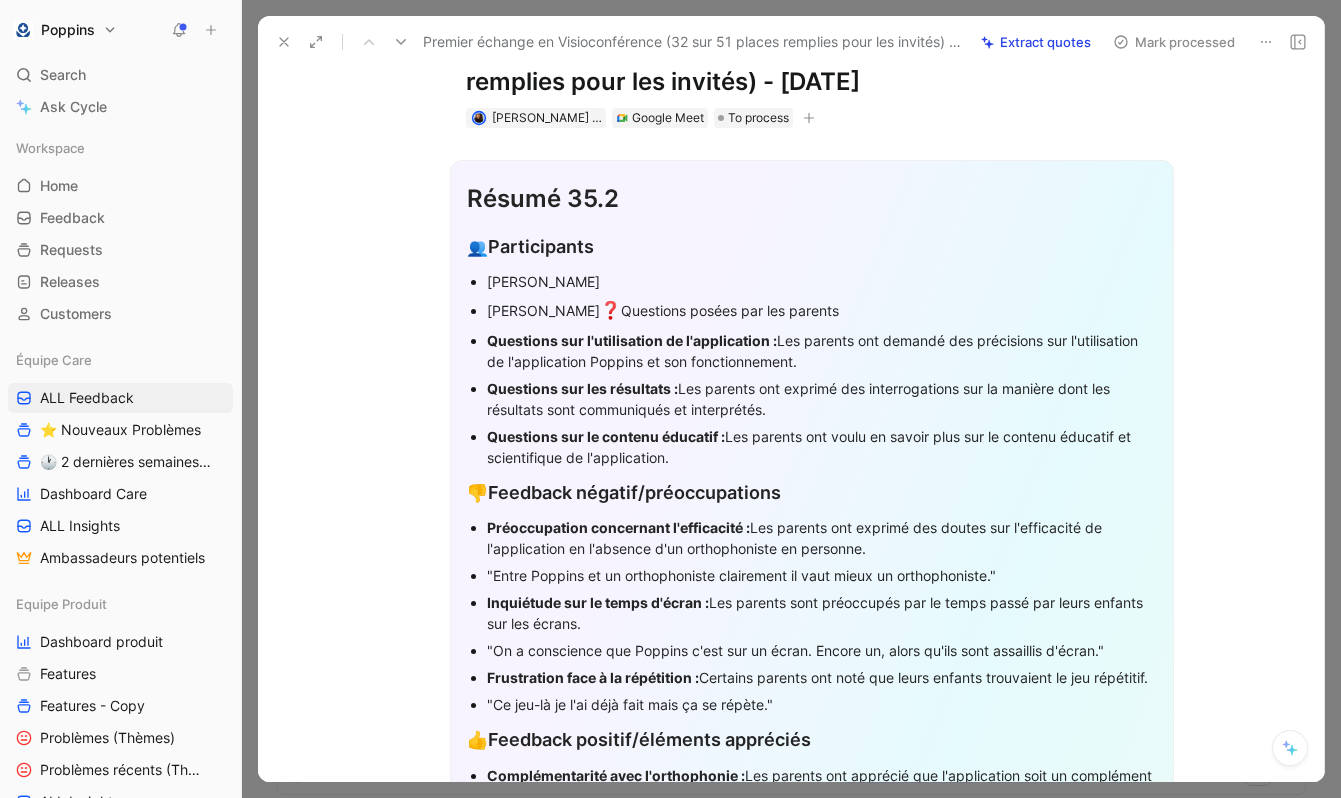 scroll, scrollTop: 0, scrollLeft: 0, axis: both 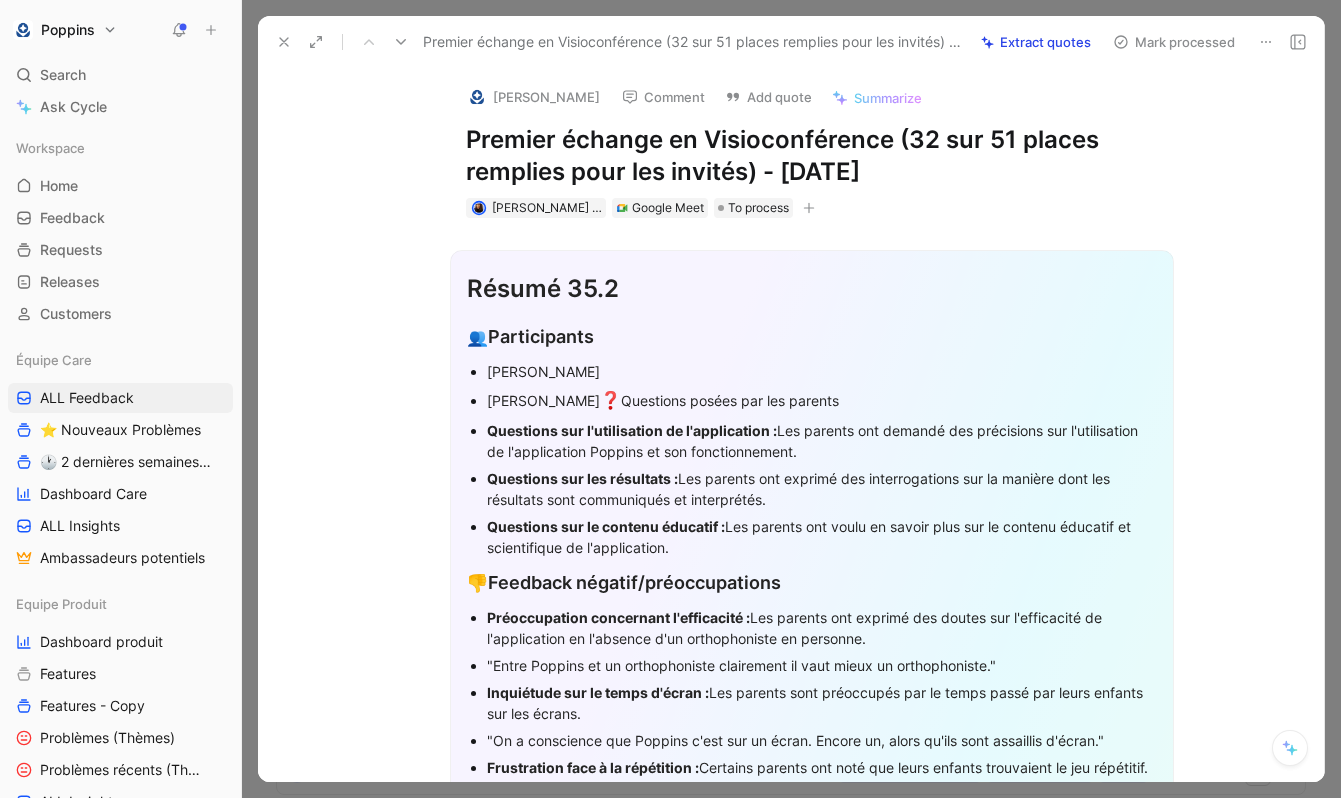 drag, startPoint x: 525, startPoint y: 431, endPoint x: 707, endPoint y: 705, distance: 328.93768 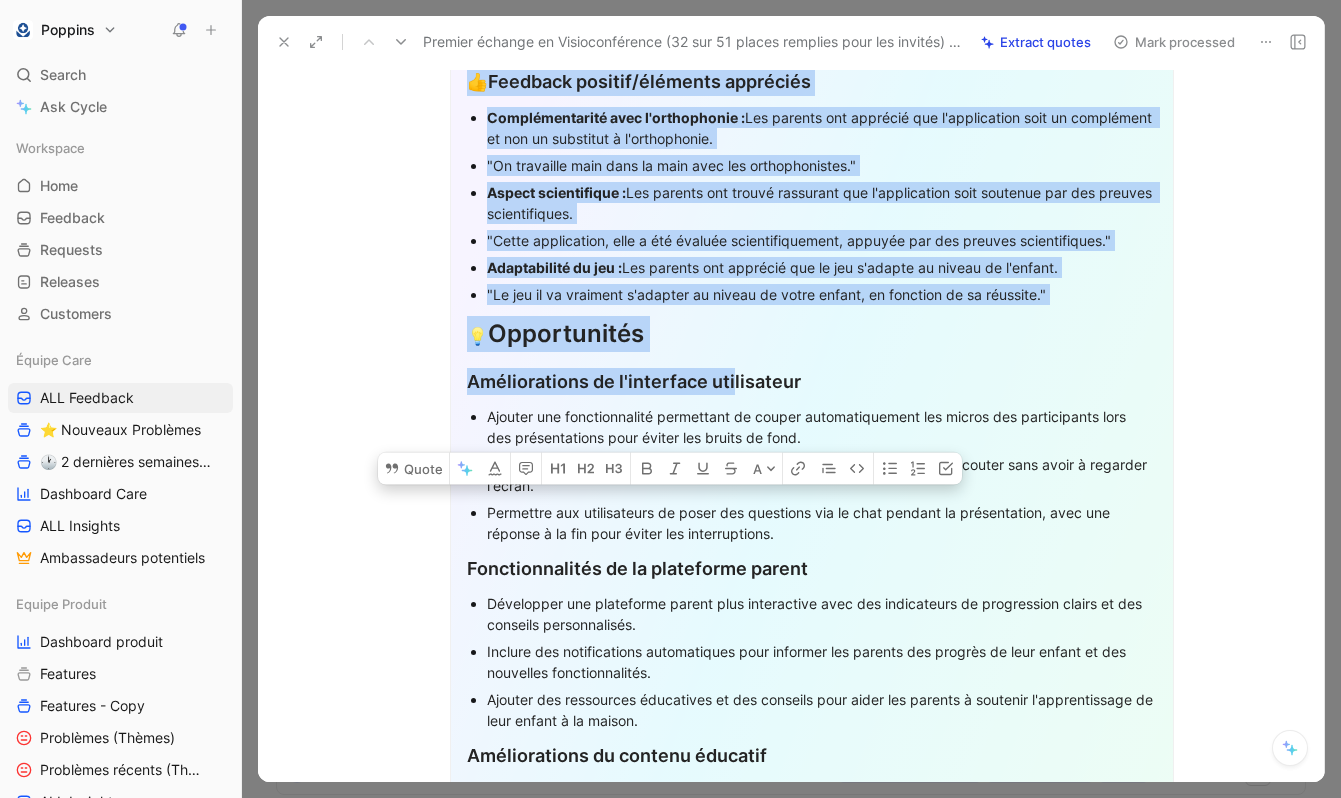 drag, startPoint x: 609, startPoint y: 398, endPoint x: 735, endPoint y: 394, distance: 126.06348 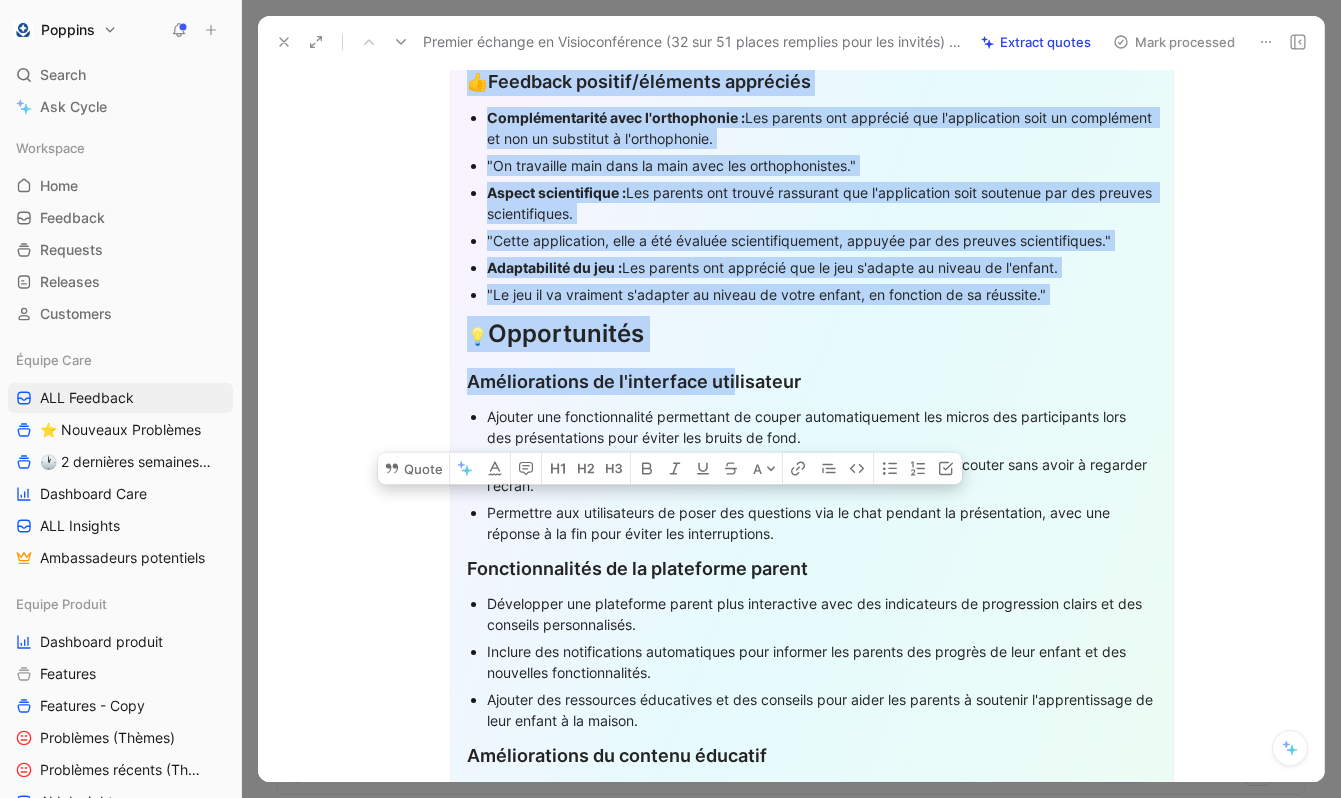 click on "Résumé 35.2 👥  Participants [PERSON_NAME] ❓  Questions posées par les parents Questions sur l'utilisation de l'application :  Les parents ont demandé des précisions sur l'utilisation de l'application Poppins et son fonctionnement. Questions sur les résultats :  Les parents ont exprimé des interrogations sur la manière dont les résultats sont communiqués et interprétés. Questions sur le contenu éducatif :  Les parents ont voulu en savoir plus sur le contenu éducatif et scientifique de l'application. 👎  Feedback négatif/préoccupations Préoccupation concernant l'efficacité :  Les parents ont exprimé des doutes sur l'efficacité de l'application en l'absence d'un orthophoniste en personne. "Entre Poppins et un orthophoniste clairement il vaut mieux un orthophoniste." Inquiétude sur le temps d'écran :  Les parents sont préoccupés par le temps passé par leurs enfants sur les écrans. Frustration face à la répétition : 👍  Feedback positif/éléments appréciés" at bounding box center (812, 426) 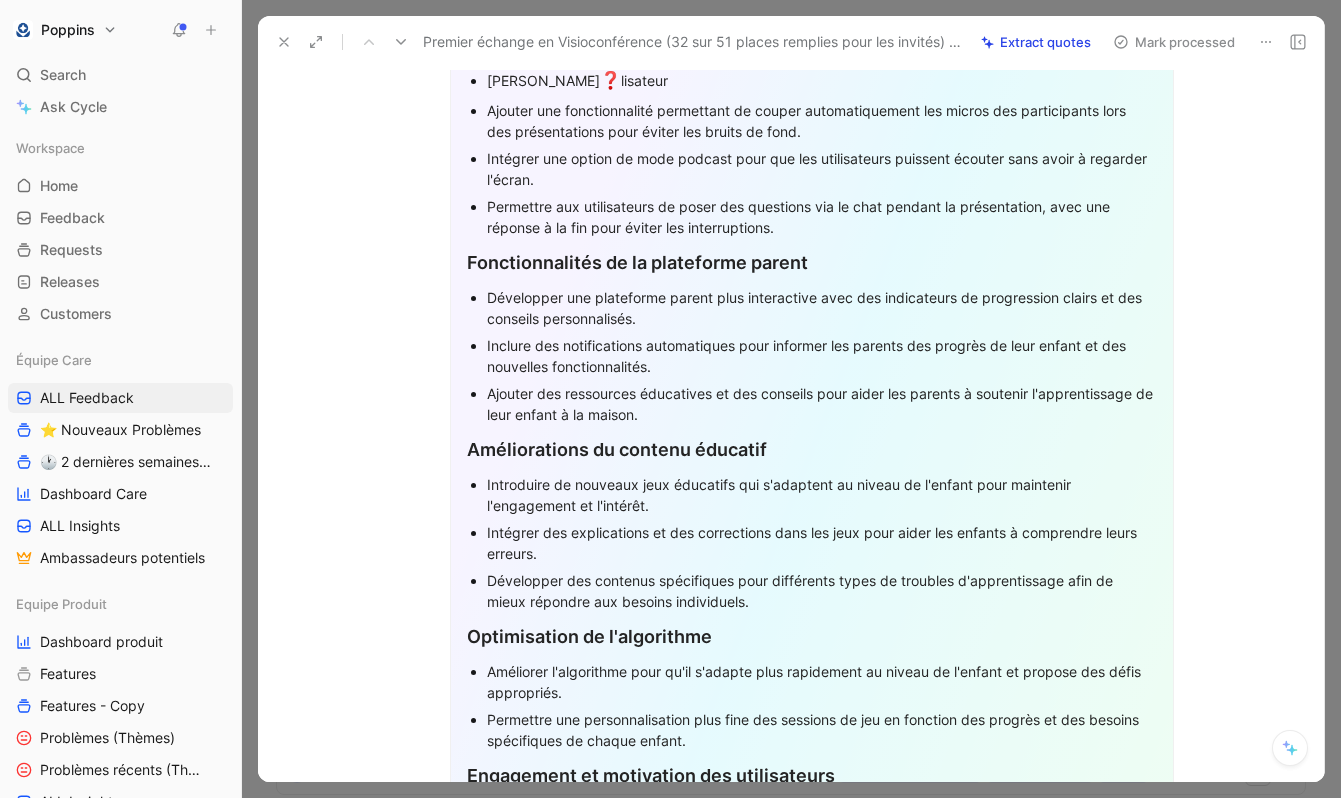 scroll, scrollTop: 154, scrollLeft: 0, axis: vertical 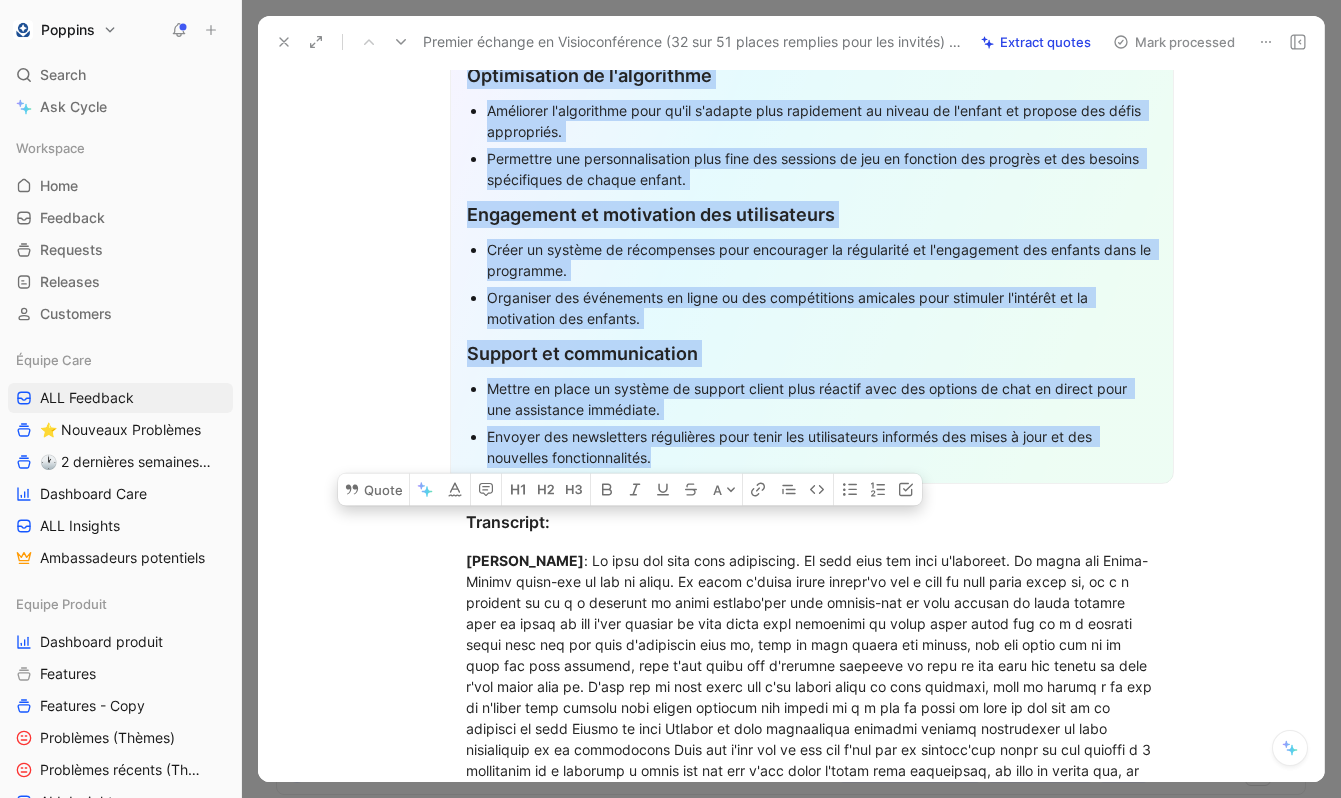 drag, startPoint x: 602, startPoint y: 250, endPoint x: 718, endPoint y: 456, distance: 236.41489 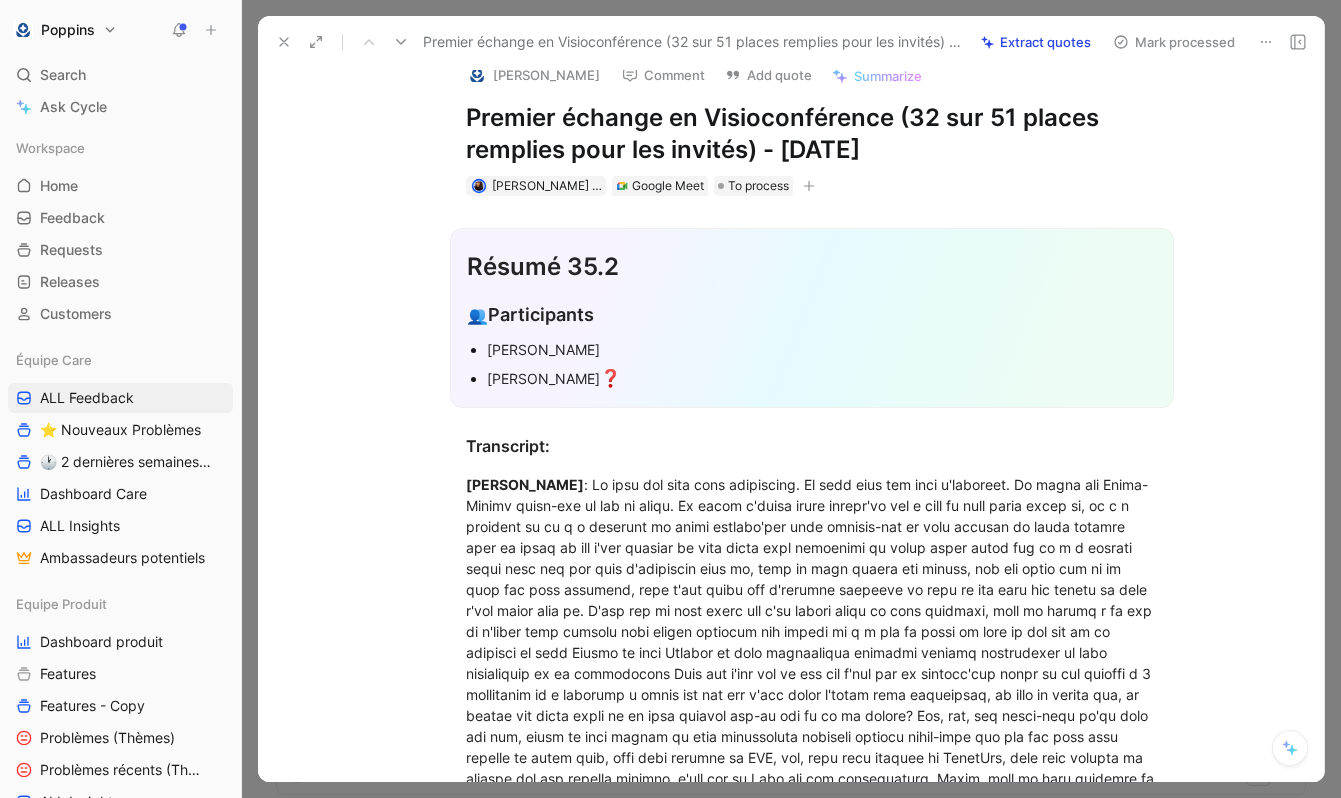 scroll, scrollTop: 4, scrollLeft: 0, axis: vertical 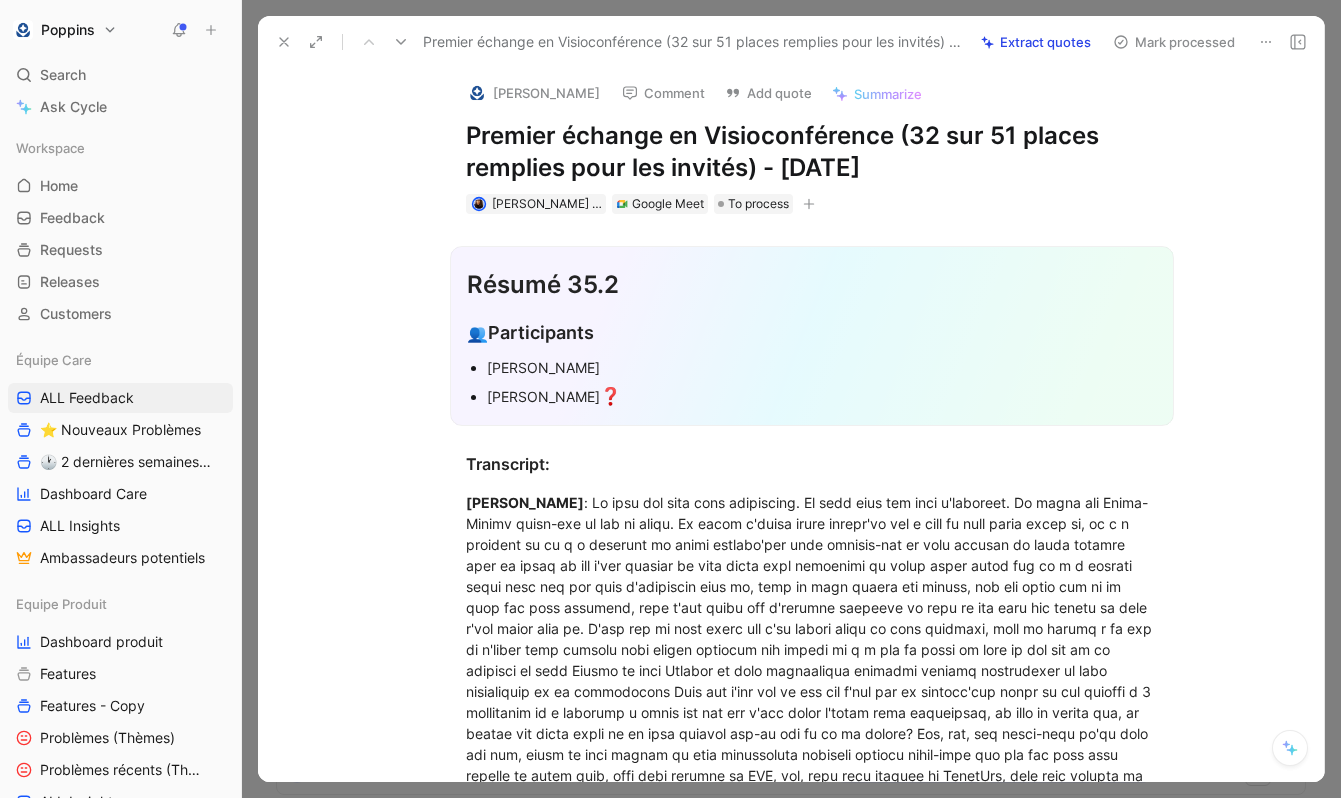click on "[PERSON_NAME] ❓" at bounding box center (822, 397) 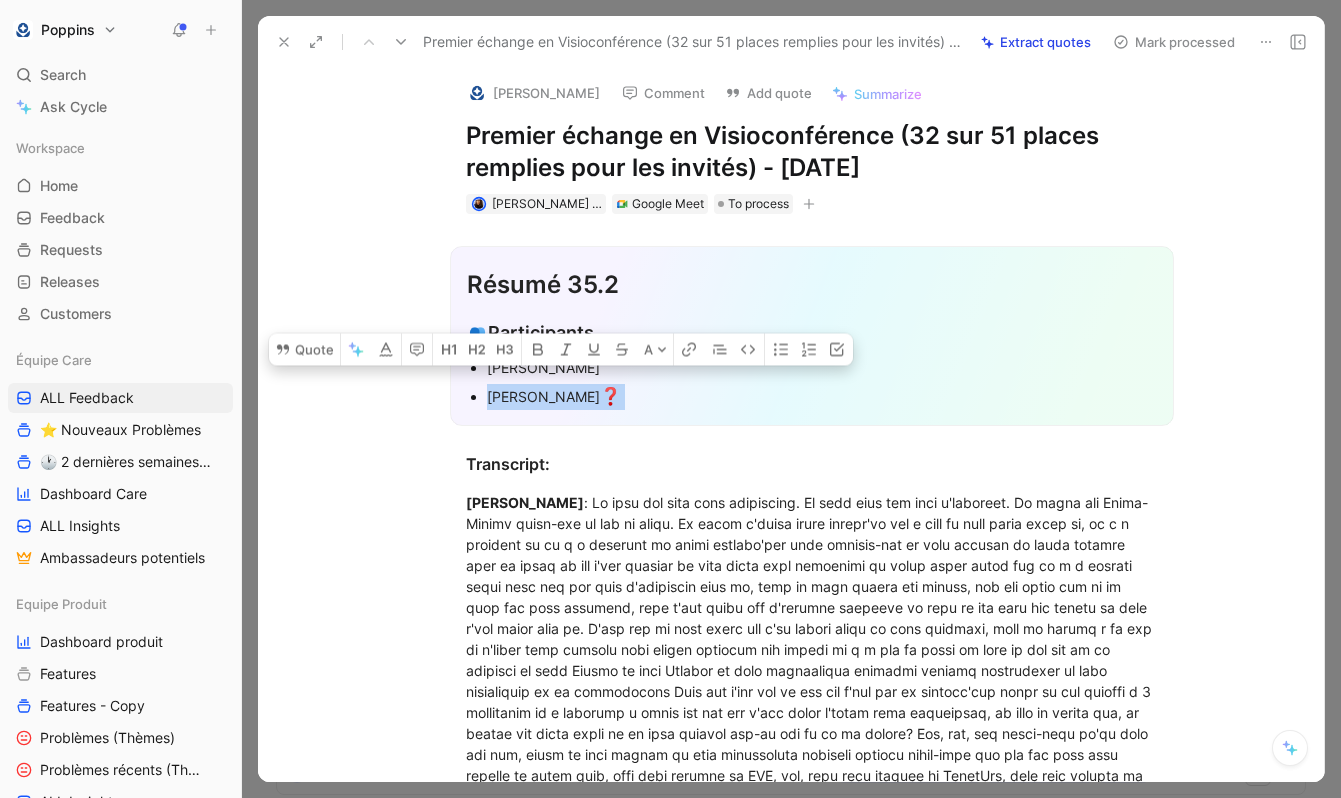 click on "[PERSON_NAME] ❓" at bounding box center [822, 397] 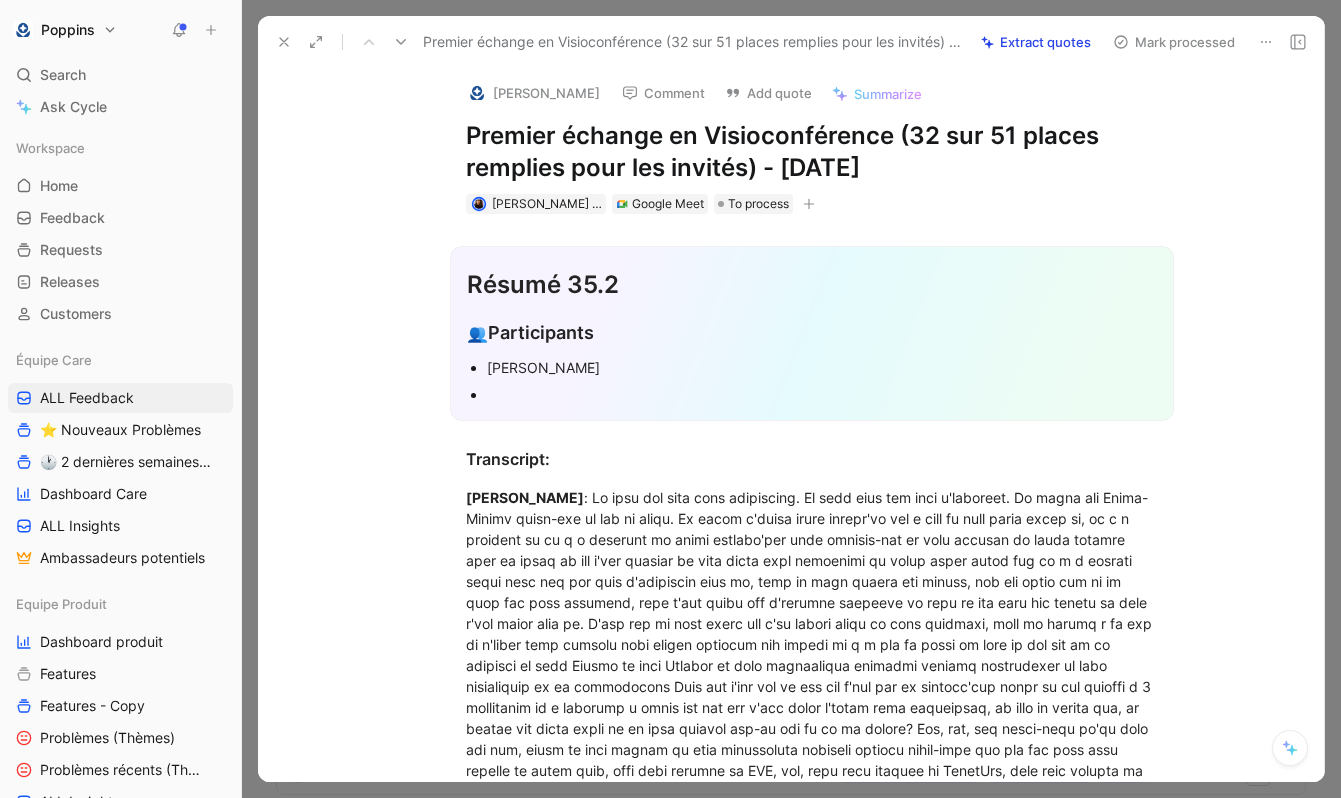 click on "[PERSON_NAME]" at bounding box center [822, 367] 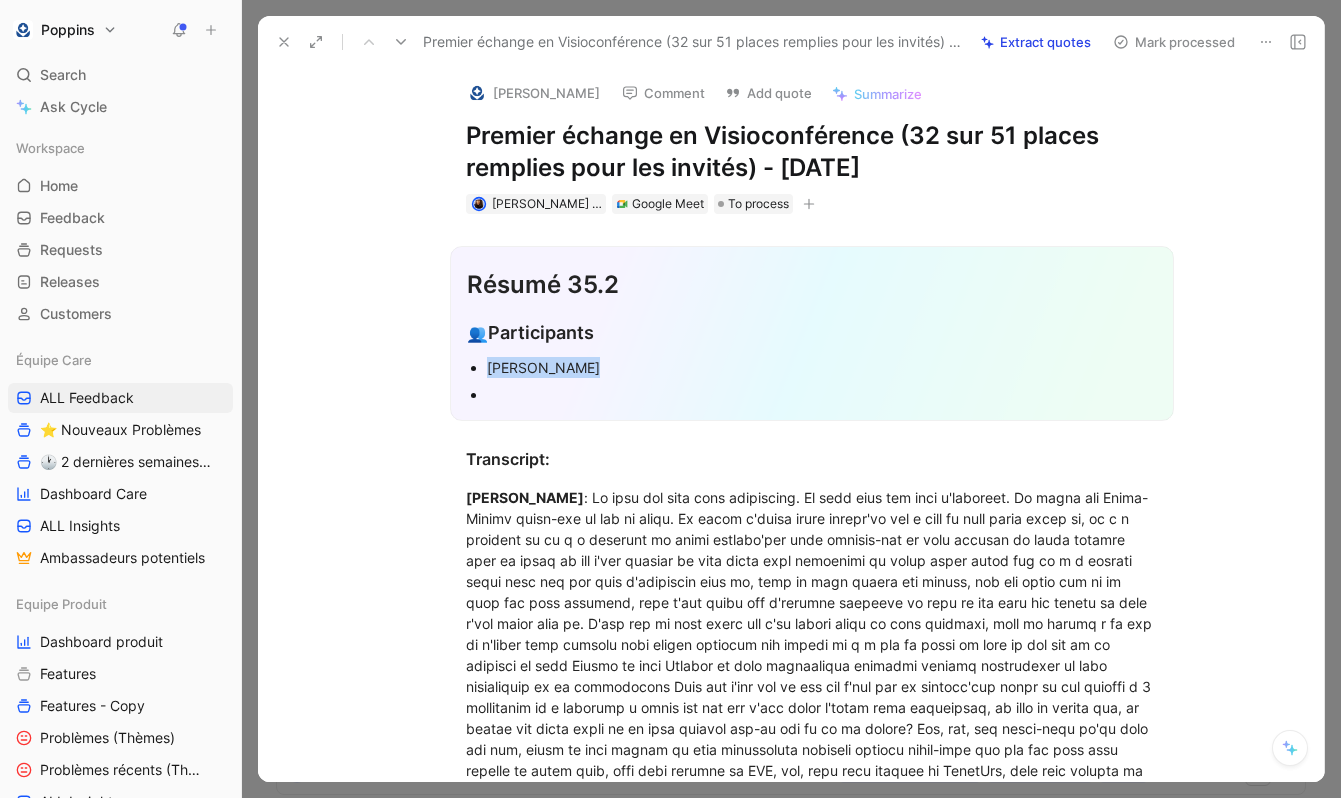 click on "[PERSON_NAME]" at bounding box center (822, 367) 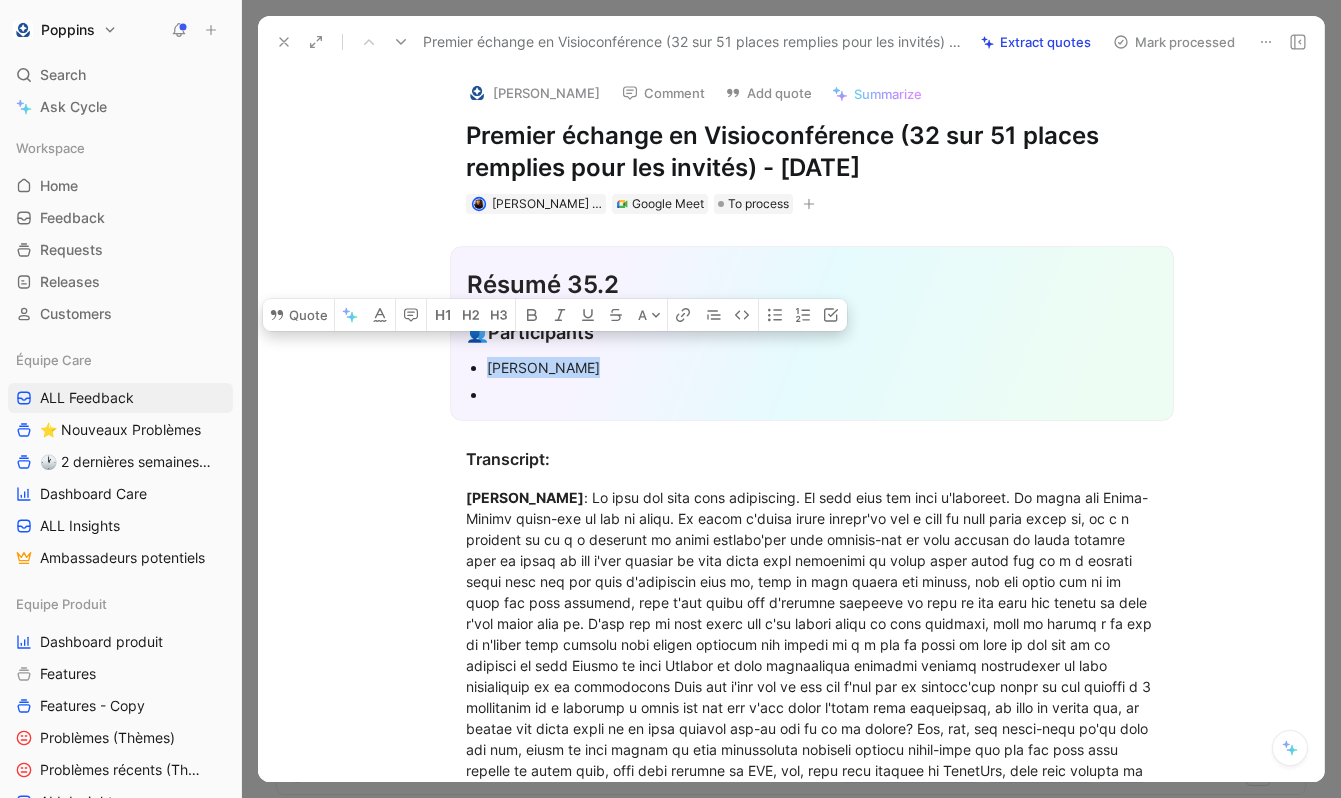 type 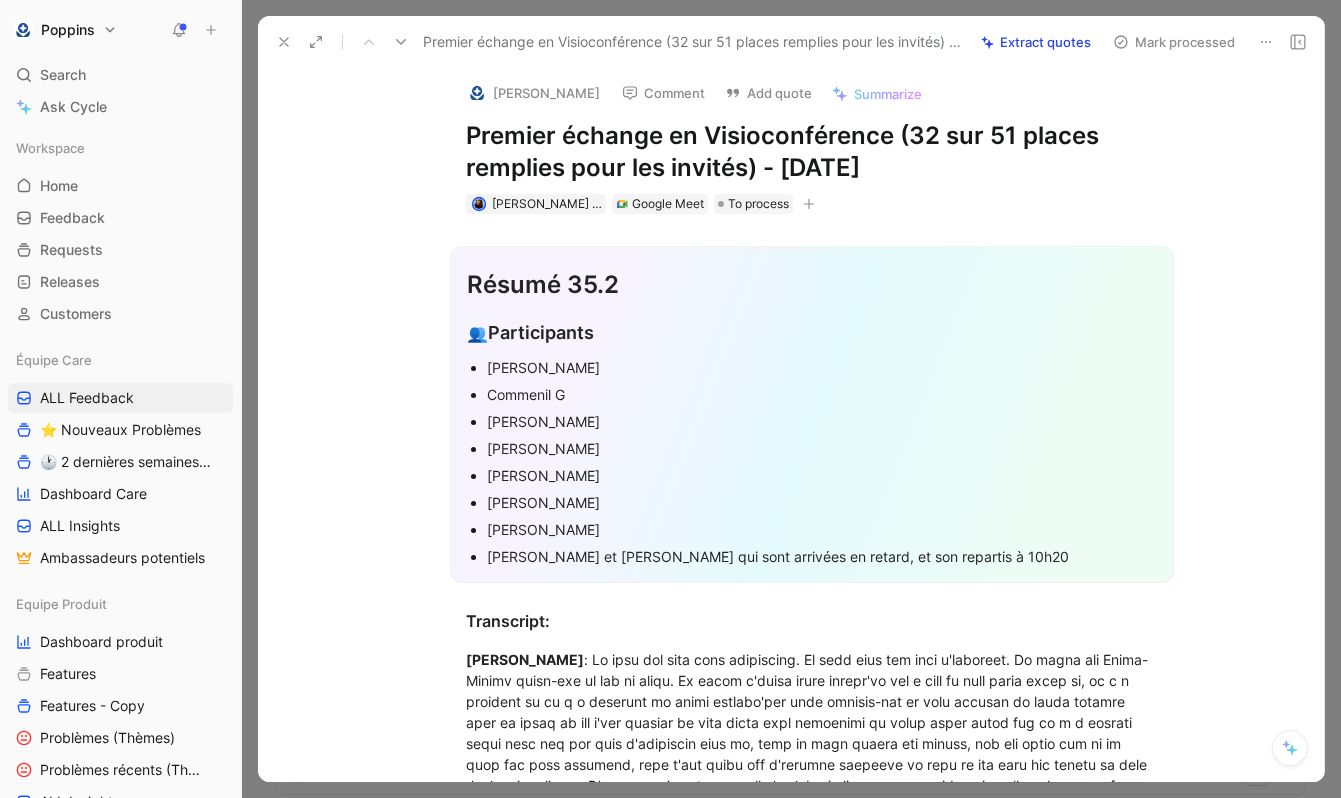 click on "[PERSON_NAME] et [PERSON_NAME] qui sont arrivées en retard, et son repartis à 10h20" at bounding box center [822, 556] 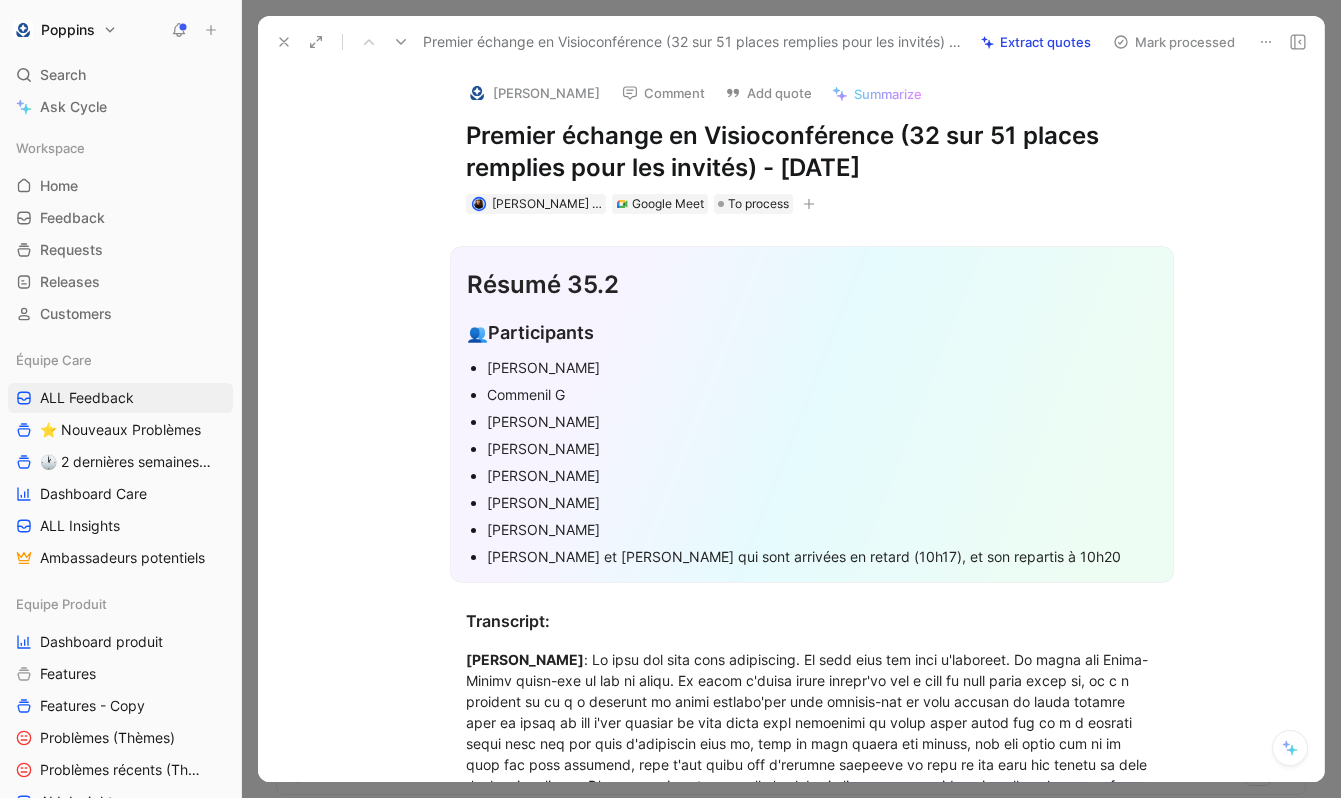 click on "[PERSON_NAME] et [PERSON_NAME] qui sont arrivées en retard (10h17), et son repartis à 10h20" at bounding box center (822, 556) 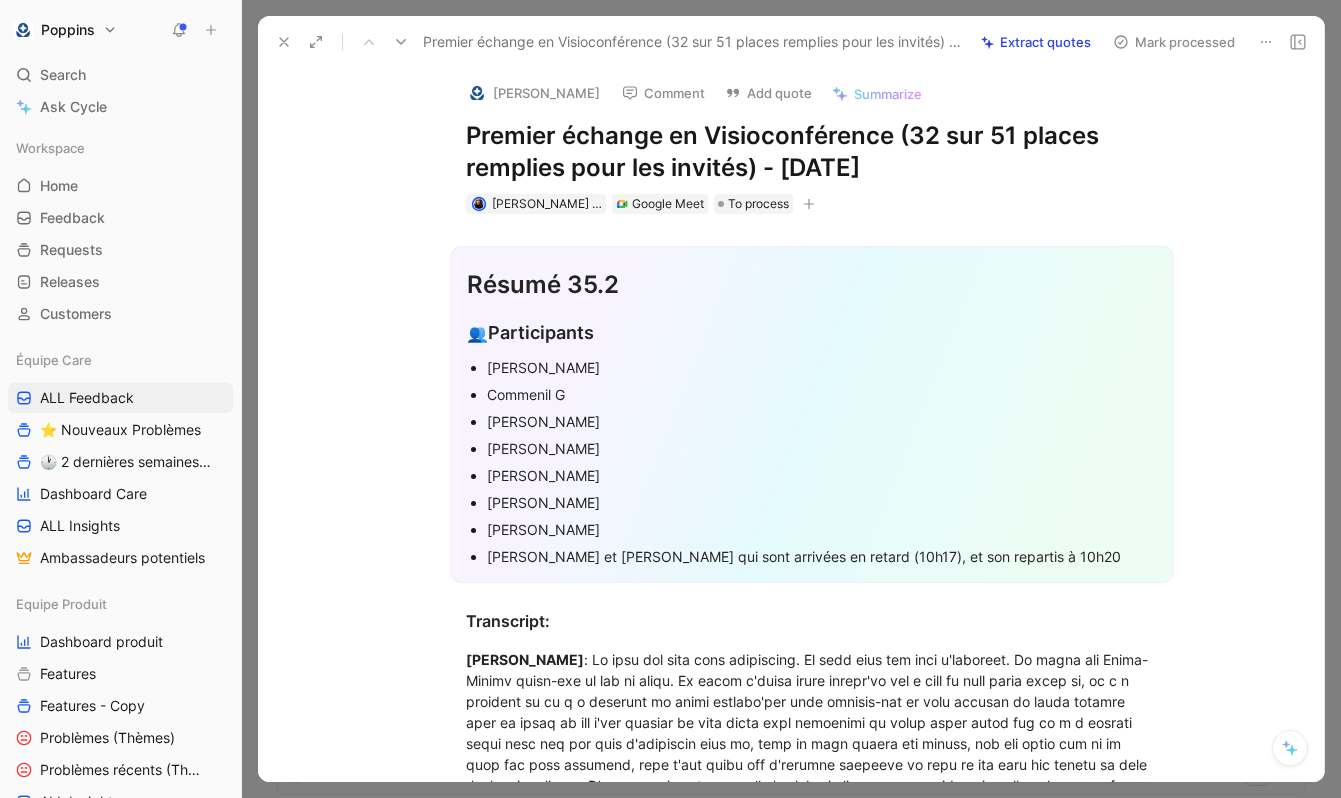 click on "Résumé 35.2 👥  Participants [PERSON_NAME] Commenil G [PERSON_NAME] [PERSON_NAME] [PERSON_NAME] [PERSON_NAME] [PERSON_NAME] et [PERSON_NAME] qui sont arrivées en retard (10h17), et son repartis à 10h20" at bounding box center (812, 415) 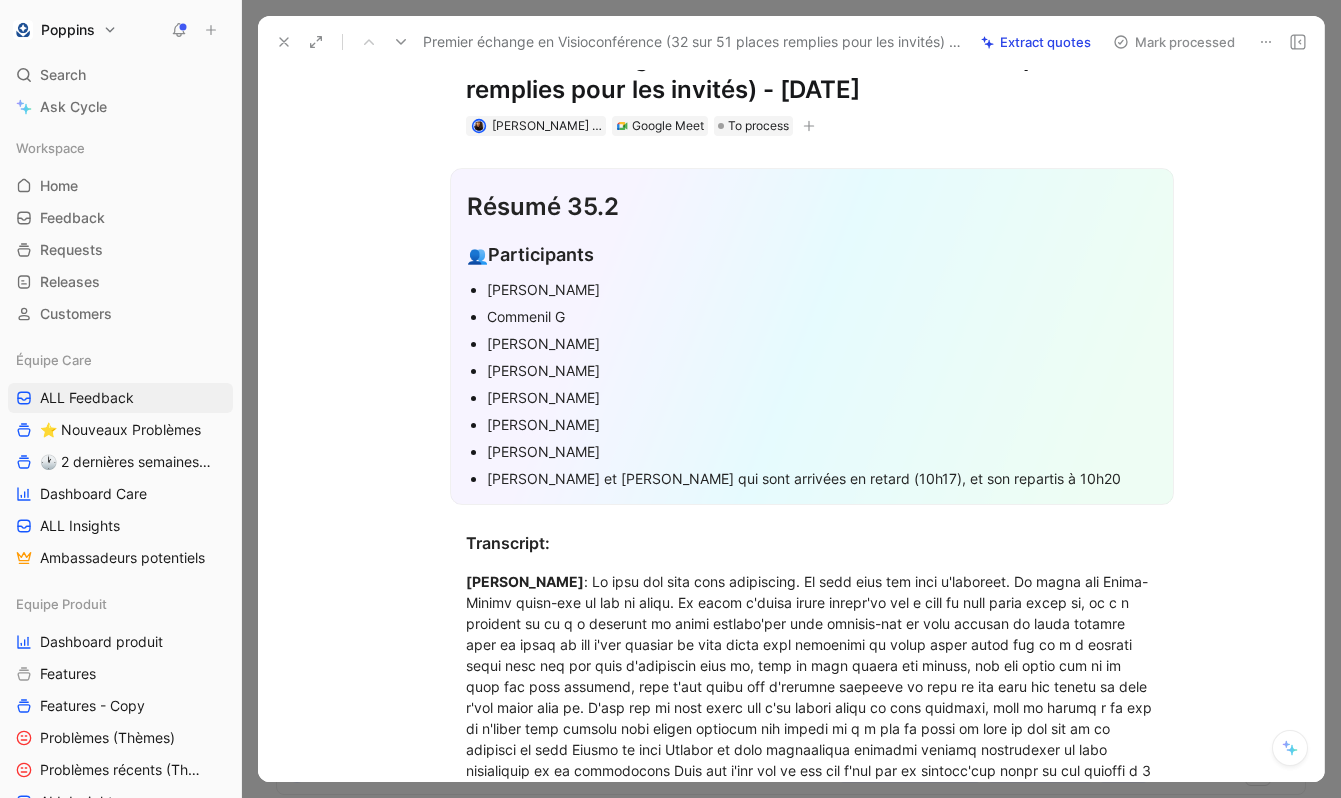 scroll, scrollTop: 91, scrollLeft: 0, axis: vertical 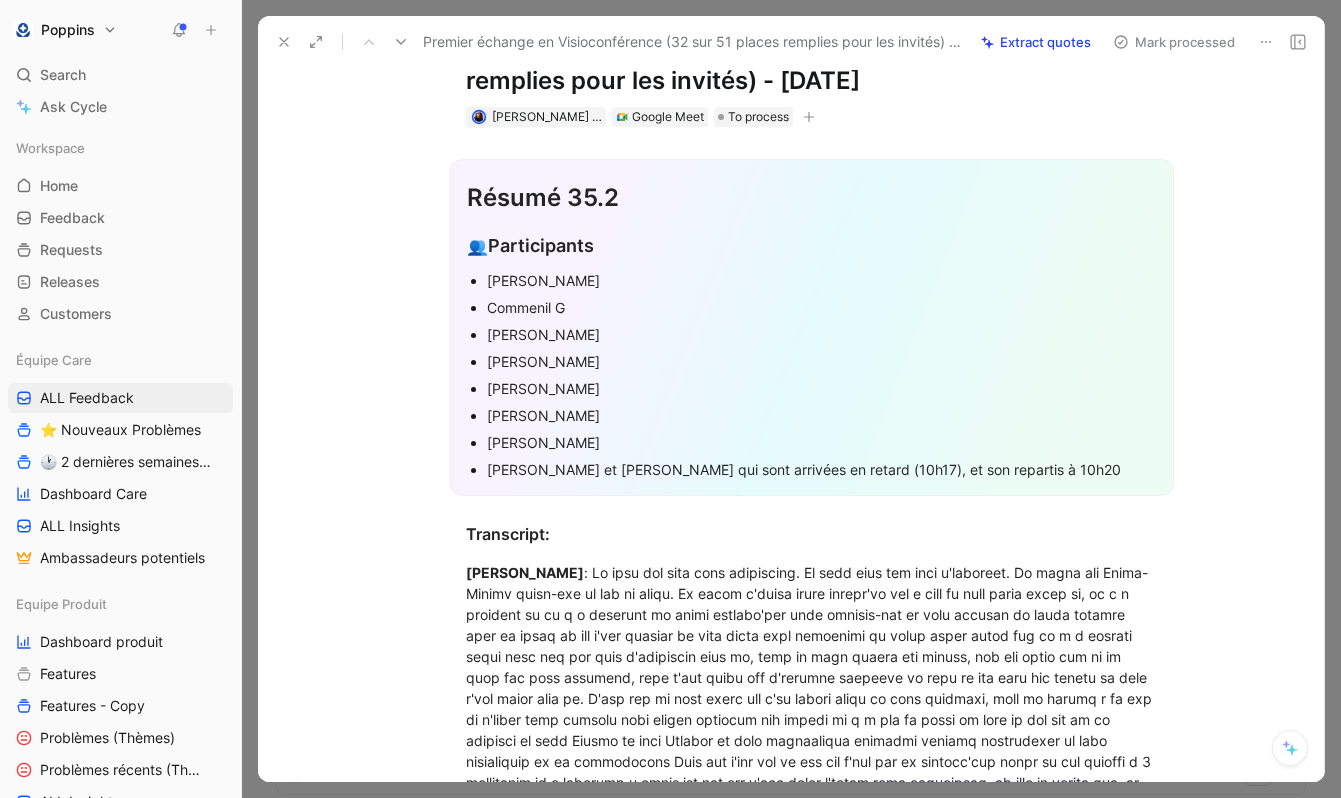 click on "Résumé 35.2" at bounding box center [812, 198] 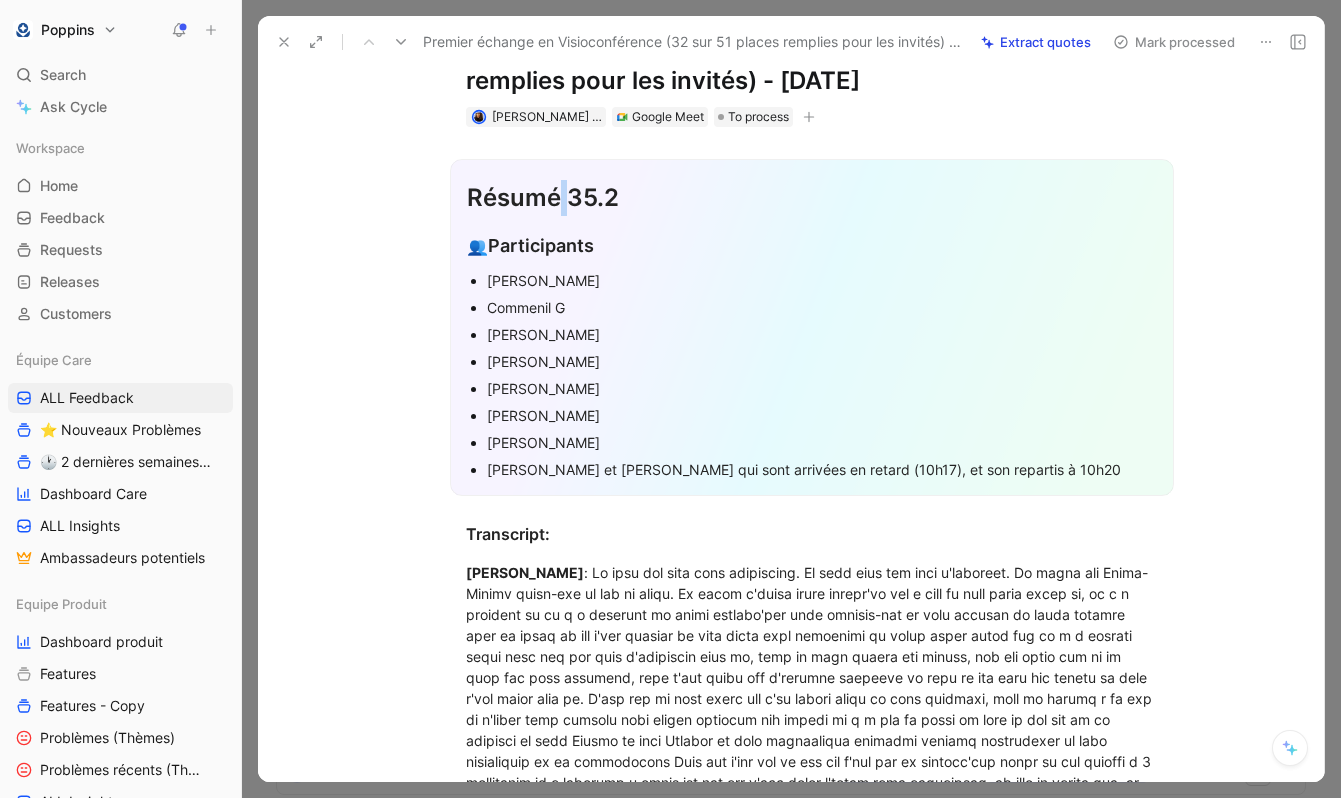 click on "Résumé 35.2" at bounding box center (812, 198) 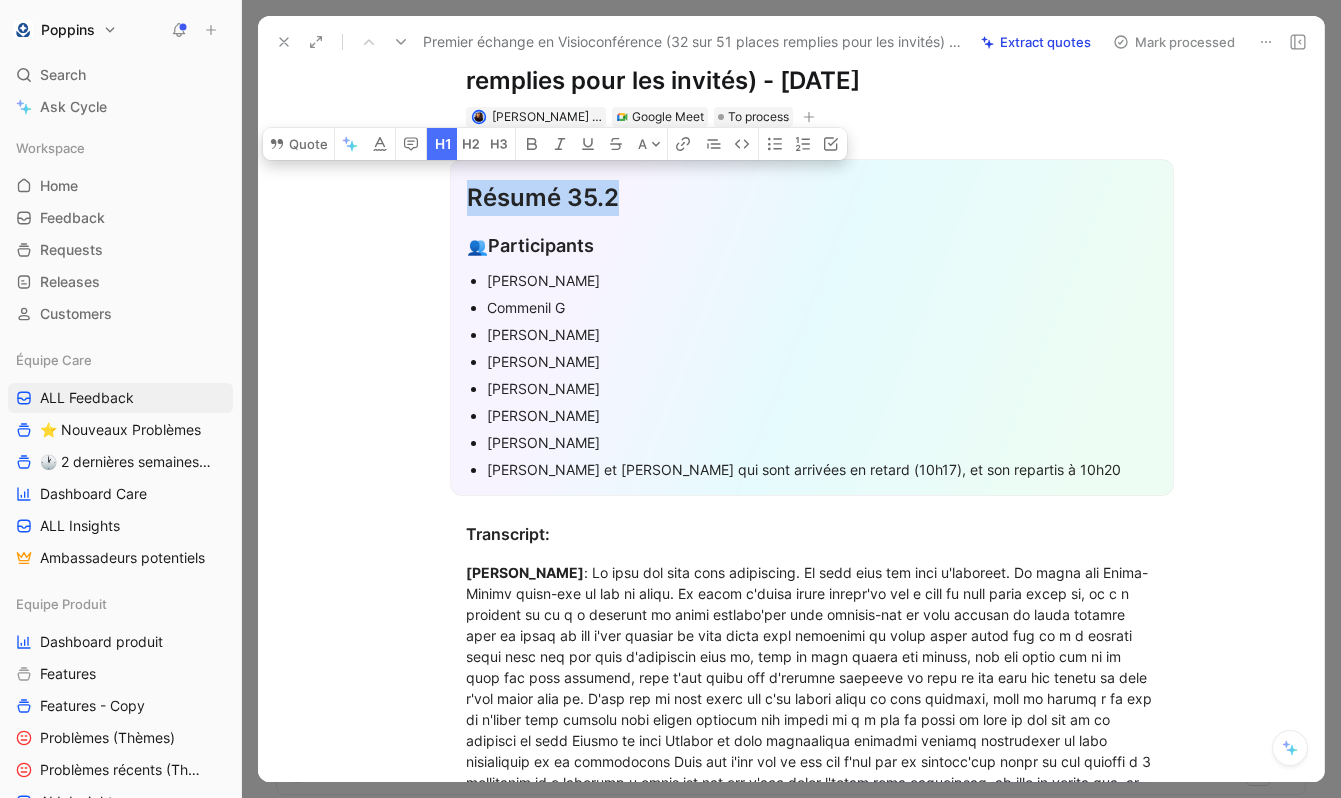 click on "Résumé 35.2" at bounding box center (812, 198) 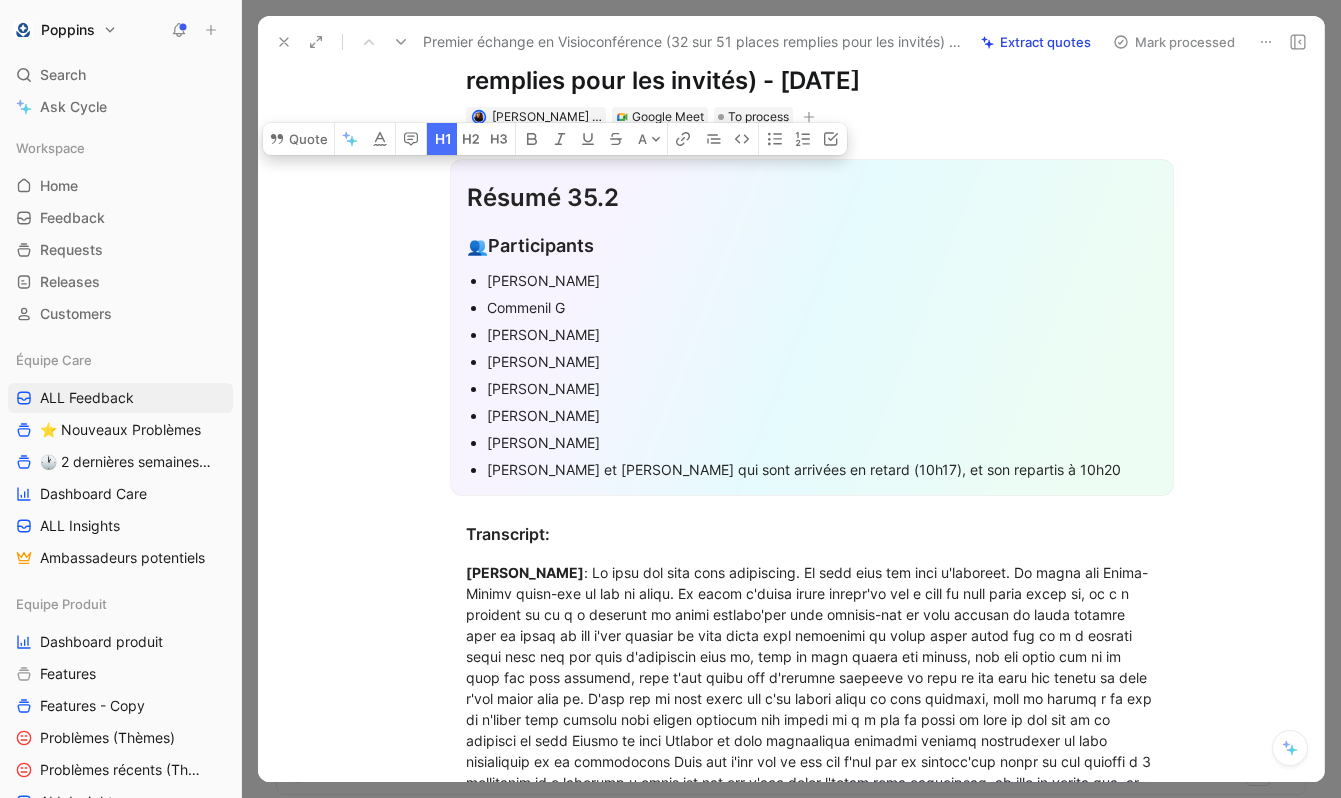 click on "Résumé 35.2" at bounding box center (812, 198) 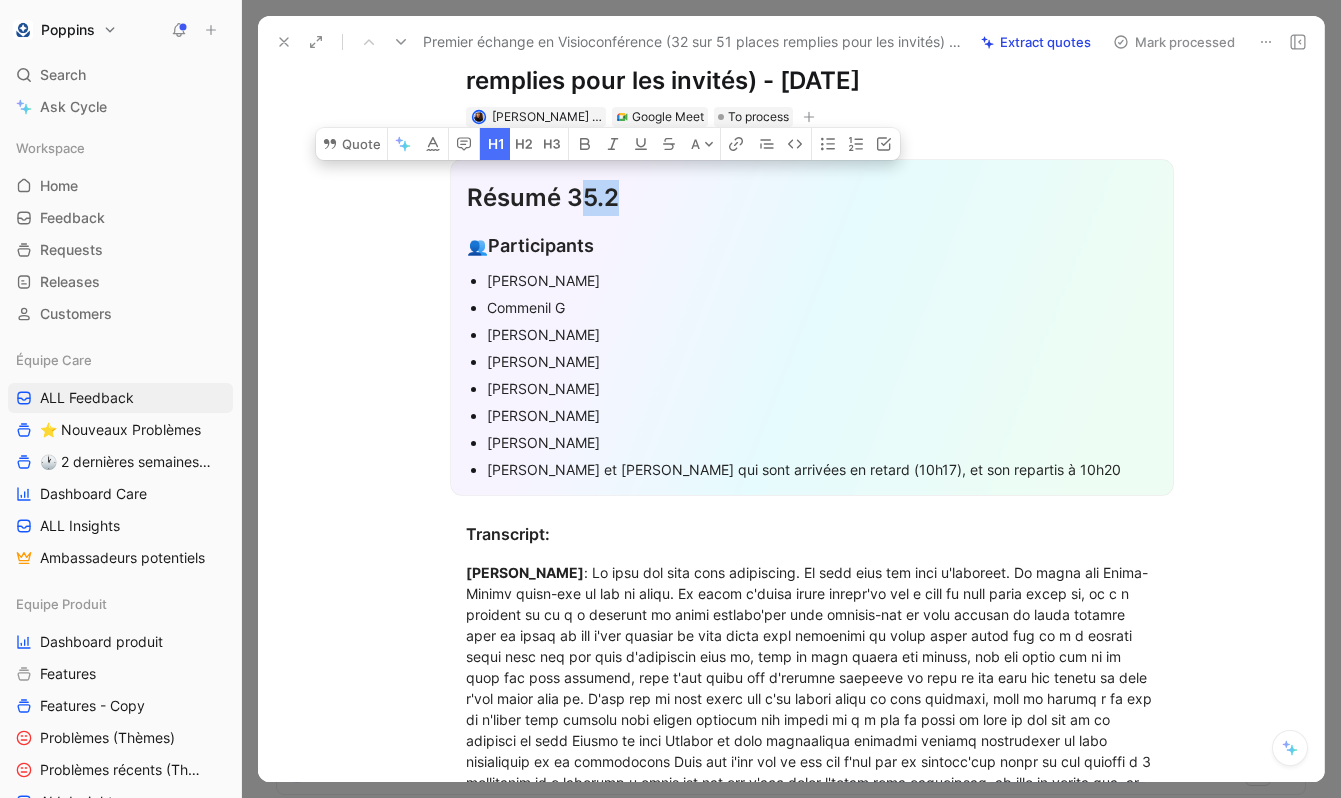 drag, startPoint x: 621, startPoint y: 191, endPoint x: 575, endPoint y: 194, distance: 46.09772 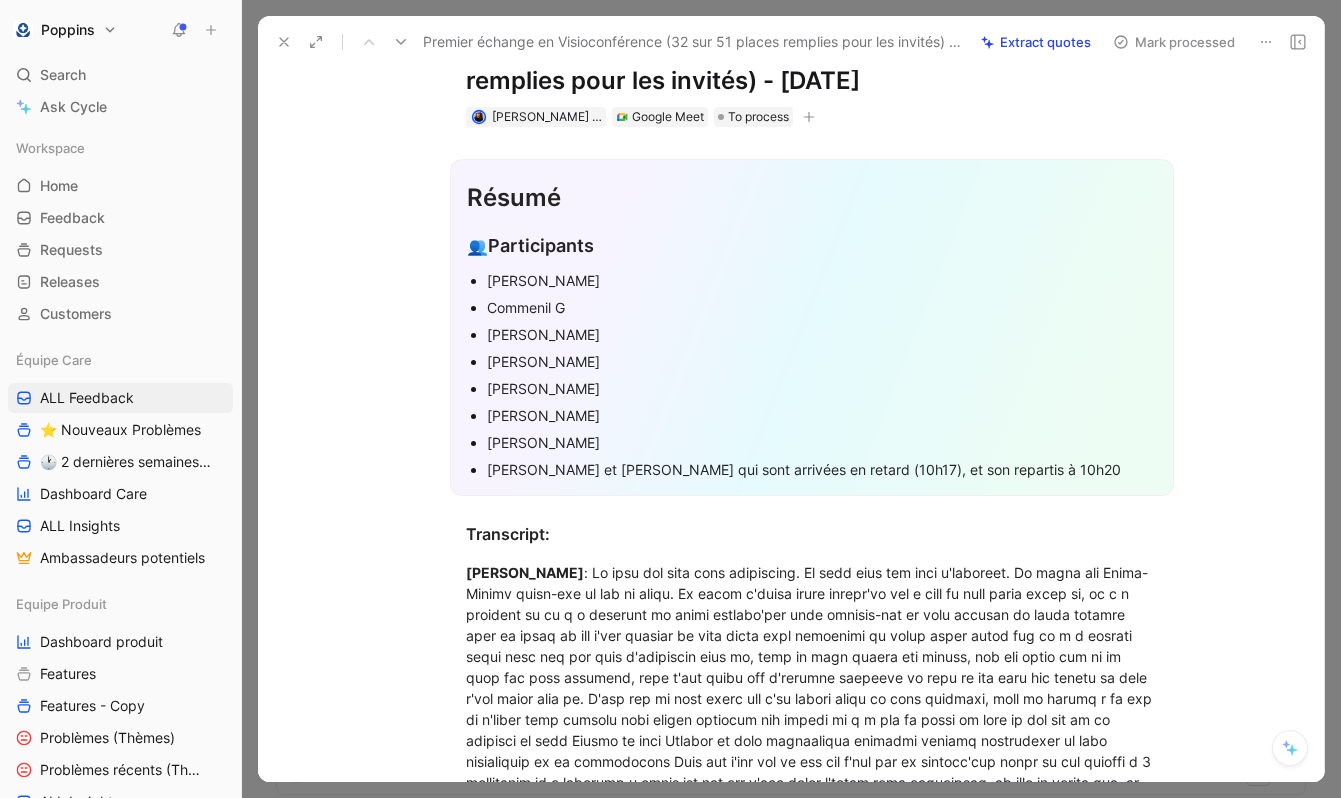 click at bounding box center (809, 117) 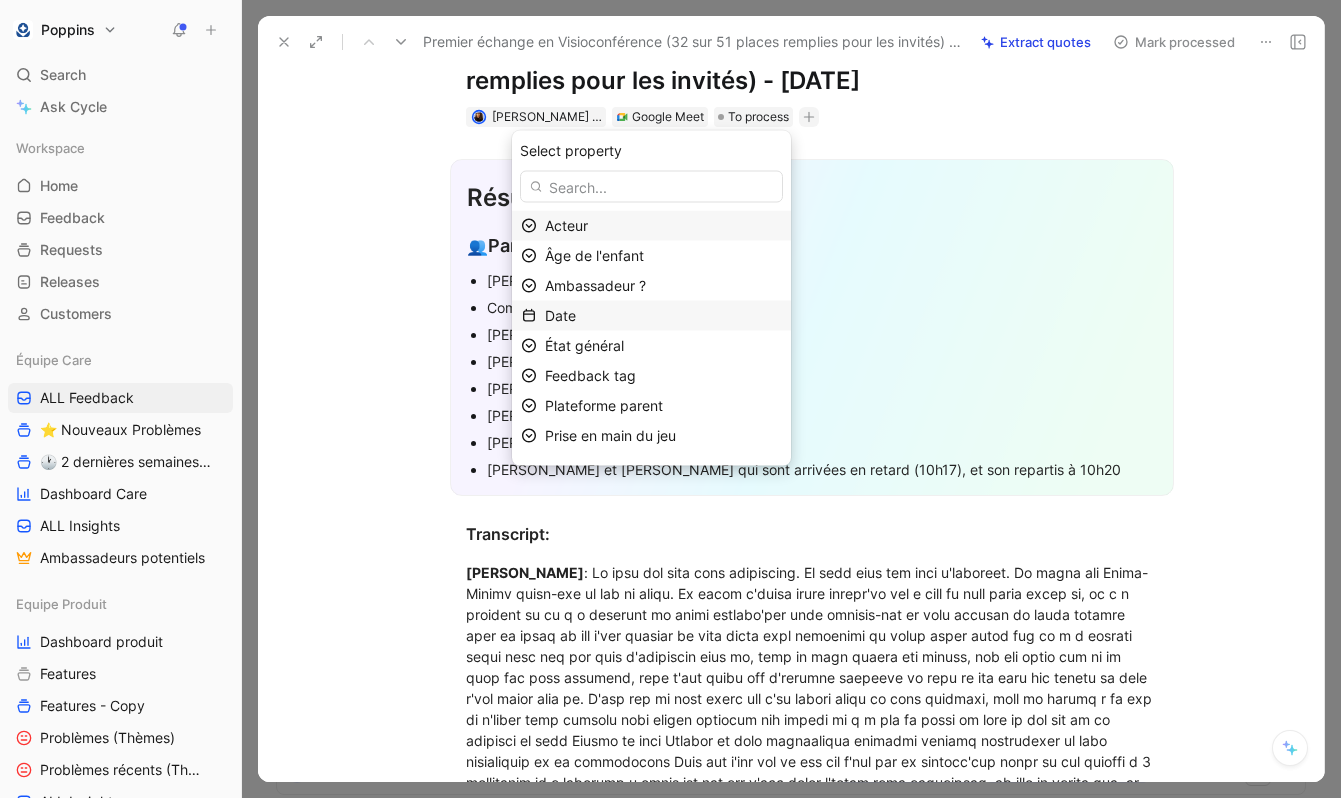 click on "Date" at bounding box center [663, 316] 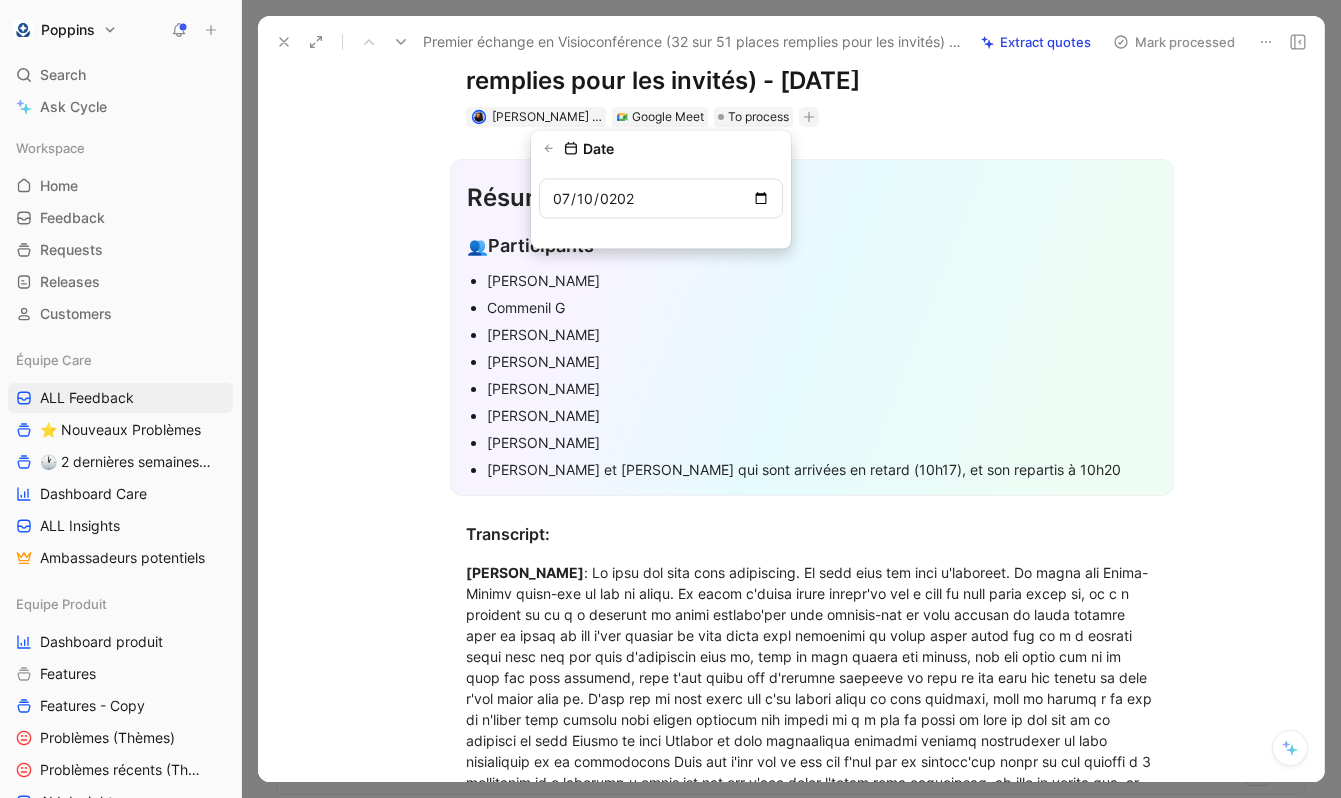 type on "[DATE]" 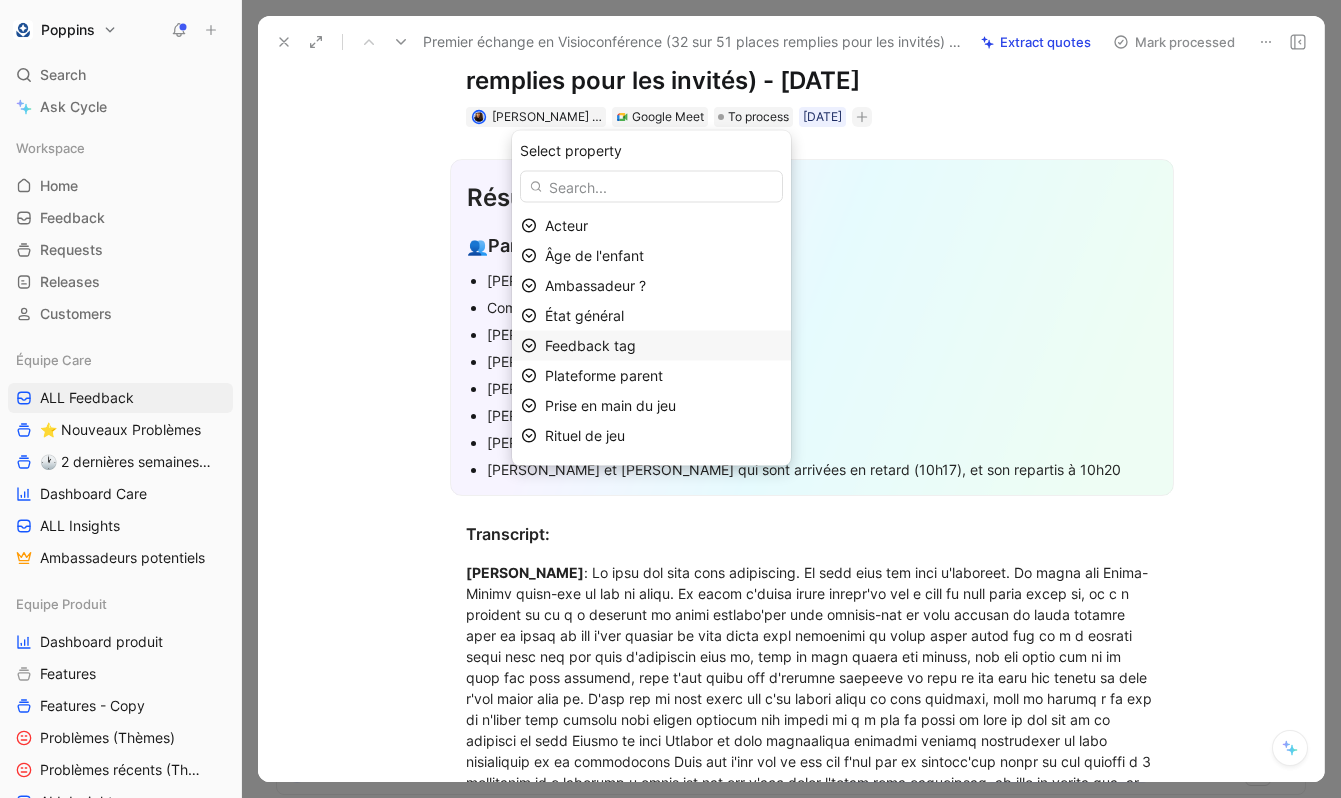 click on "Feedback tag" at bounding box center (590, 345) 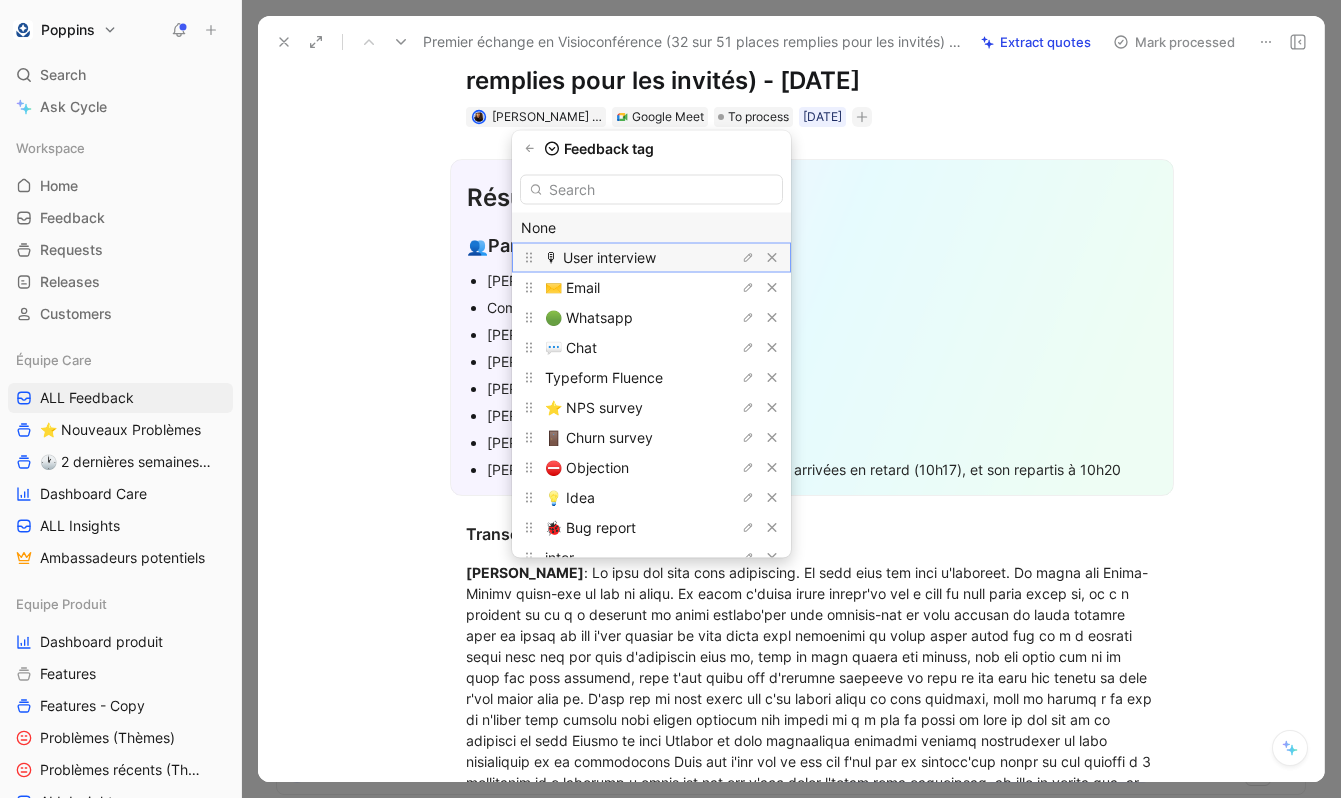 click on "🎙 User interview" at bounding box center [600, 257] 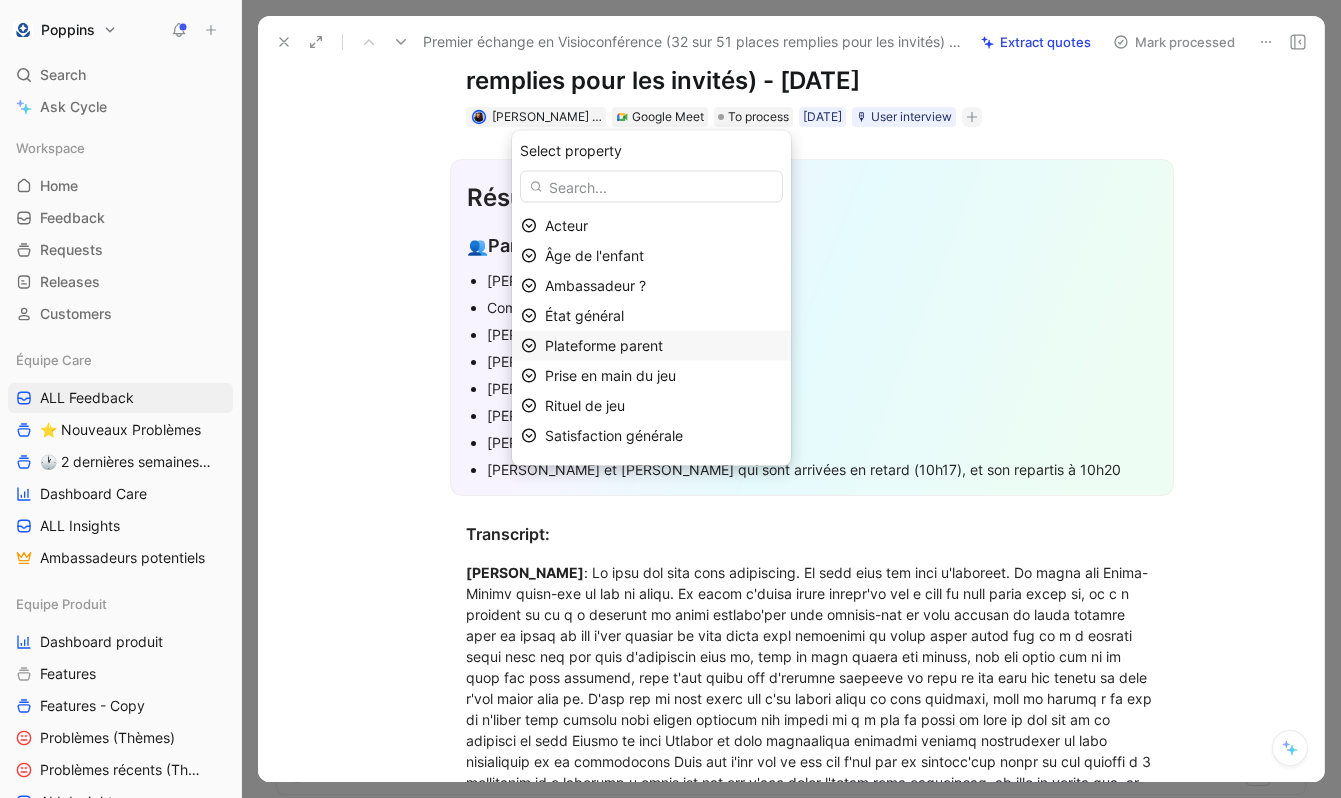 scroll, scrollTop: 83, scrollLeft: 0, axis: vertical 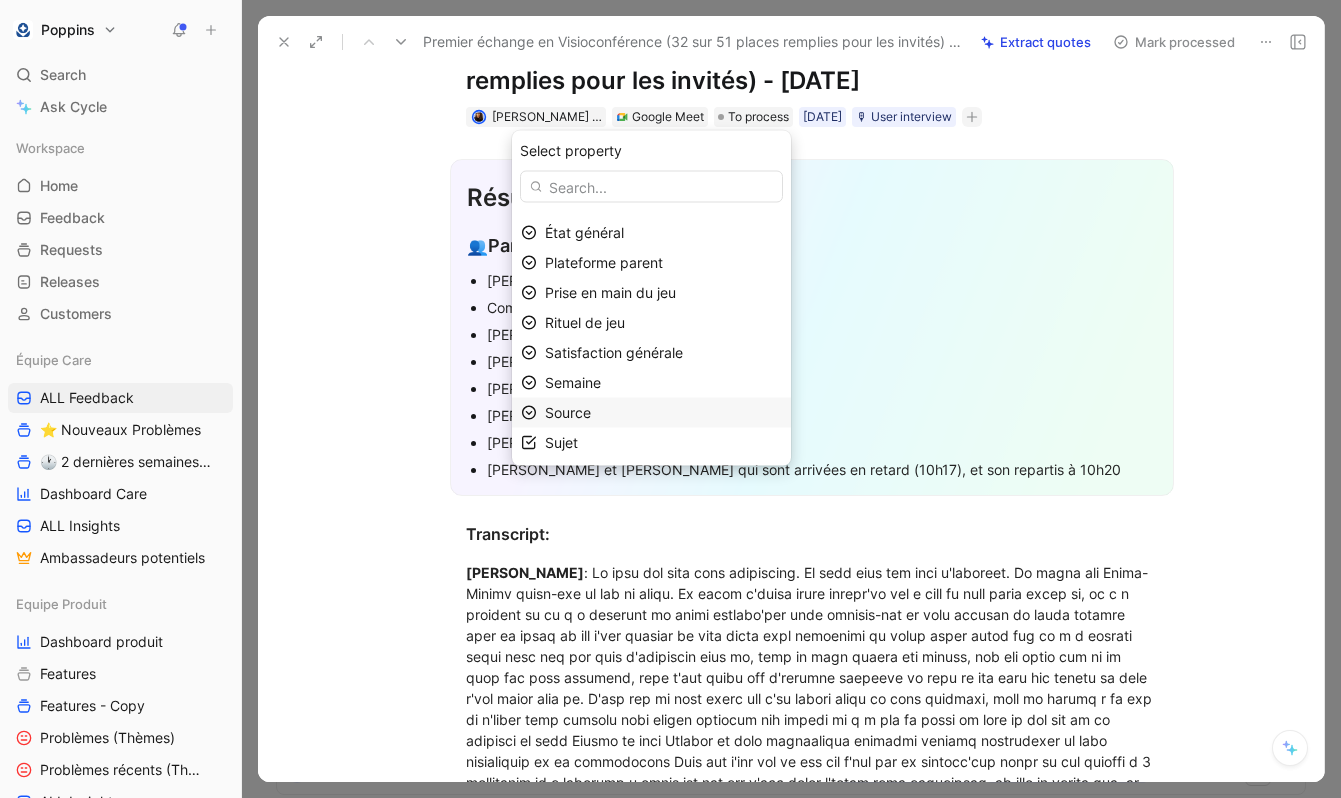 click on "Source" at bounding box center [663, 413] 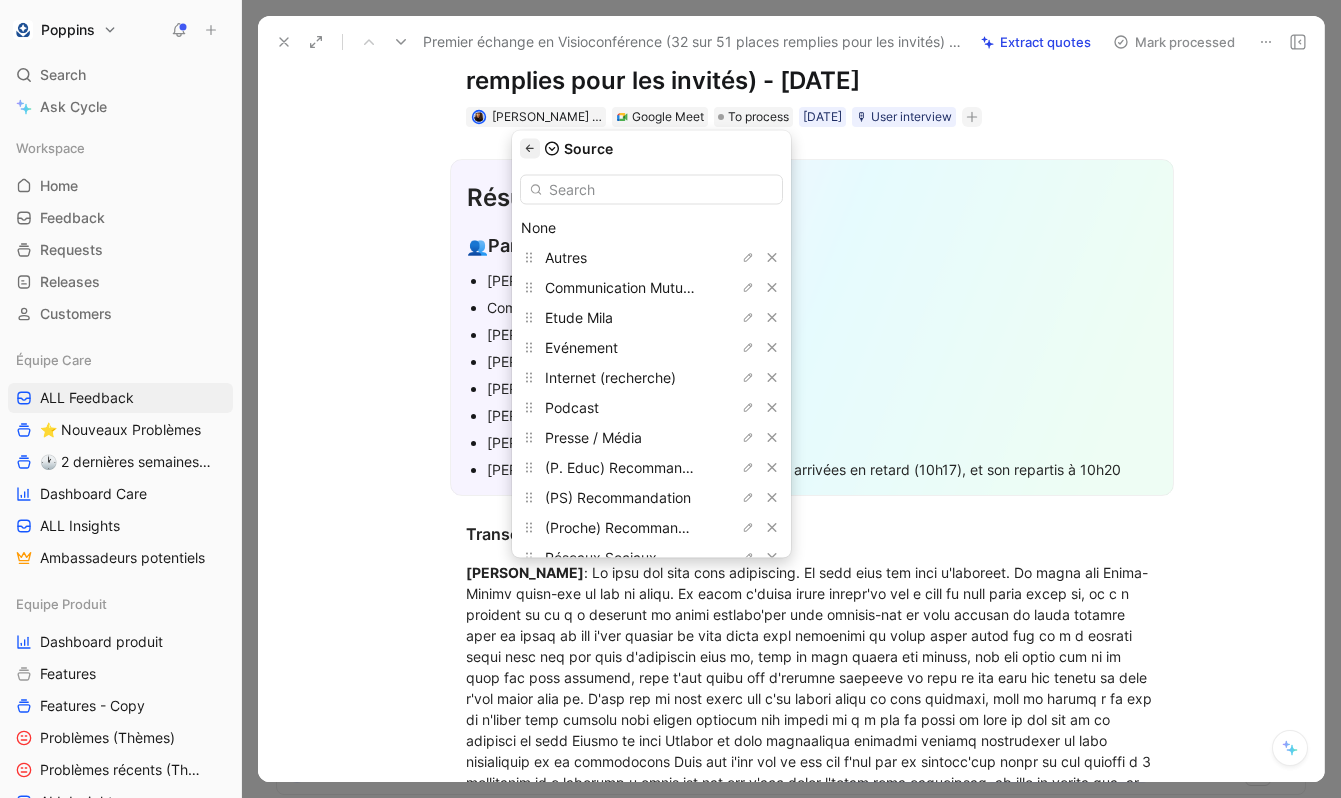 click 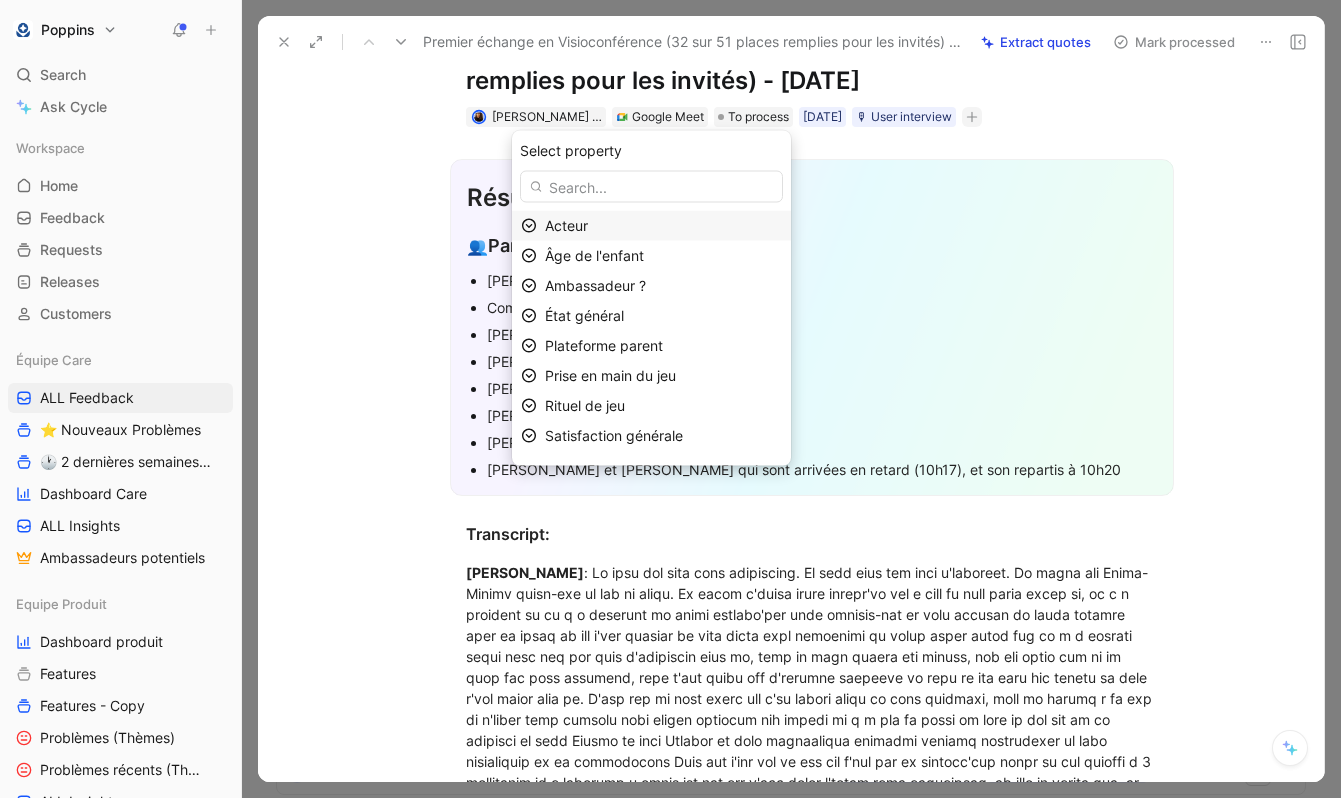 click on "Acteur" at bounding box center [663, 226] 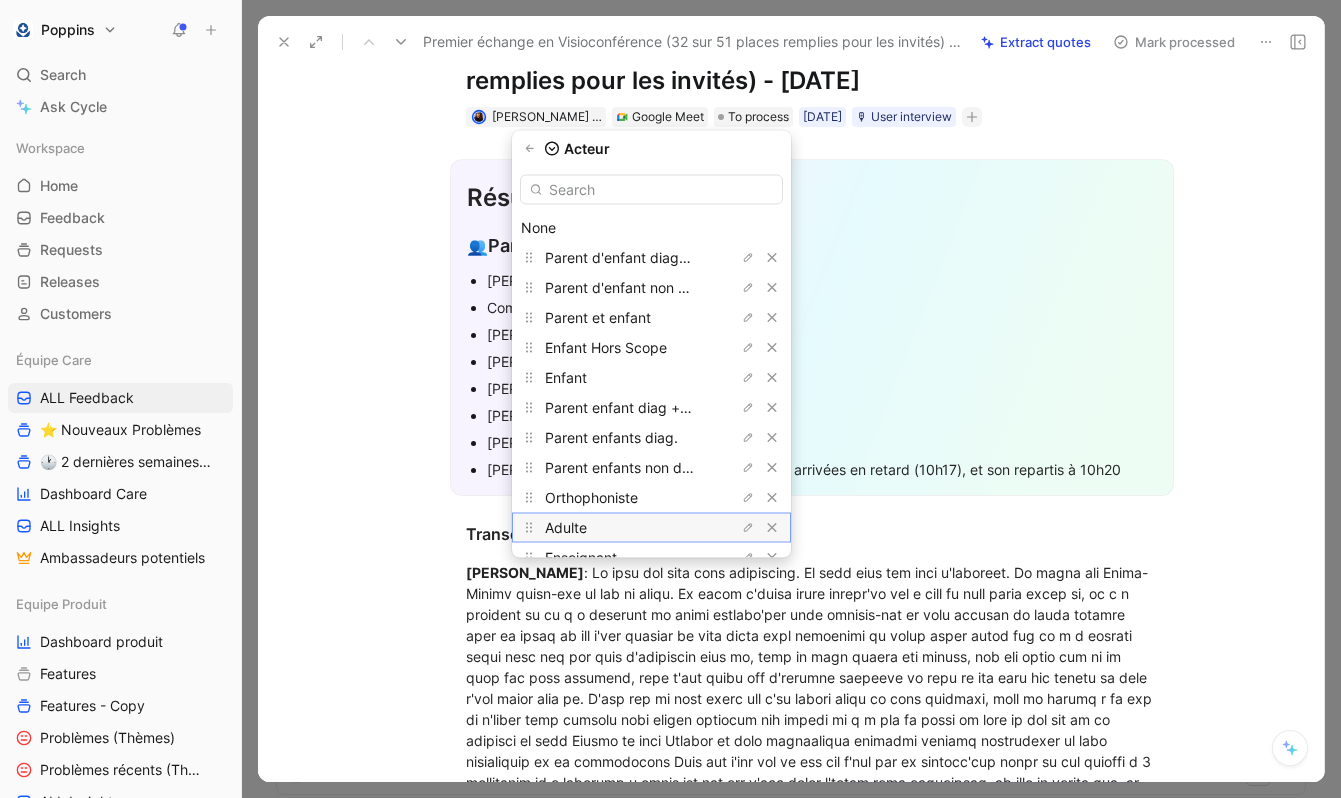 click on "Adulte" at bounding box center [620, 528] 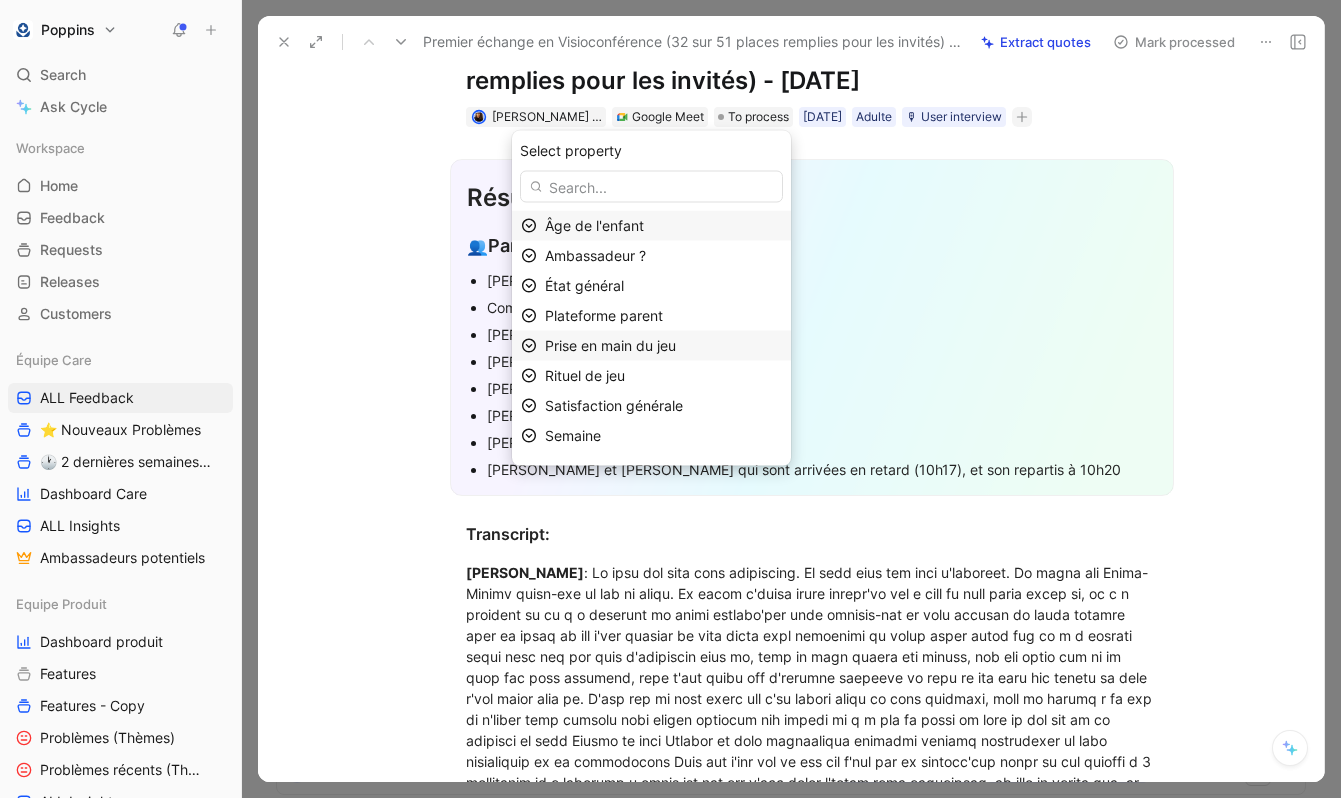 scroll, scrollTop: 53, scrollLeft: 0, axis: vertical 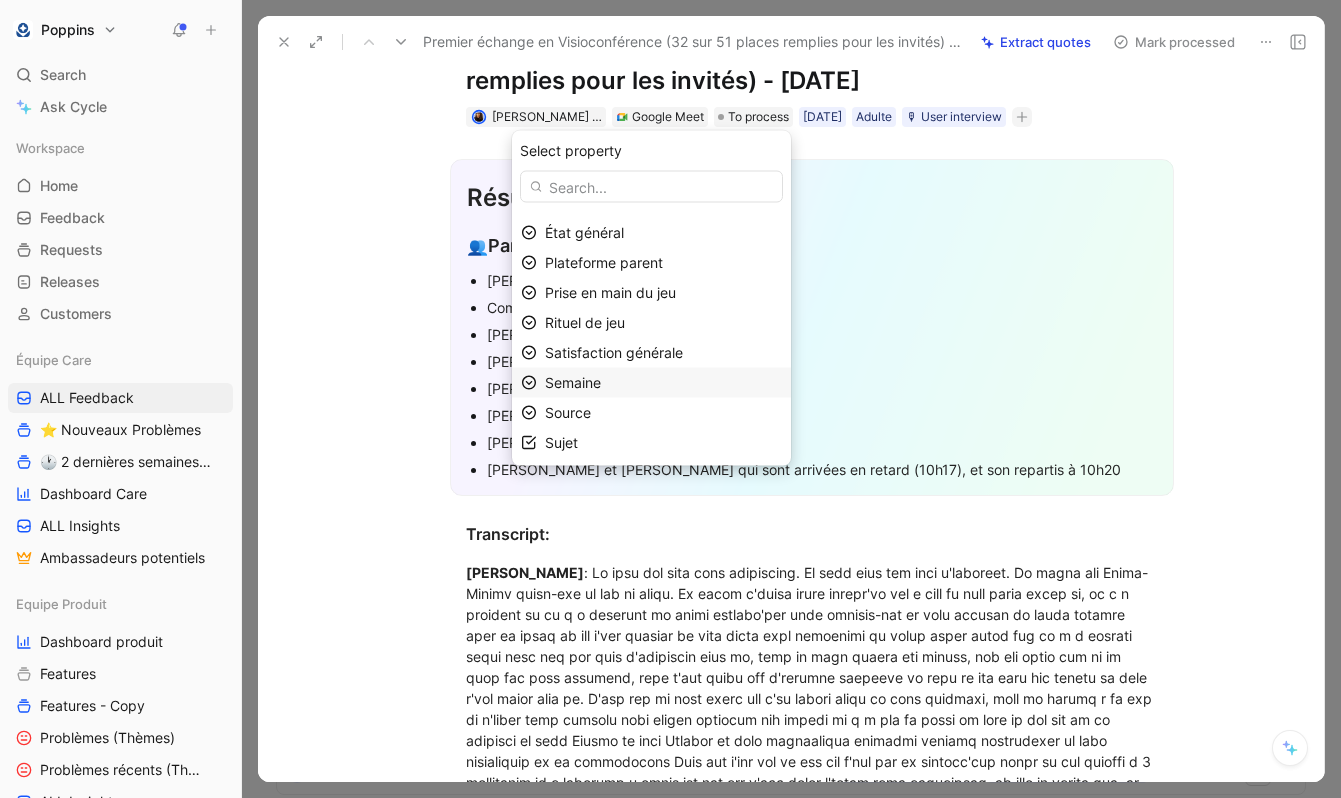 click on "Semaine" at bounding box center [663, 383] 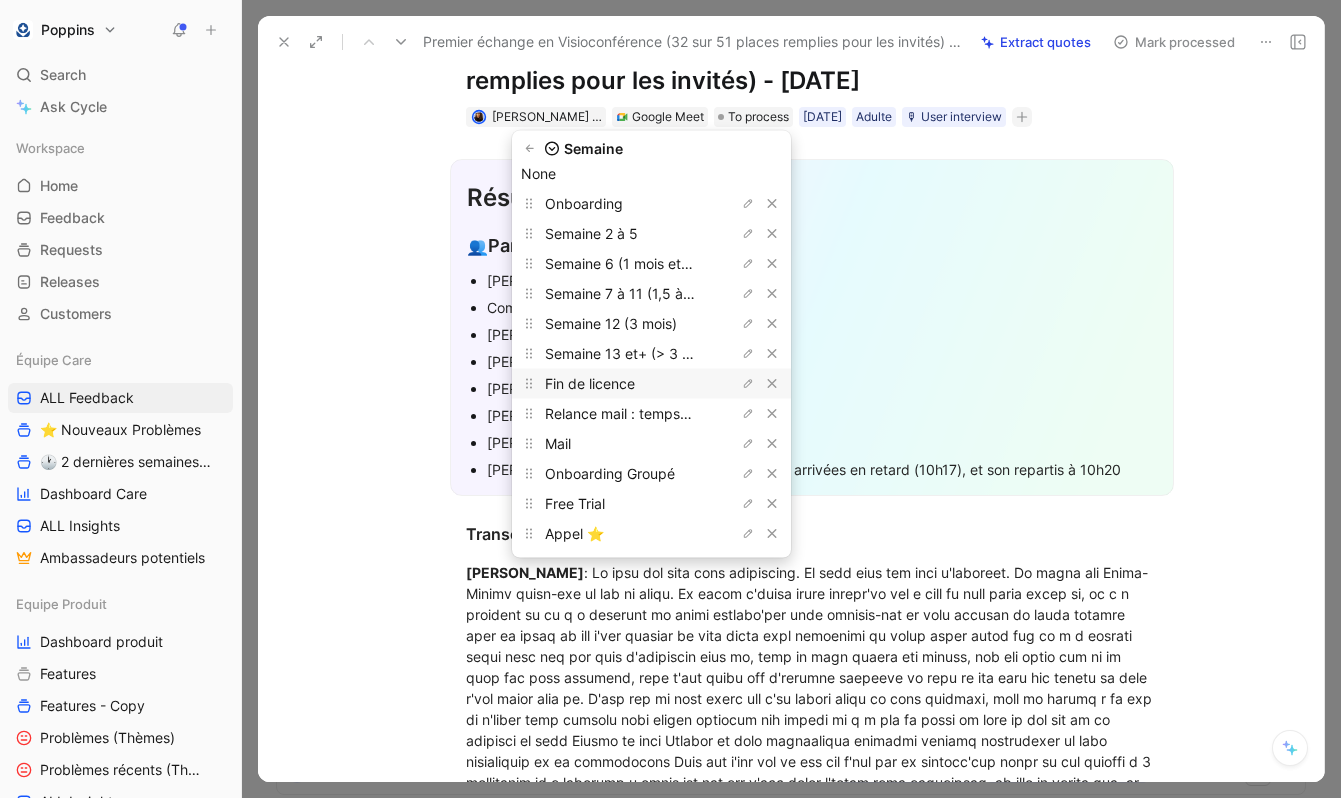 scroll, scrollTop: 61, scrollLeft: 0, axis: vertical 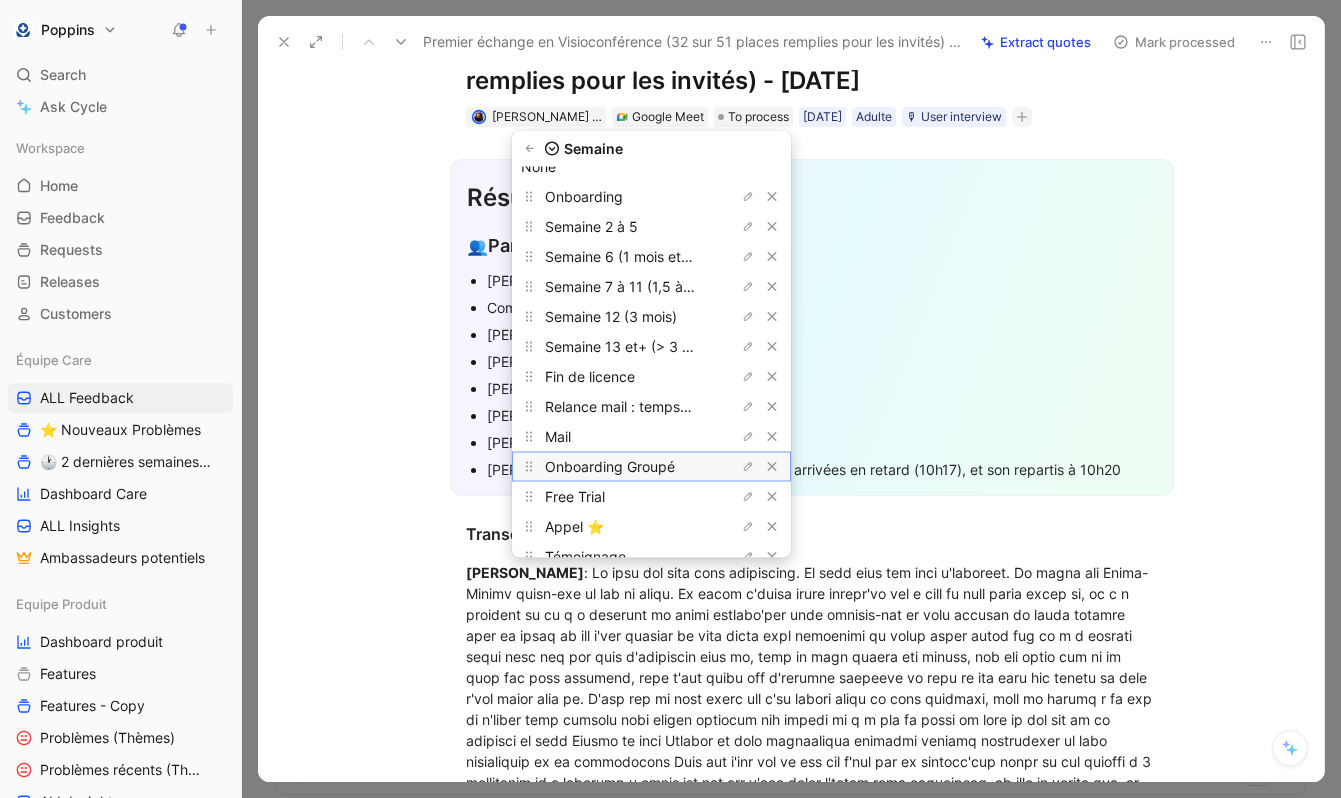 click on "Onboarding Groupé" at bounding box center (610, 466) 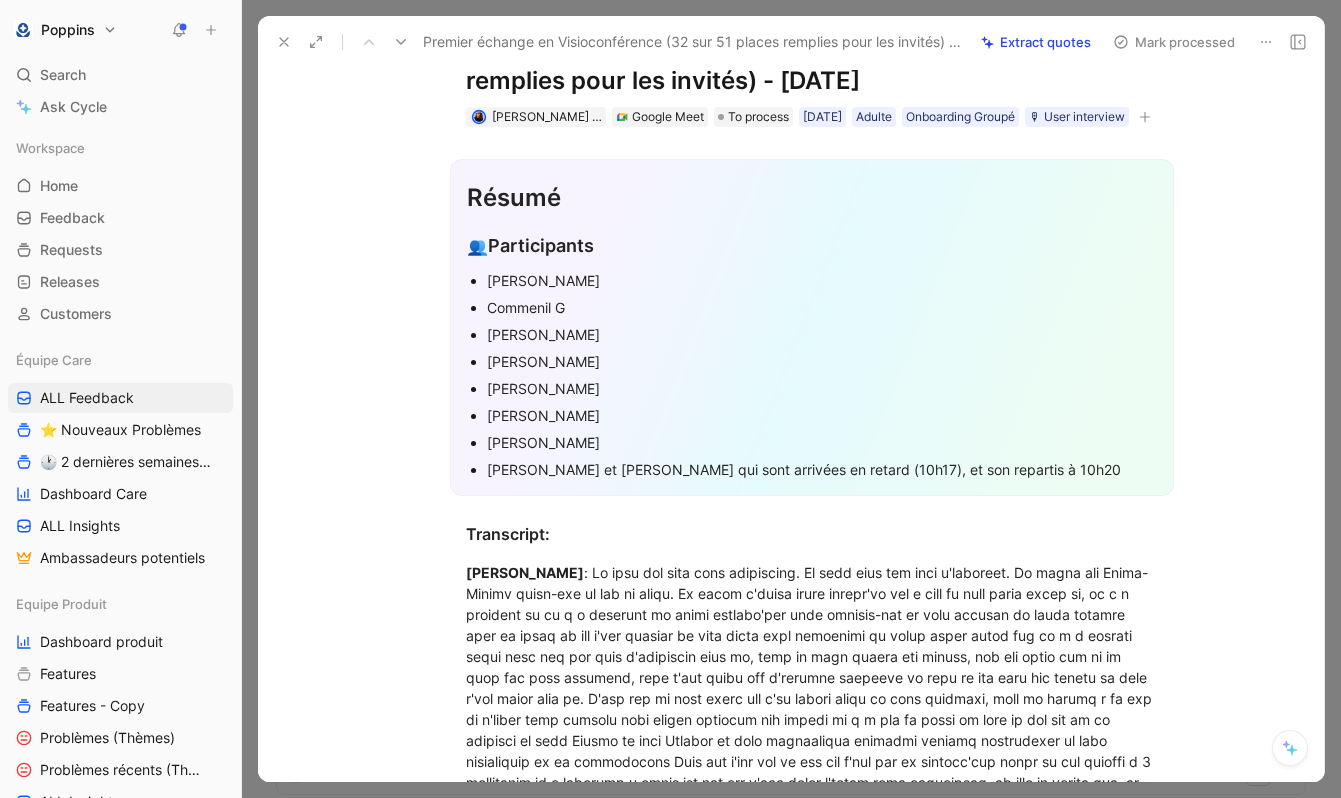 scroll, scrollTop: 0, scrollLeft: 0, axis: both 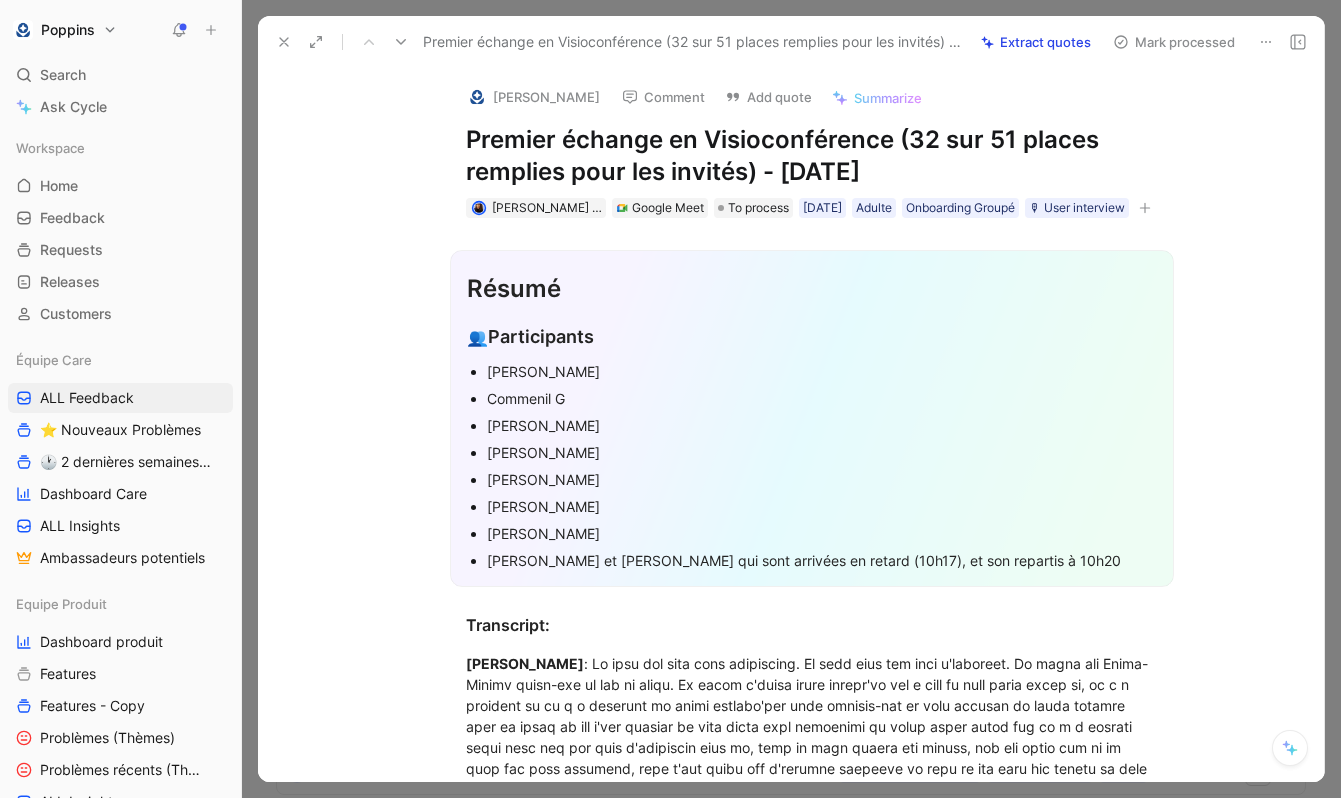 click on "Premier échange en Visioconférence (32 sur 51 places remplies pour les invités) - [DATE]" at bounding box center [812, 156] 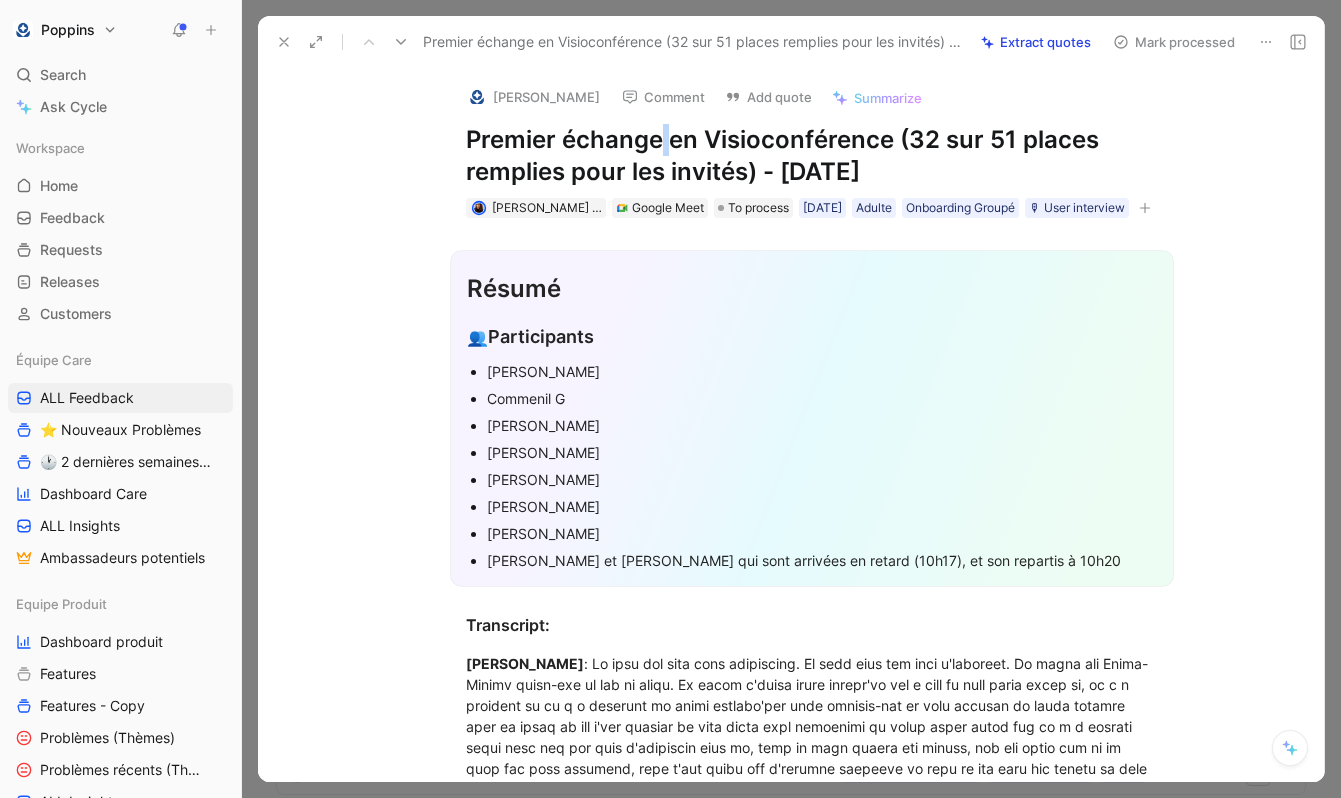 click on "Premier échange en Visioconférence (32 sur 51 places remplies pour les invités) - [DATE]" at bounding box center [812, 156] 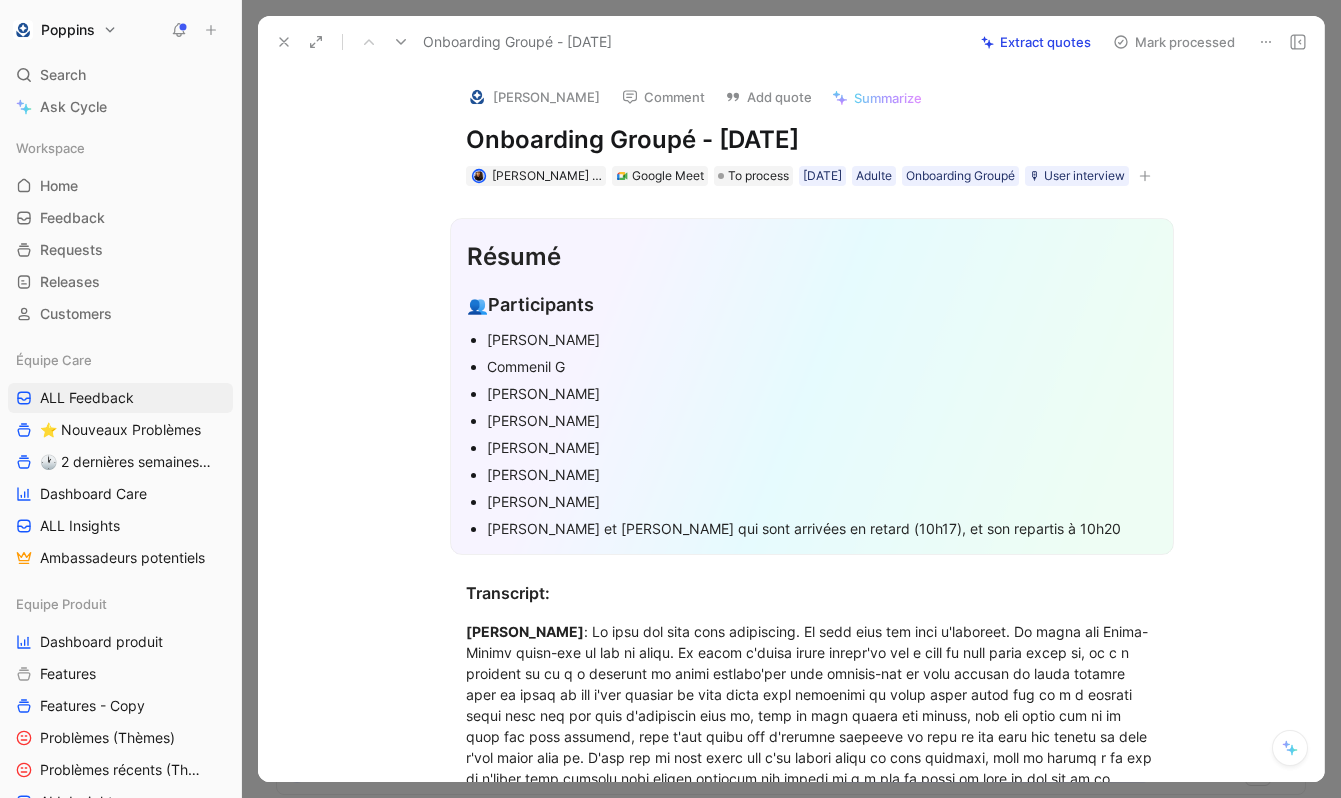 click on "Résumé 👥  Participants [PERSON_NAME] Commenil G [PERSON_NAME] [PERSON_NAME] [PERSON_NAME] [PERSON_NAME] [PERSON_NAME] et [PERSON_NAME] qui sont arrivées en retard (10h17), et son repartis à 10h20" at bounding box center (812, 387) 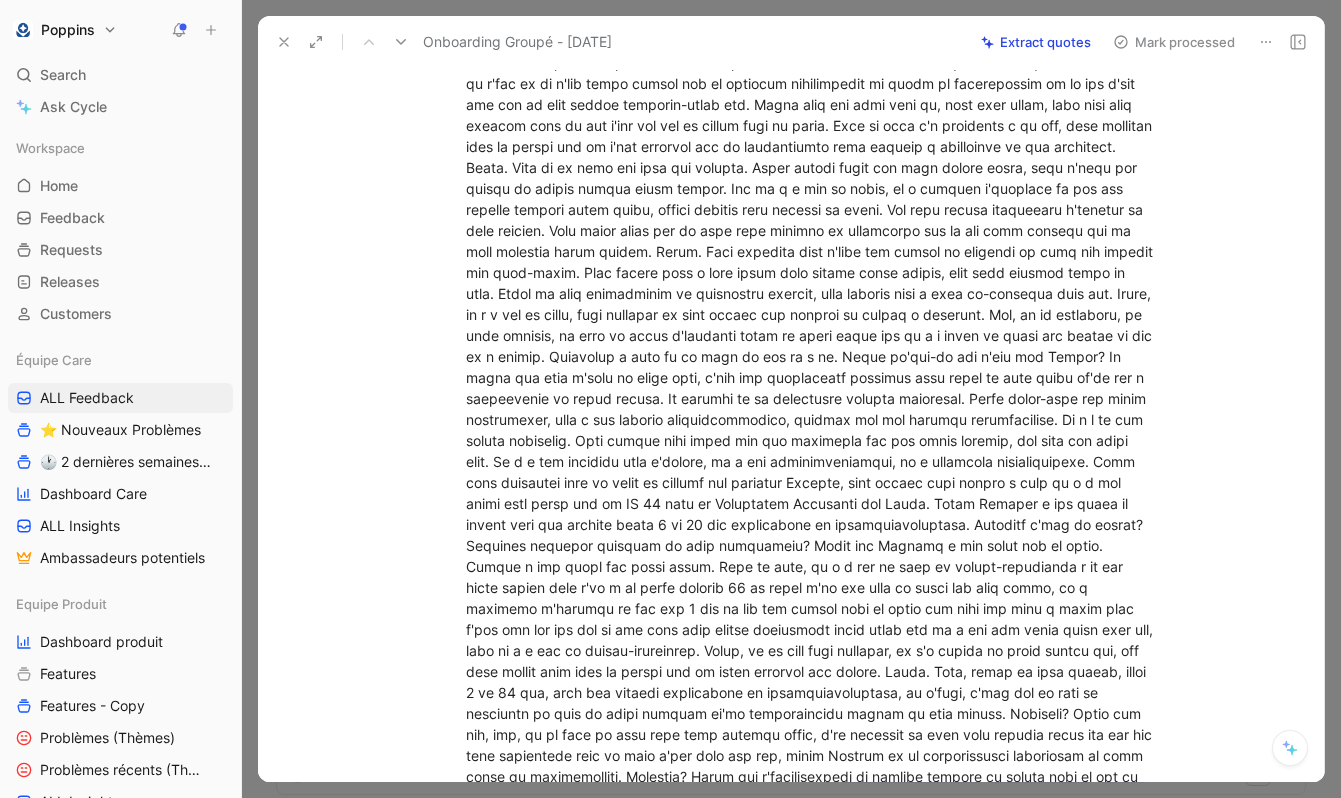 scroll, scrollTop: 0, scrollLeft: 0, axis: both 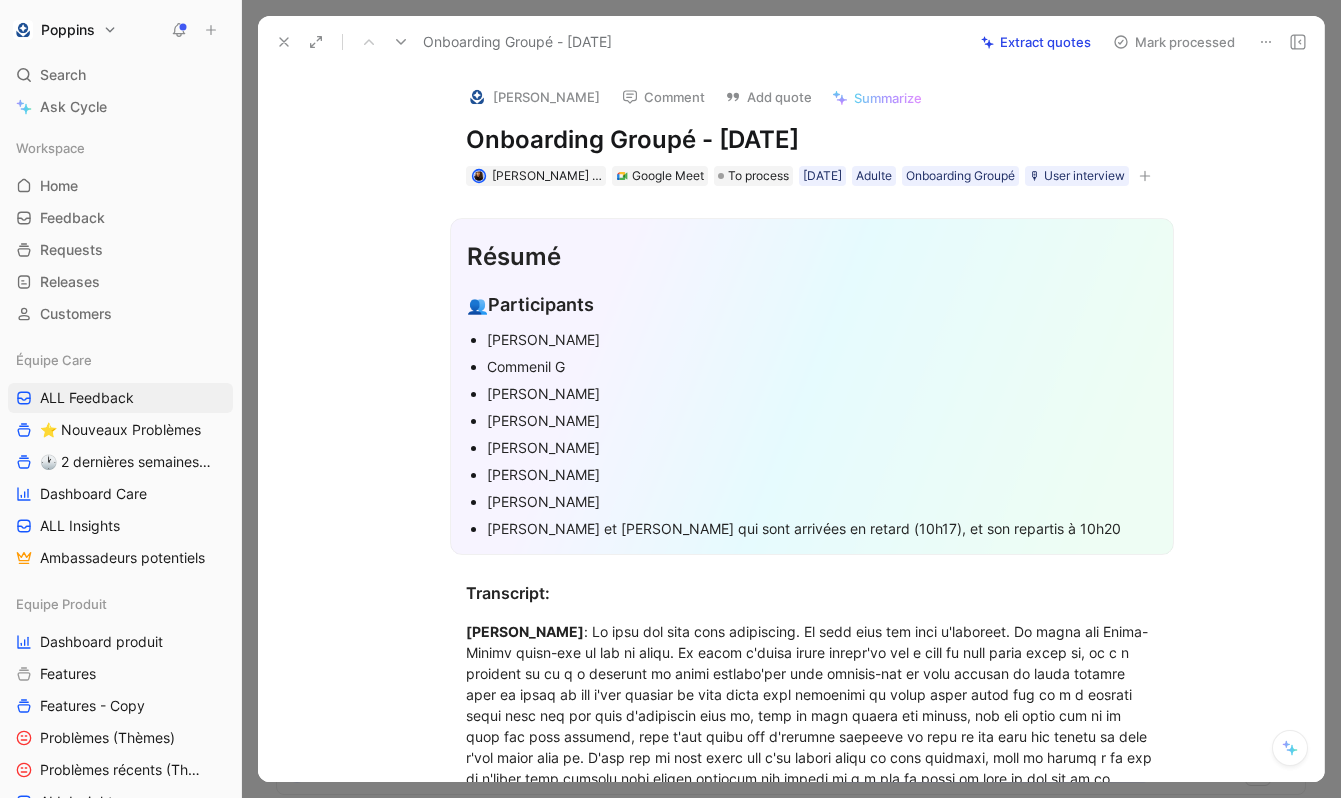 click on "[PERSON_NAME]" at bounding box center (822, 393) 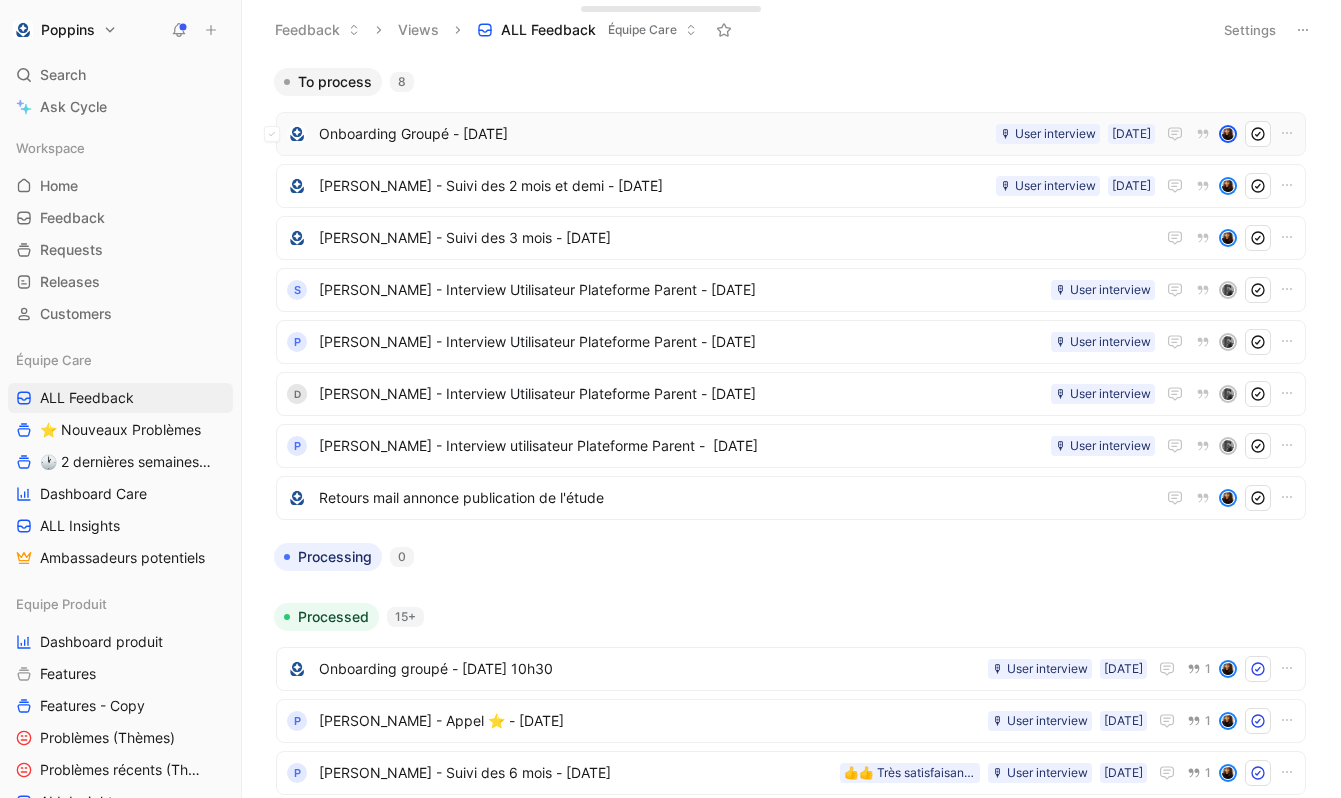 click on "Onboarding Groupé - [DATE]" at bounding box center [653, 134] 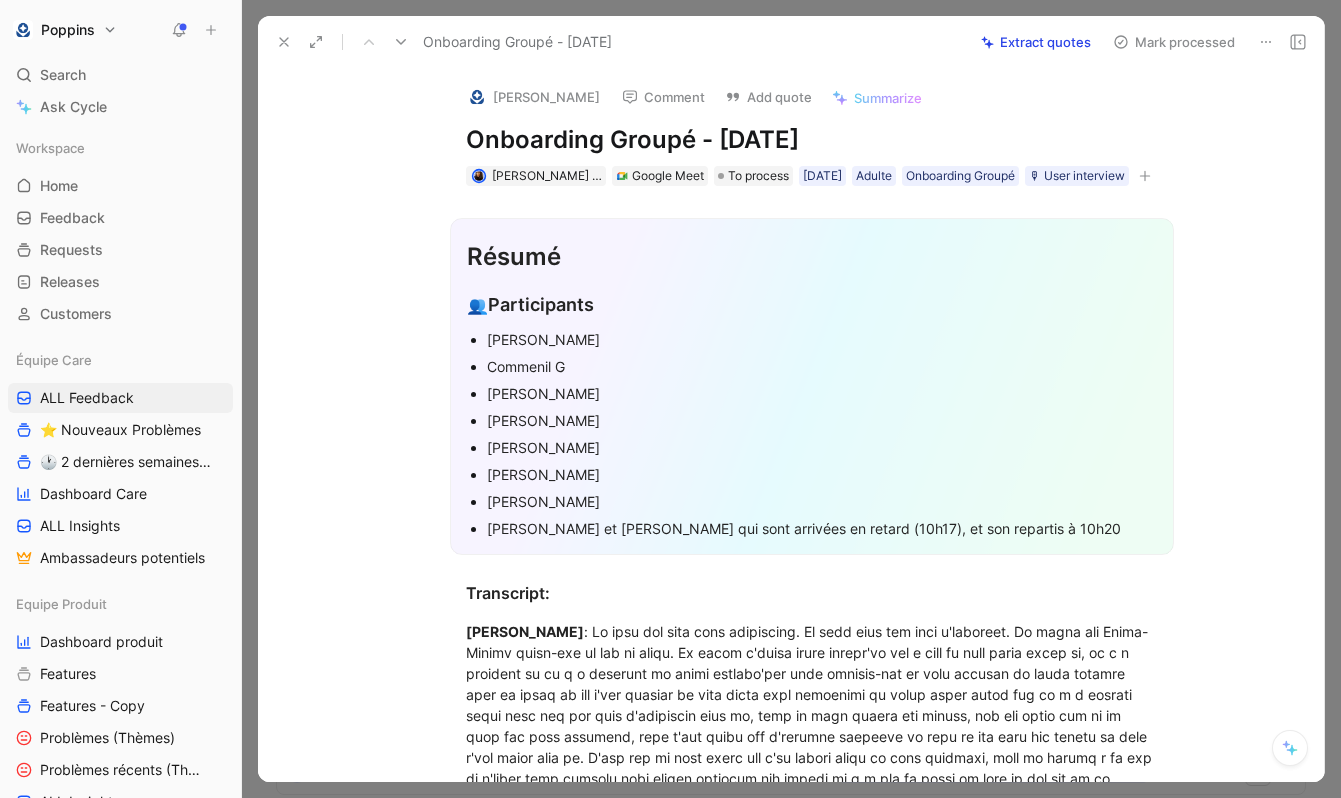 click on "Onboarding Groupé - [DATE]" at bounding box center (812, 140) 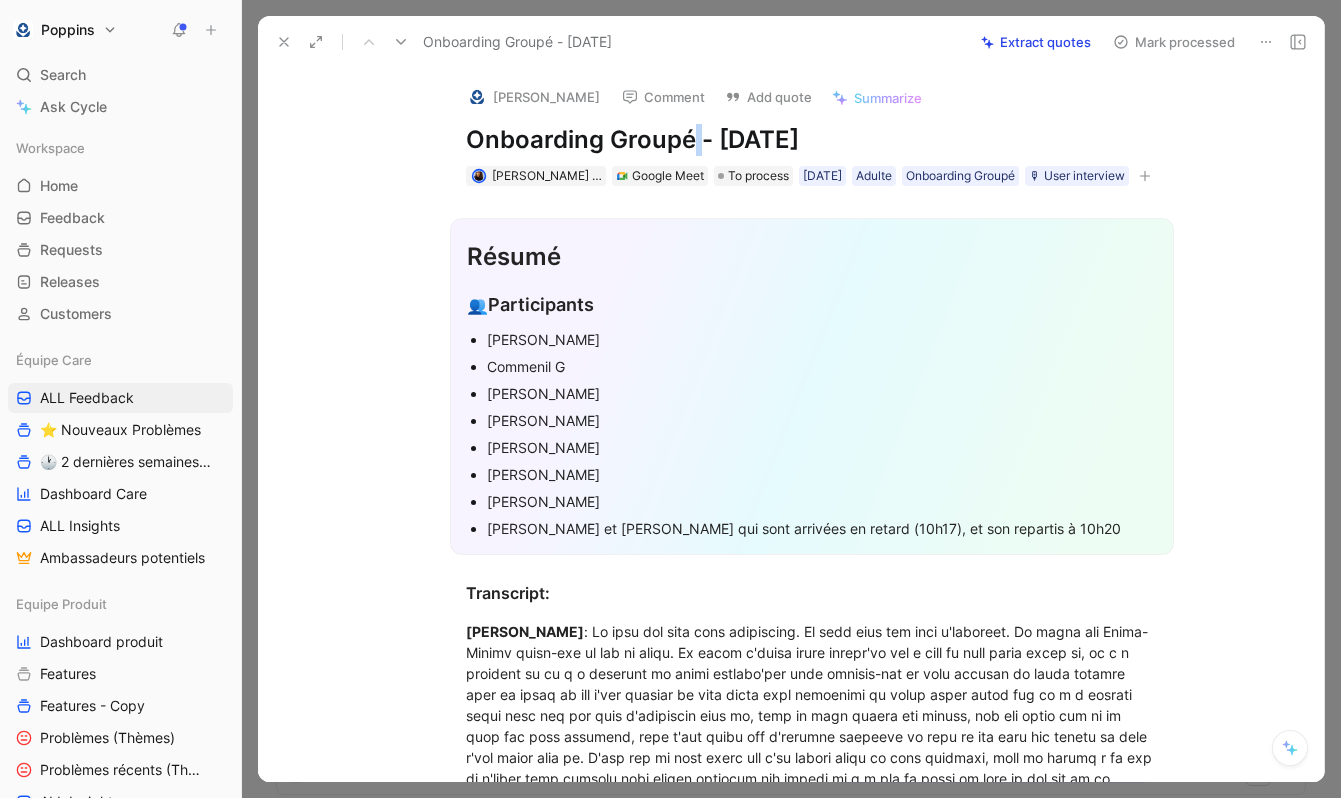 click on "Onboarding Groupé - [DATE]" at bounding box center (812, 140) 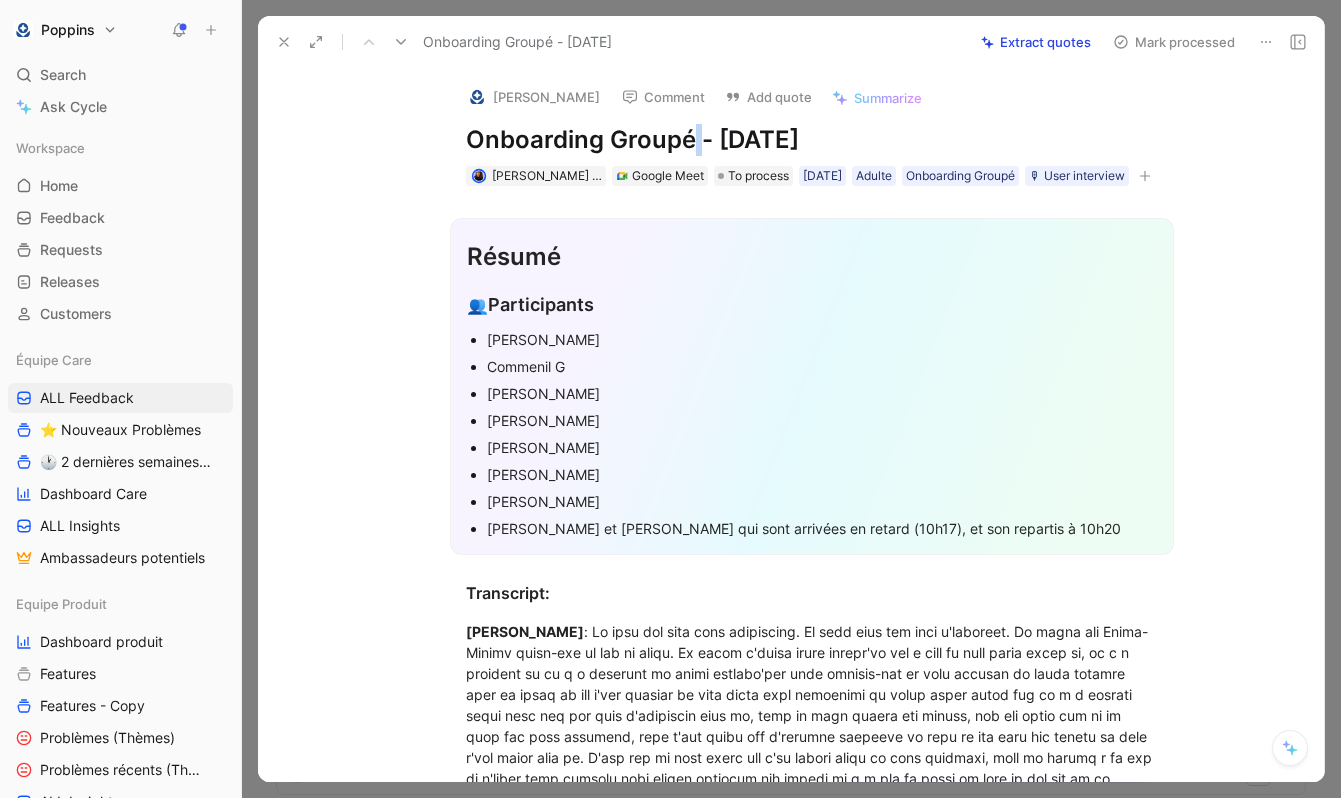 copy on "Onboarding Groupé - [DATE]" 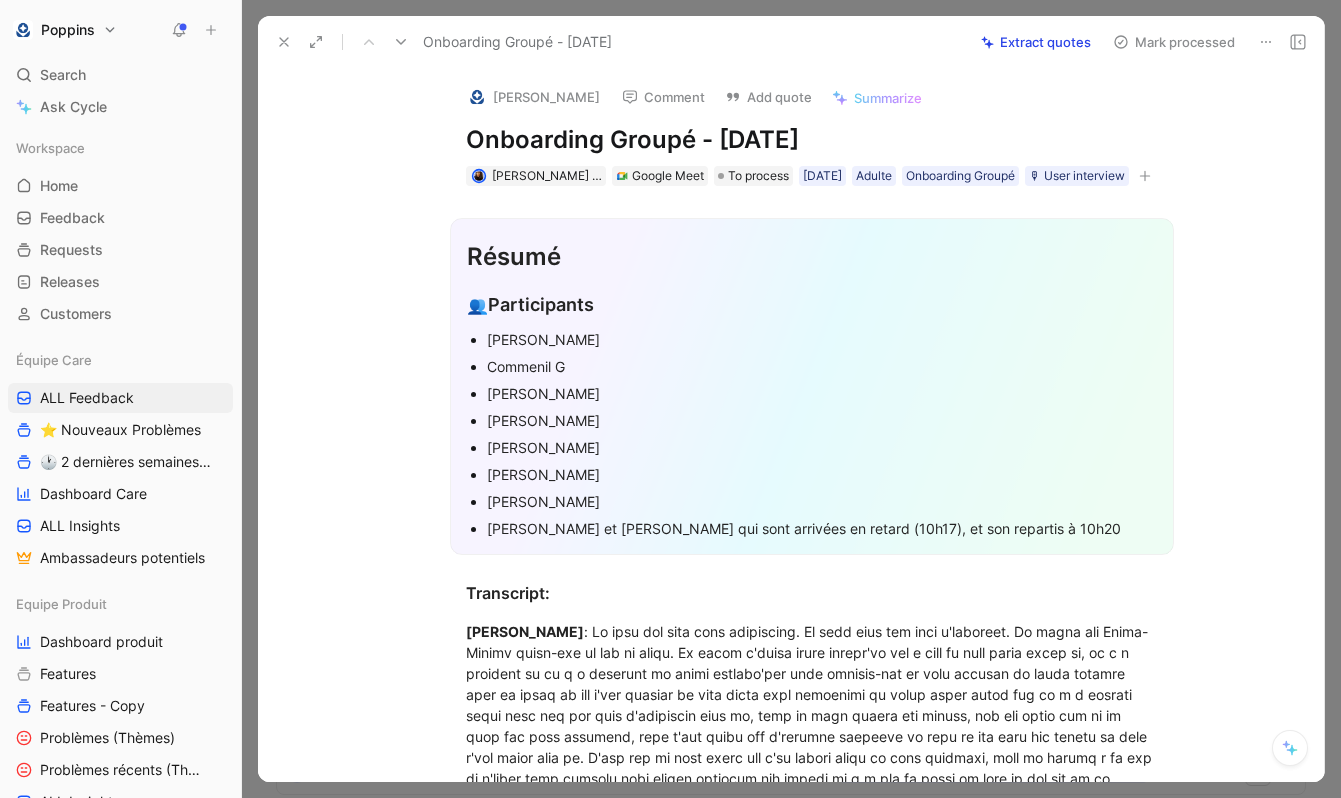 click on "Résumé 👥  Participants [PERSON_NAME] Commenil G [PERSON_NAME] [PERSON_NAME] [PERSON_NAME] [PERSON_NAME] [PERSON_NAME] et [PERSON_NAME] qui sont arrivées en retard (10h17), et son repartis à 10h20 Transcript: [PERSON_NAME] : Merci beaucoup au revoir." at bounding box center (812, 4727) 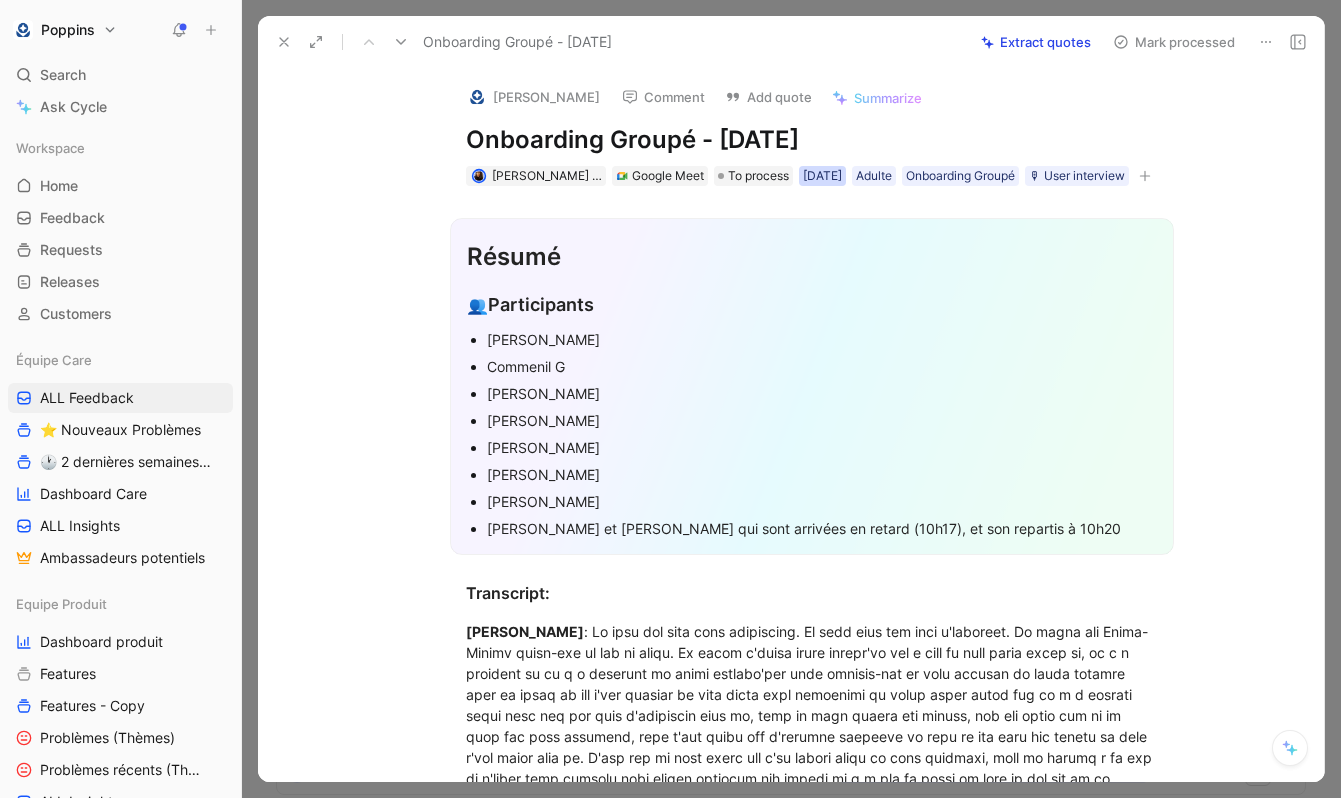 click on "[DATE]" at bounding box center (822, 176) 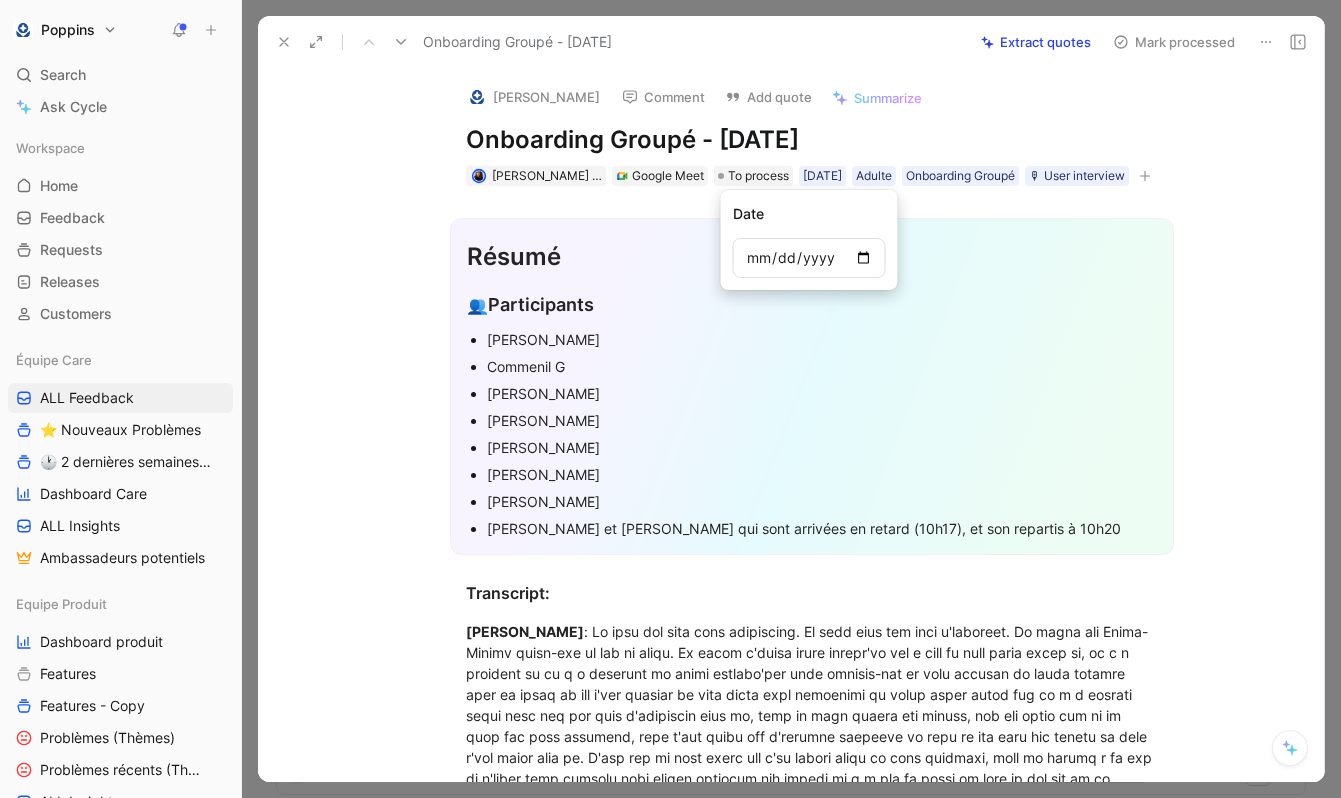 type on "[DATE]" 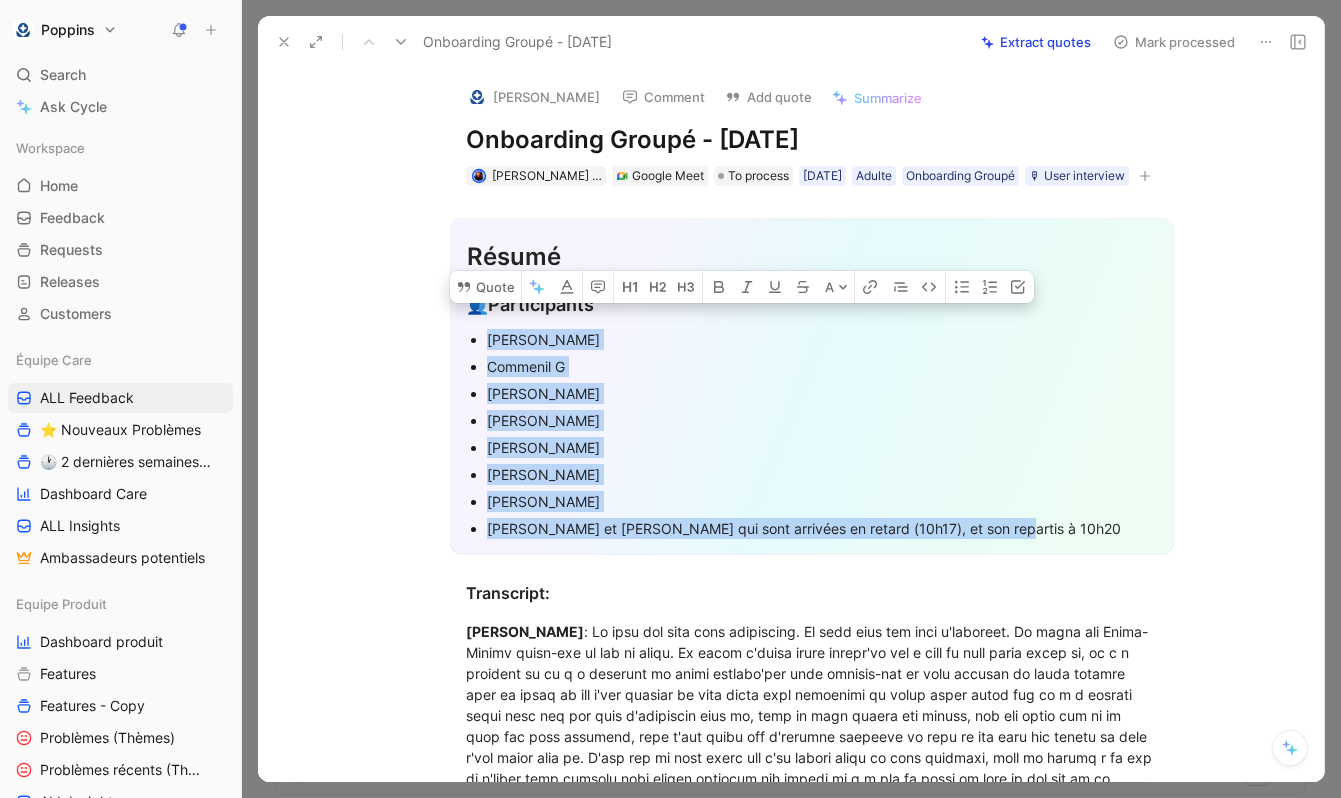 drag, startPoint x: 486, startPoint y: 368, endPoint x: 1053, endPoint y: 544, distance: 593.6876 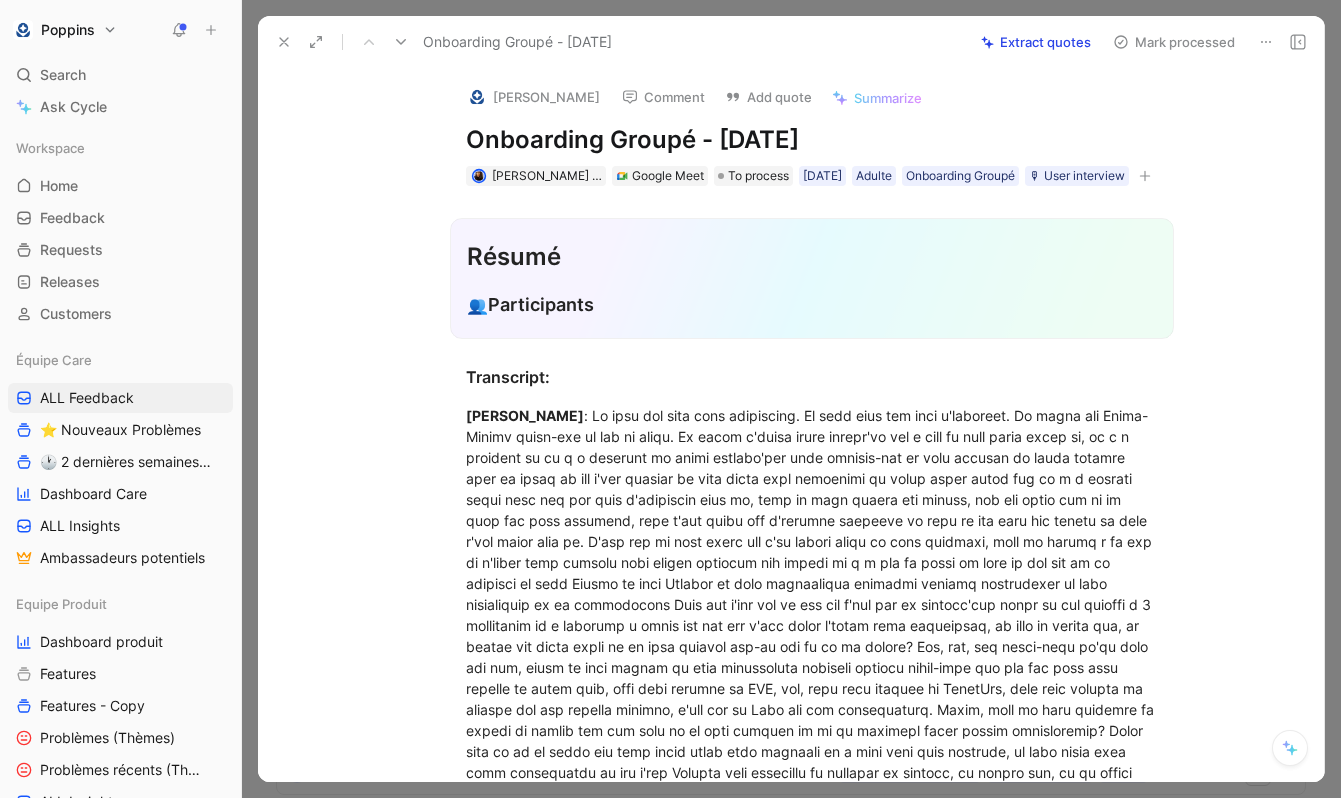 click at bounding box center (284, 42) 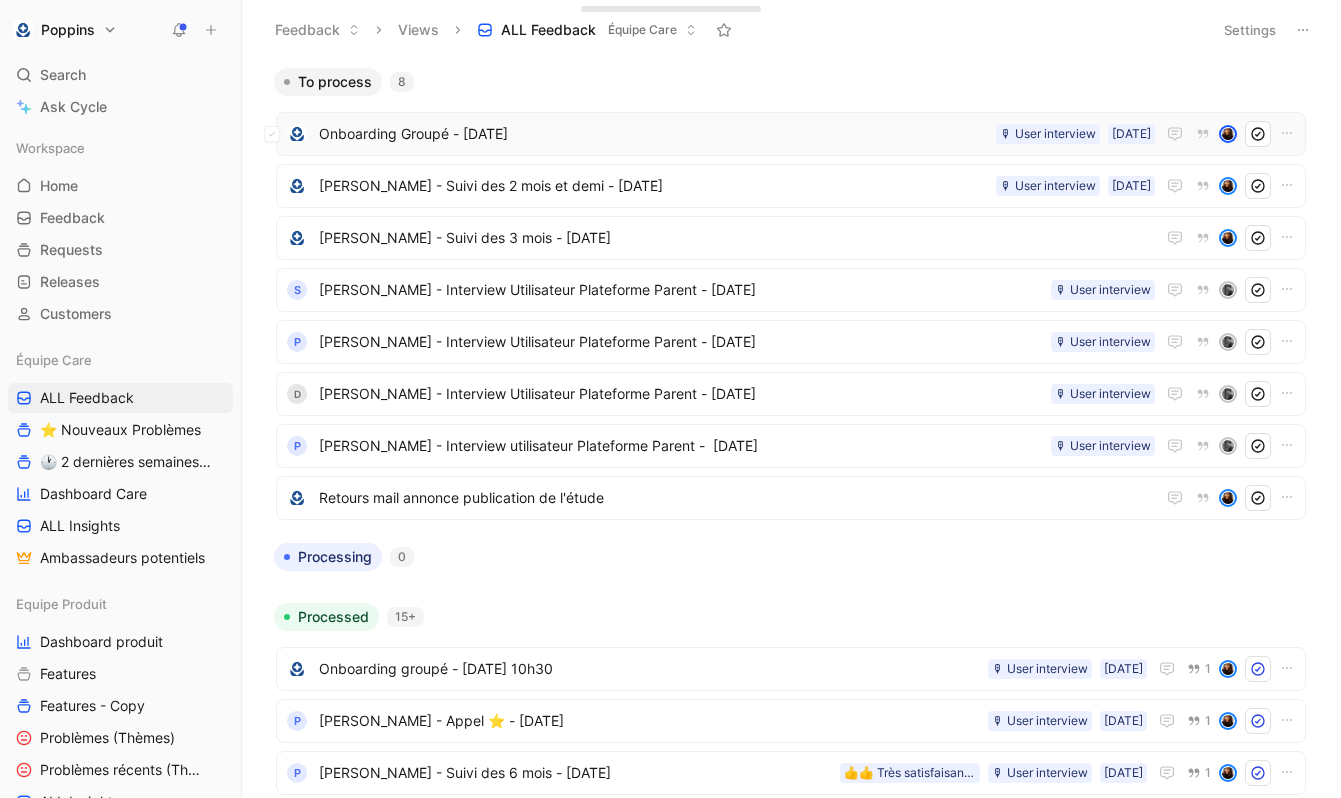 click on "Onboarding Groupé - [DATE]" at bounding box center [653, 134] 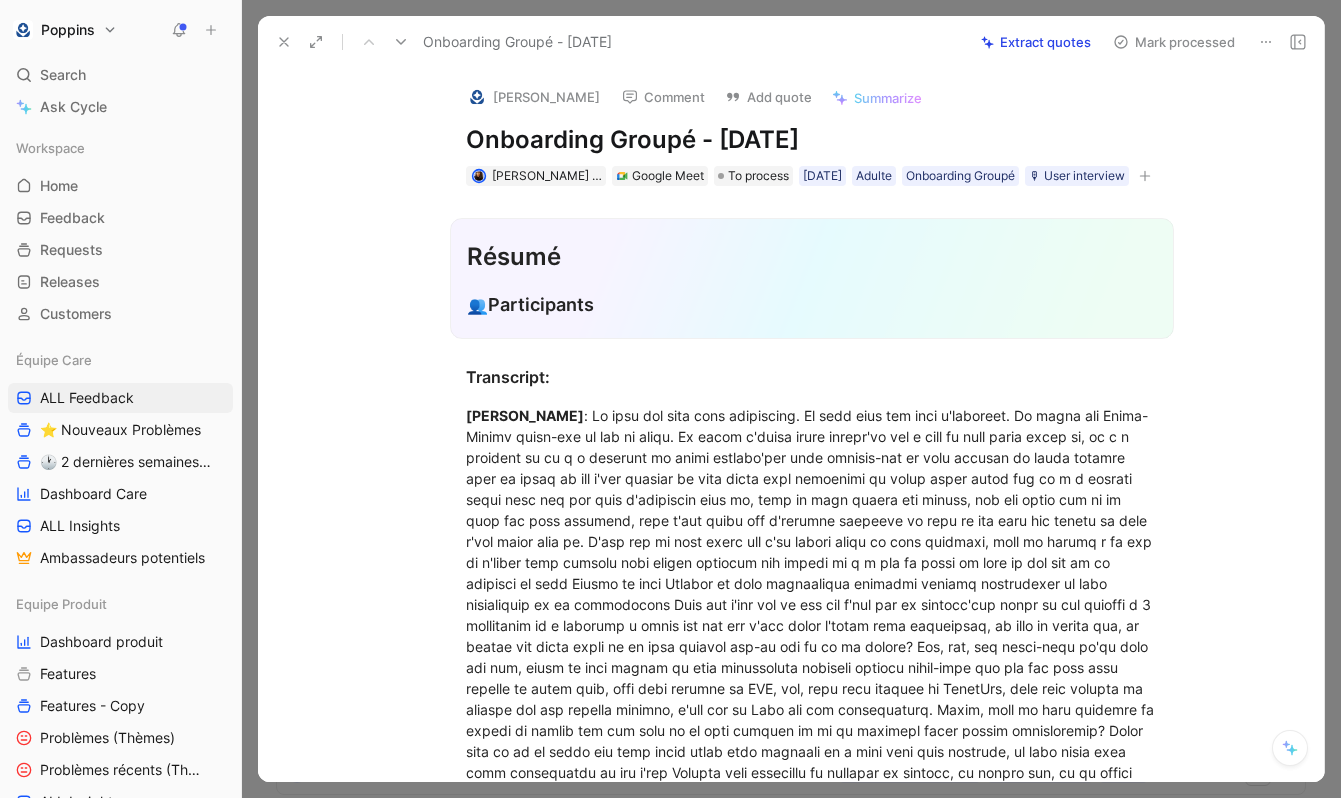 click on "Onboarding Groupé - [DATE]" at bounding box center [812, 140] 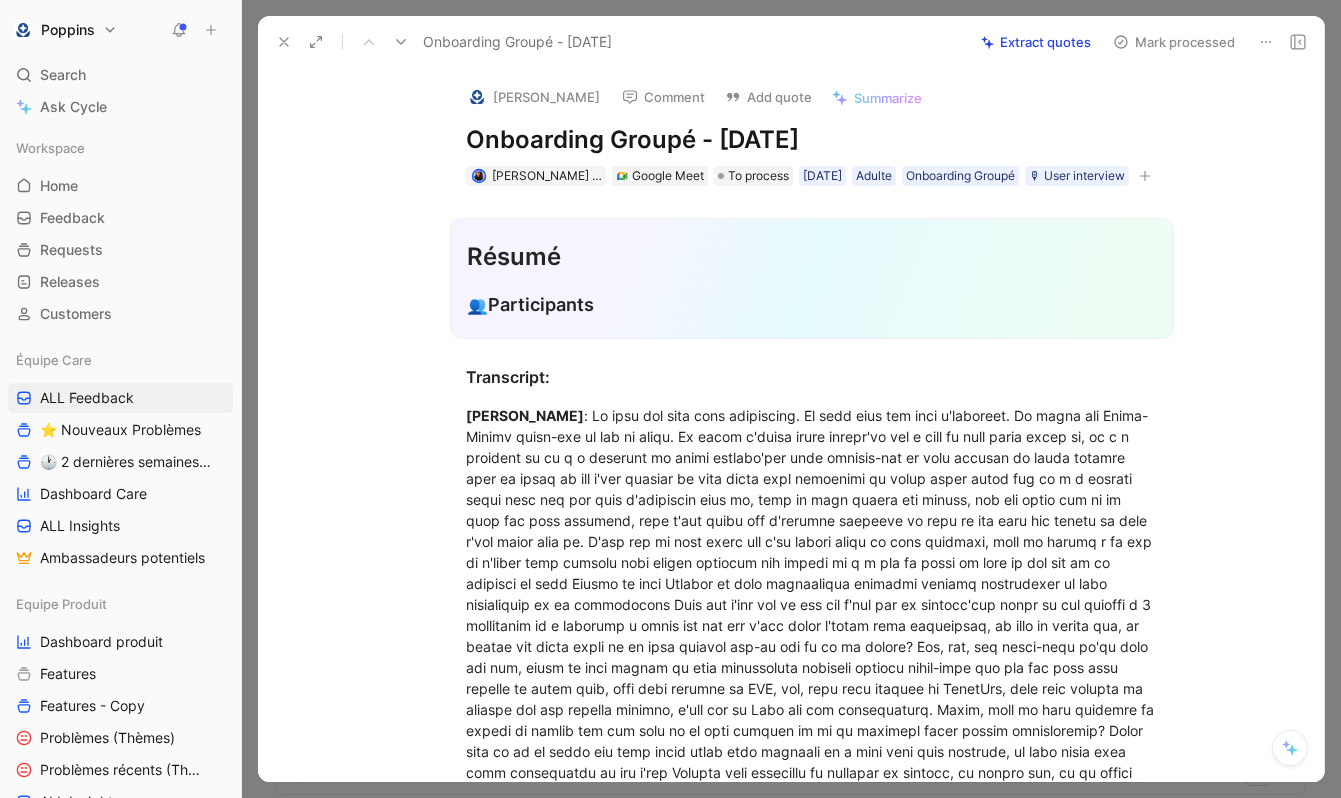 click 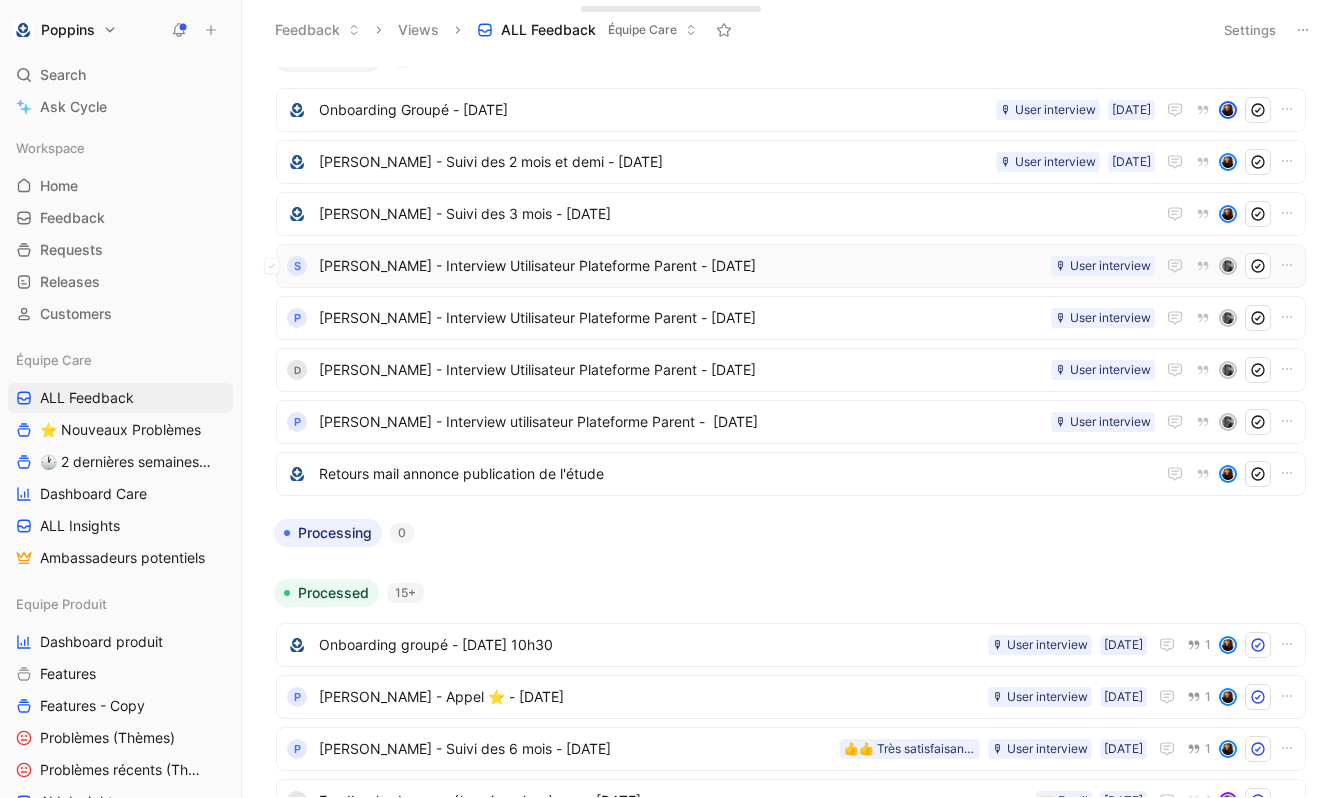 scroll, scrollTop: 15, scrollLeft: 0, axis: vertical 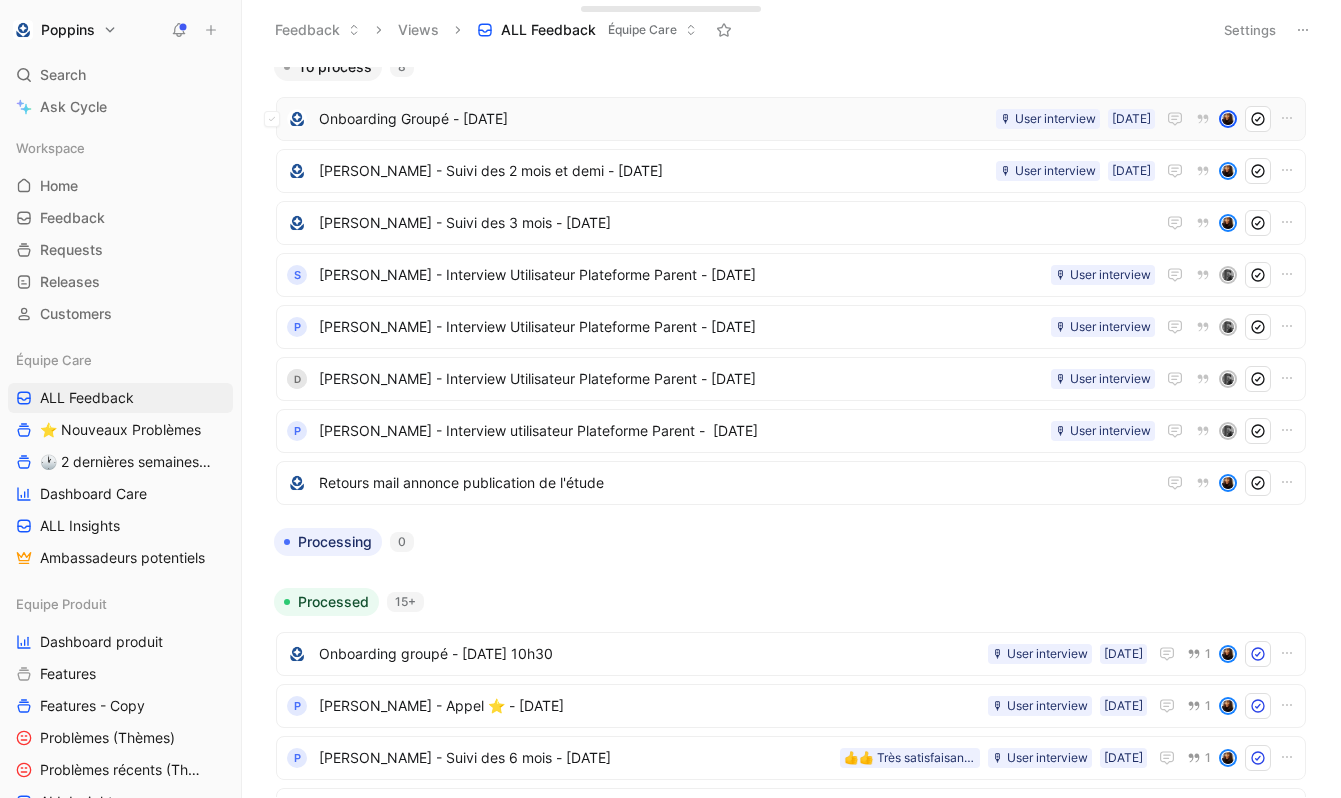 click on "Onboarding Groupé - [DATE]" at bounding box center (653, 119) 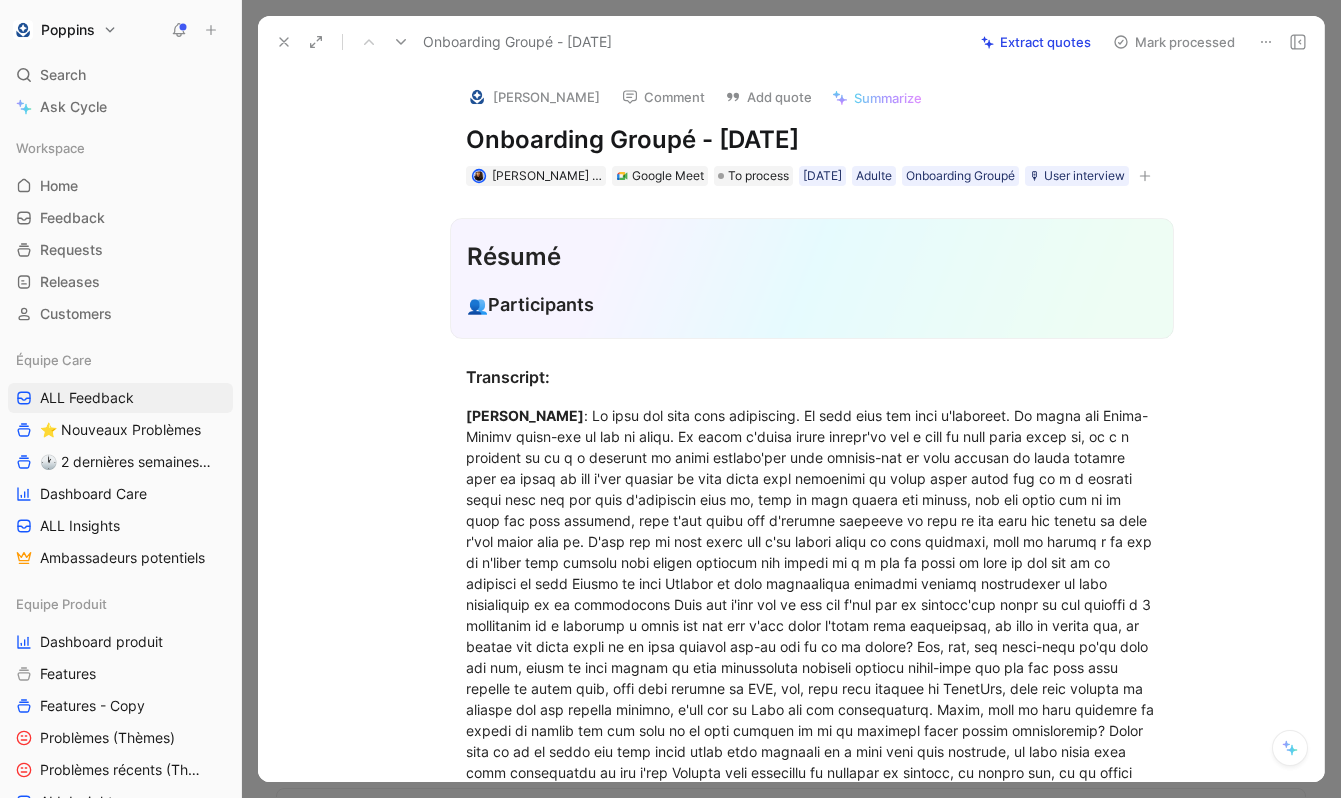 click on "Onboarding Groupé - [DATE]" at bounding box center [812, 140] 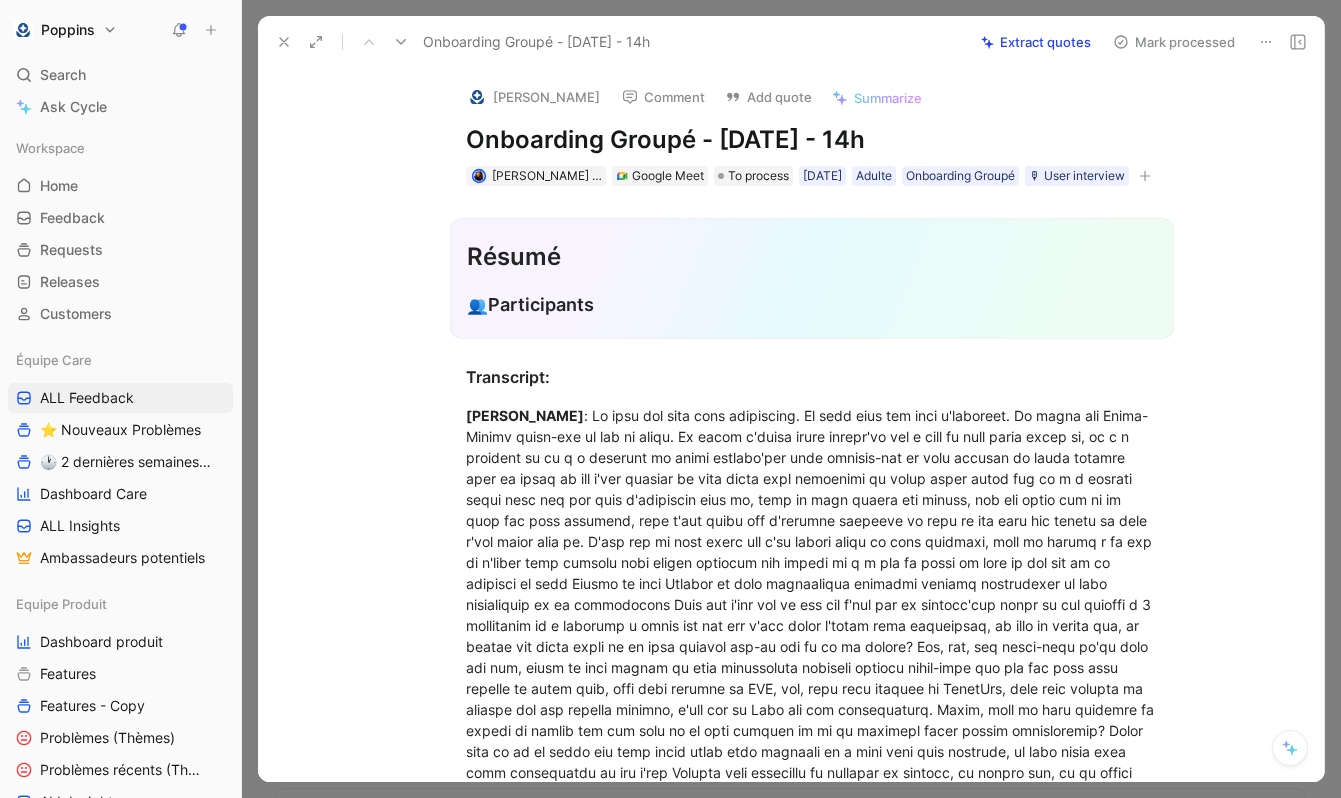 click 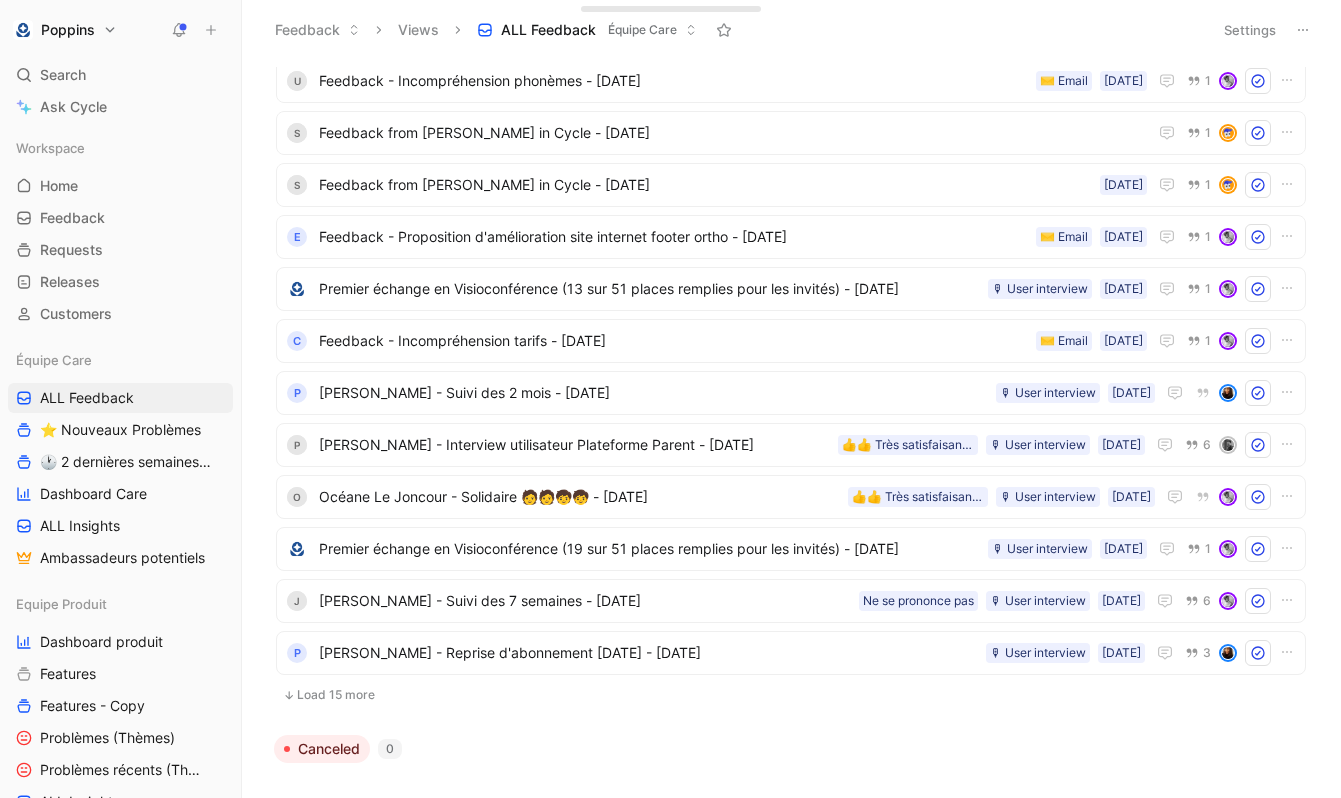scroll, scrollTop: 826, scrollLeft: 0, axis: vertical 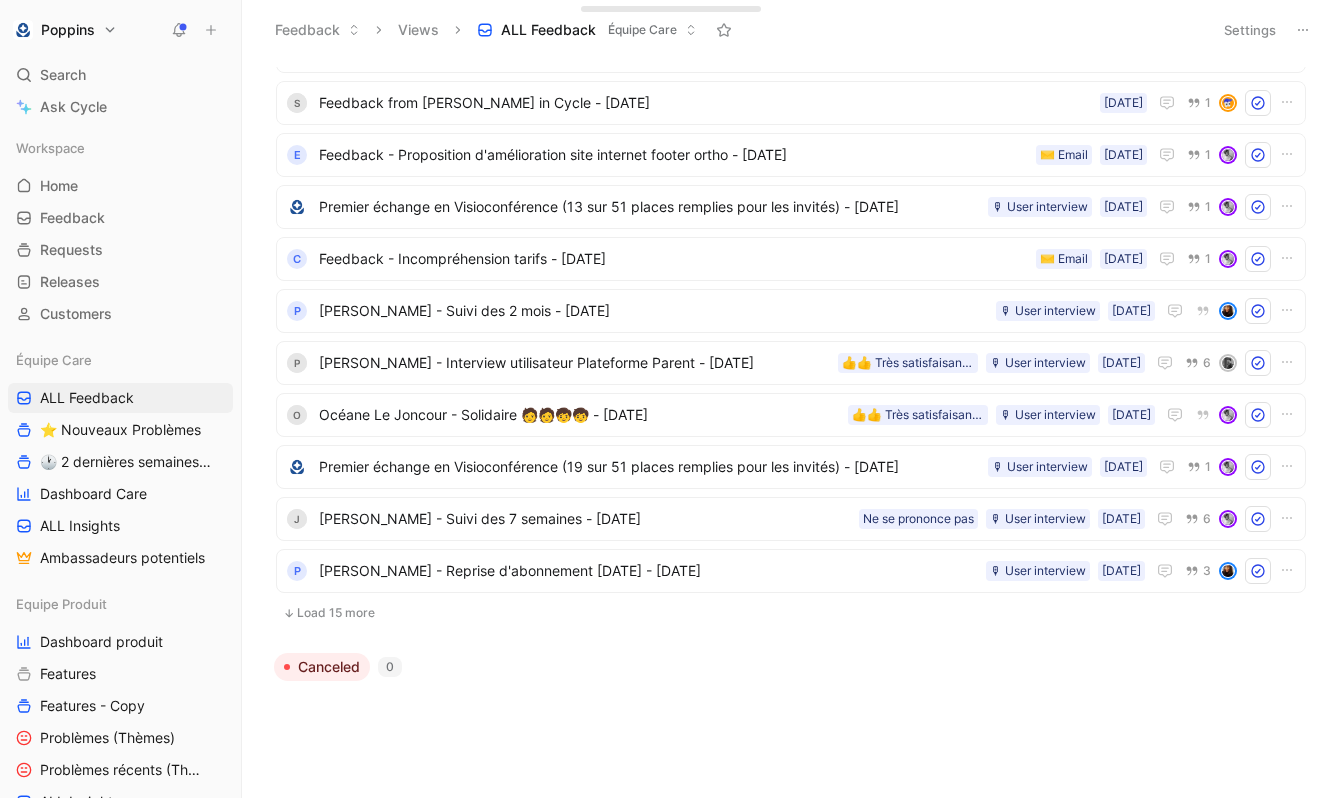 click on "Load 15 more" at bounding box center [791, 613] 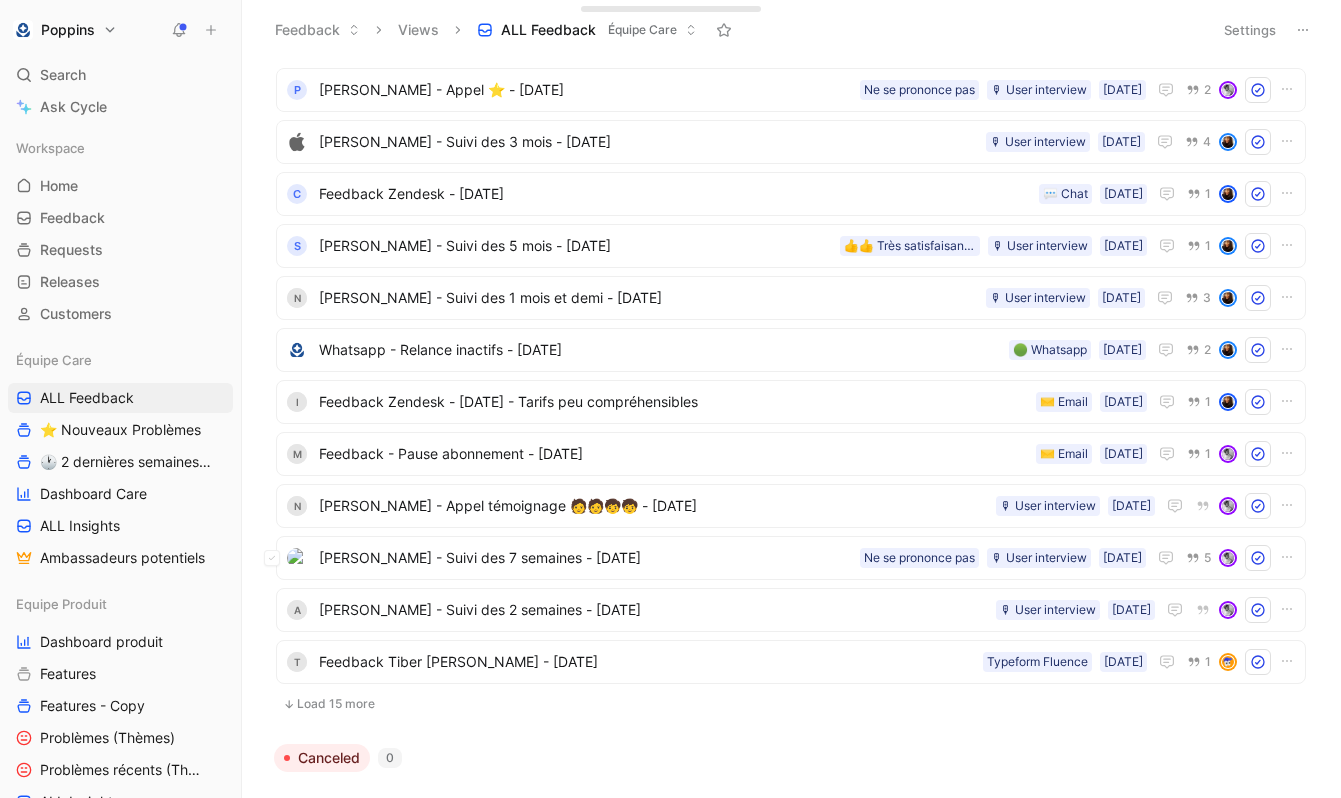 scroll, scrollTop: 1606, scrollLeft: 0, axis: vertical 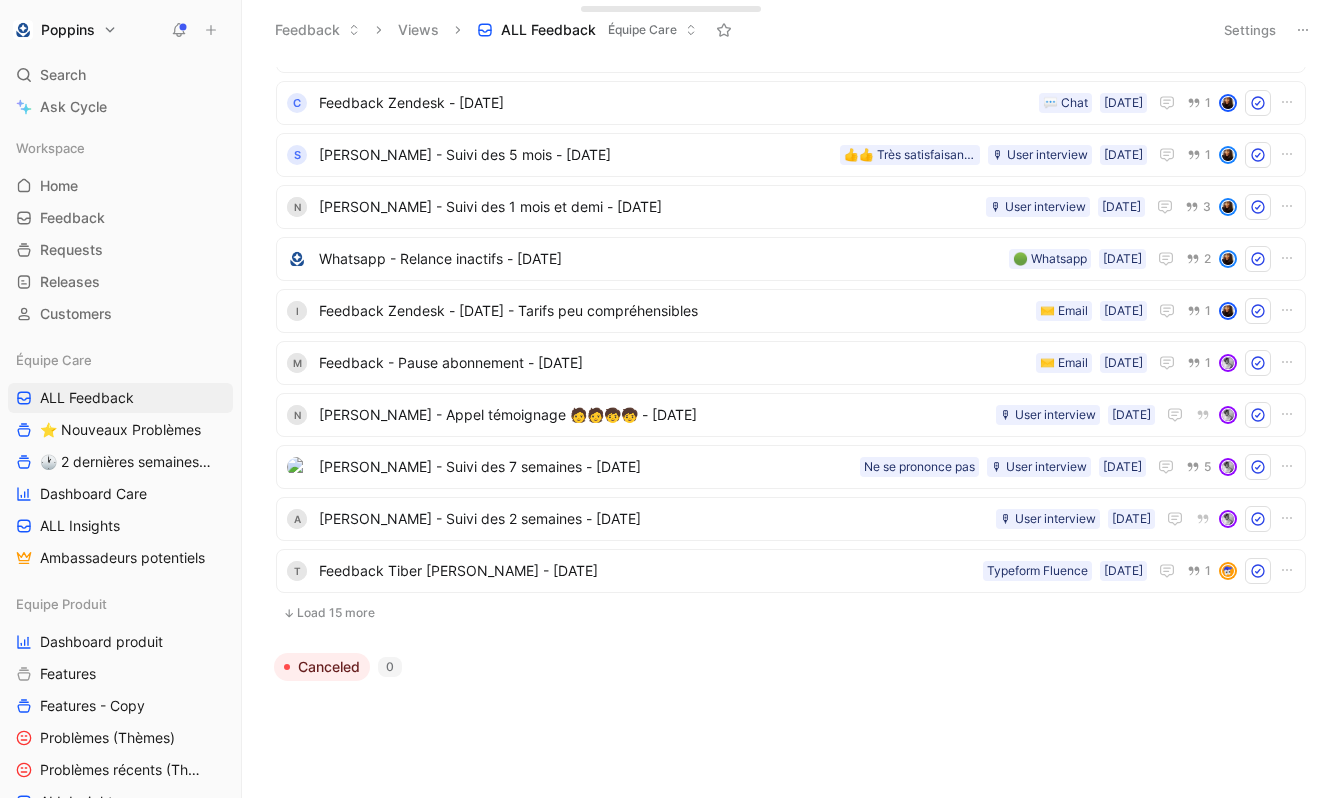 click on "Load 15 more" at bounding box center [791, 613] 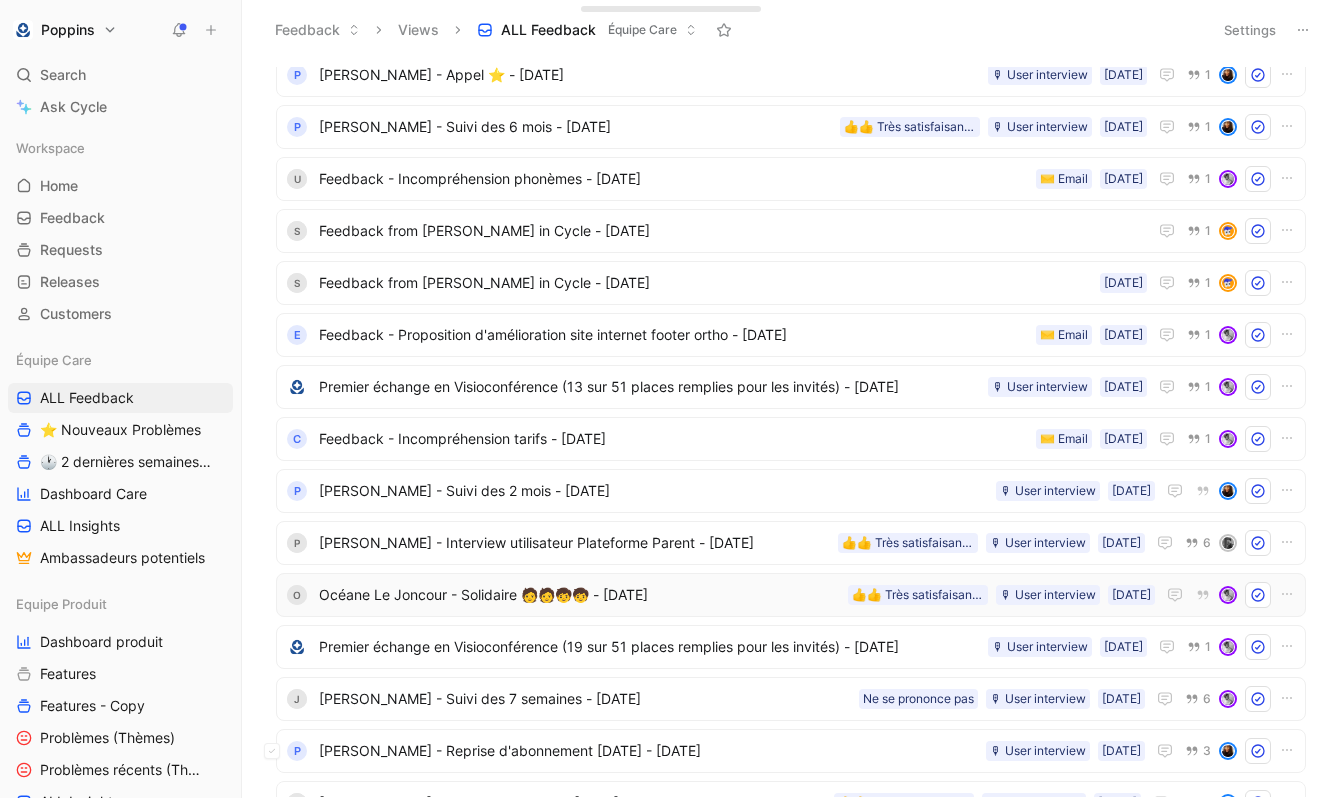scroll, scrollTop: 673, scrollLeft: 0, axis: vertical 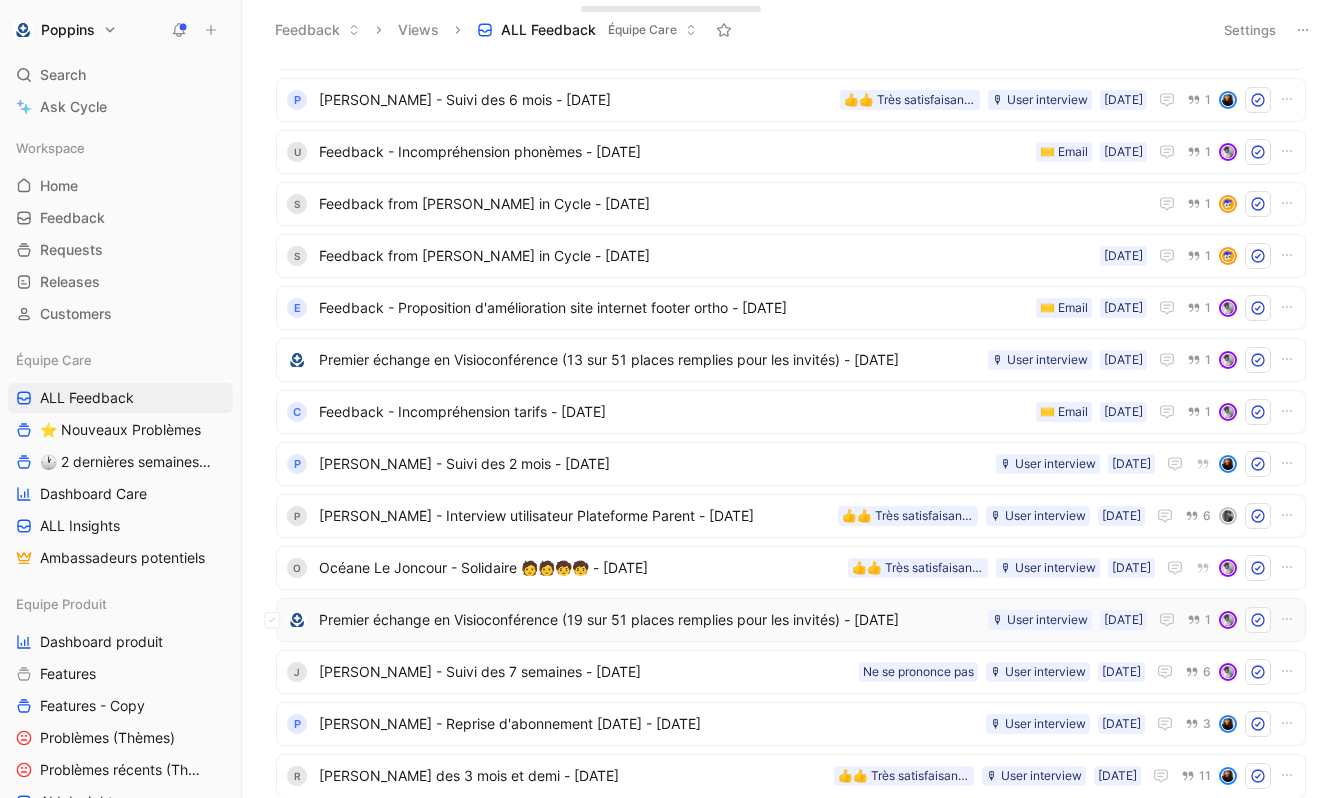 click on "Premier échange en Visioconférence (19 sur 51 places remplies pour les invités) - [DATE]" at bounding box center (649, 620) 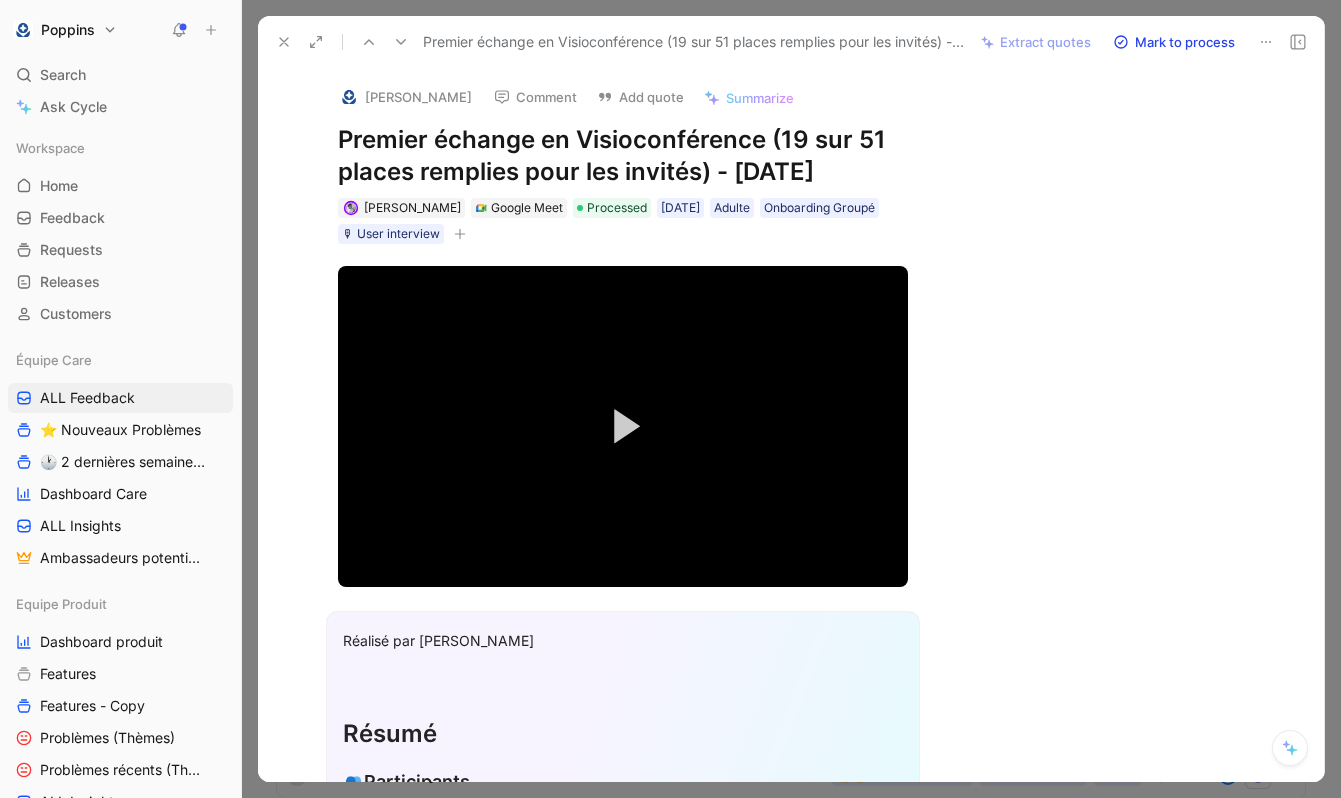 click on "Premier échange en Visioconférence (19 sur 51 places remplies pour les invités) - [DATE]" at bounding box center [623, 156] 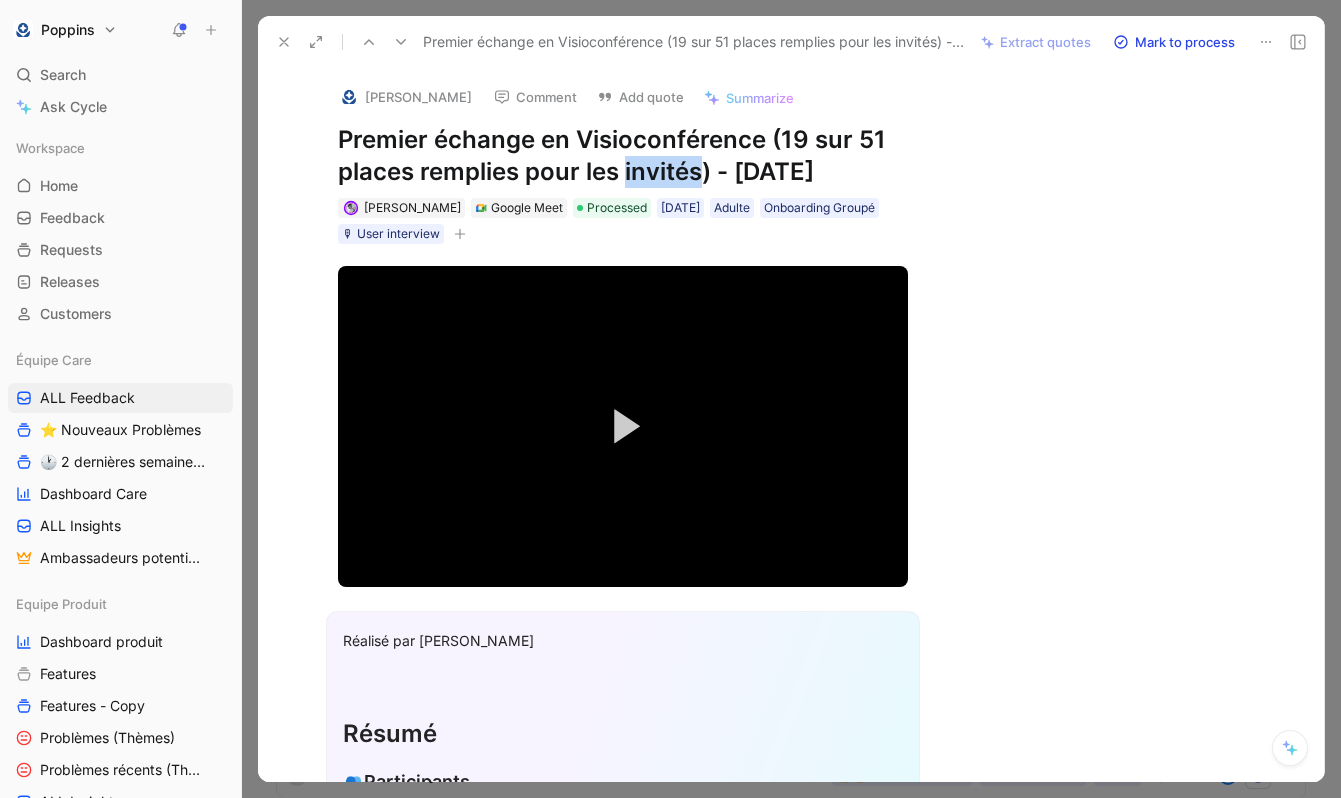click on "Premier échange en Visioconférence (19 sur 51 places remplies pour les invités) - [DATE]" at bounding box center [623, 156] 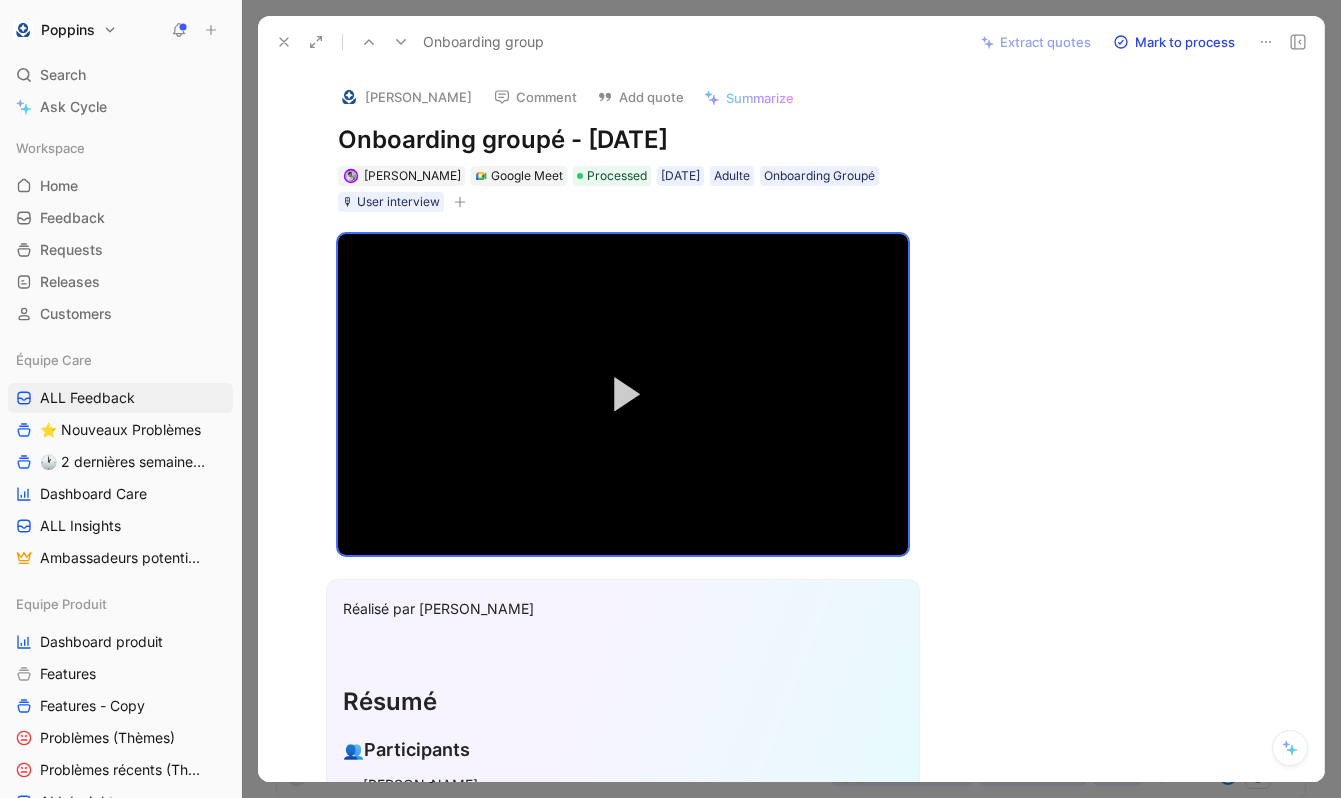 click 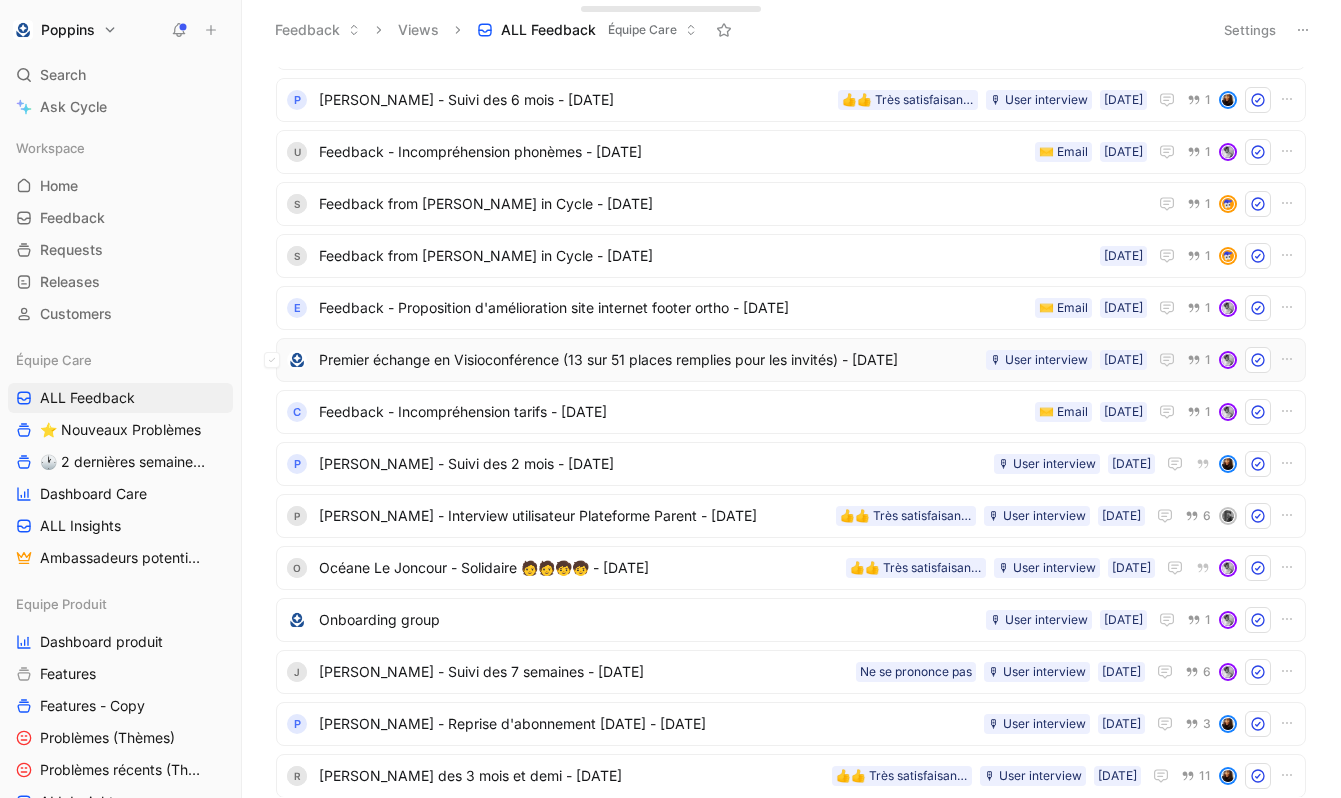 click on "Premier échange en Visioconférence (13 sur 51 places remplies pour les invités) - [DATE]" at bounding box center (648, 360) 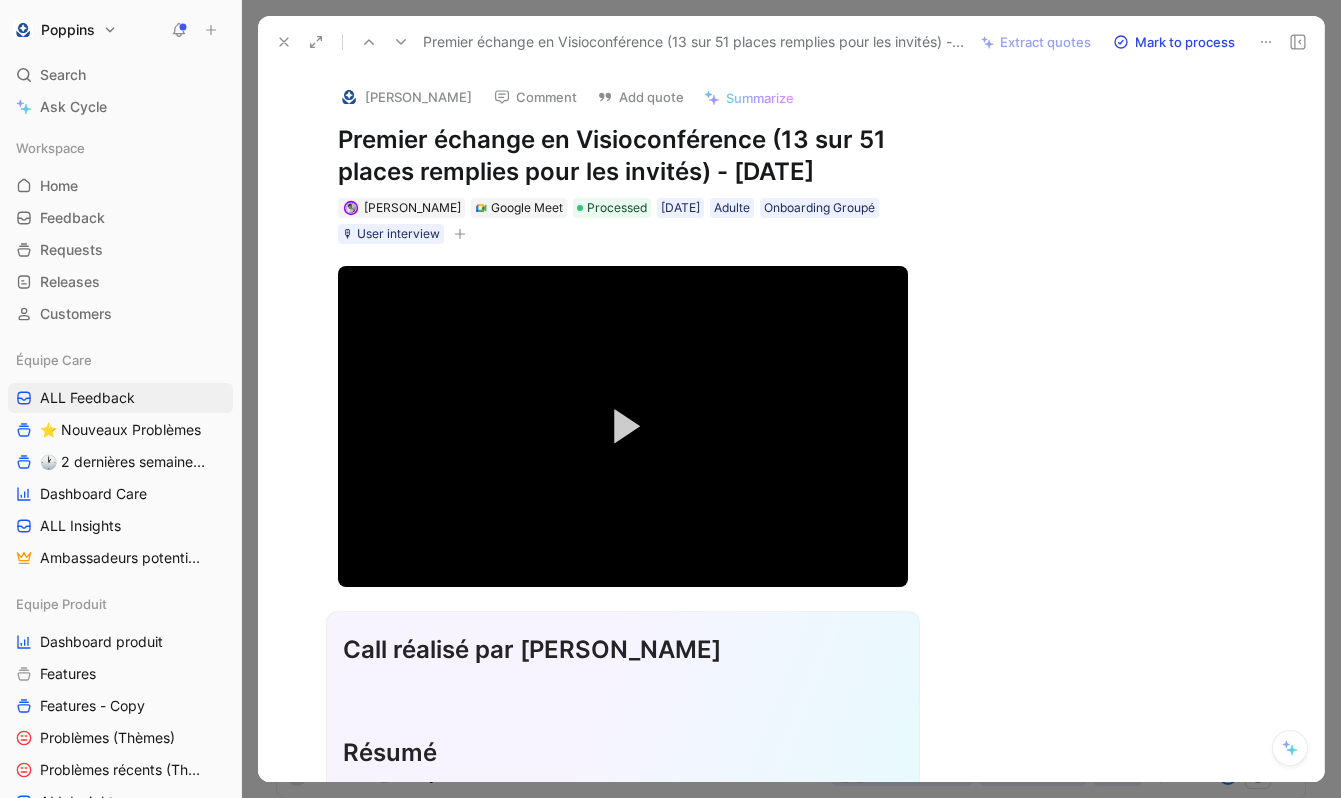 click on "Premier échange en Visioconférence (13 sur 51 places remplies pour les invités) - [DATE]" at bounding box center (623, 156) 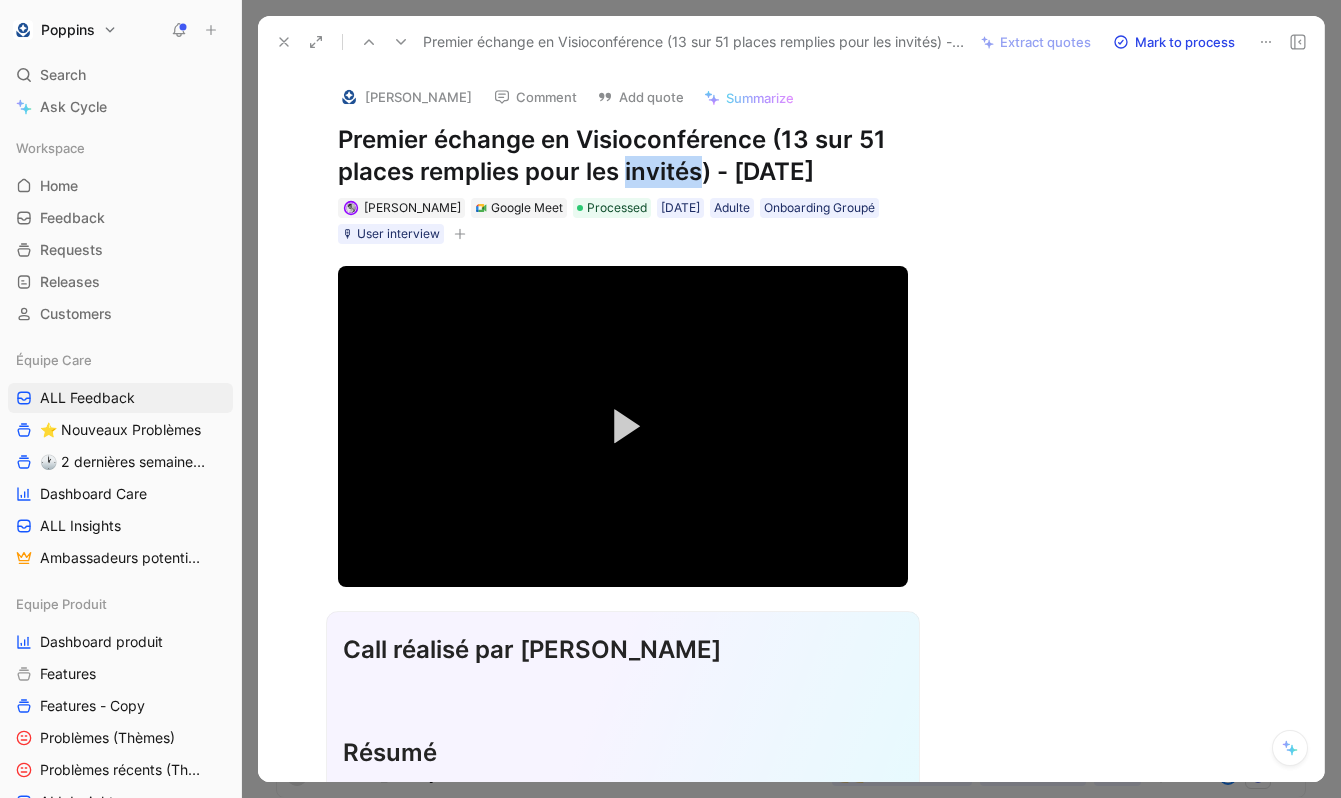 click on "Premier échange en Visioconférence (13 sur 51 places remplies pour les invités) - [DATE]" at bounding box center [623, 156] 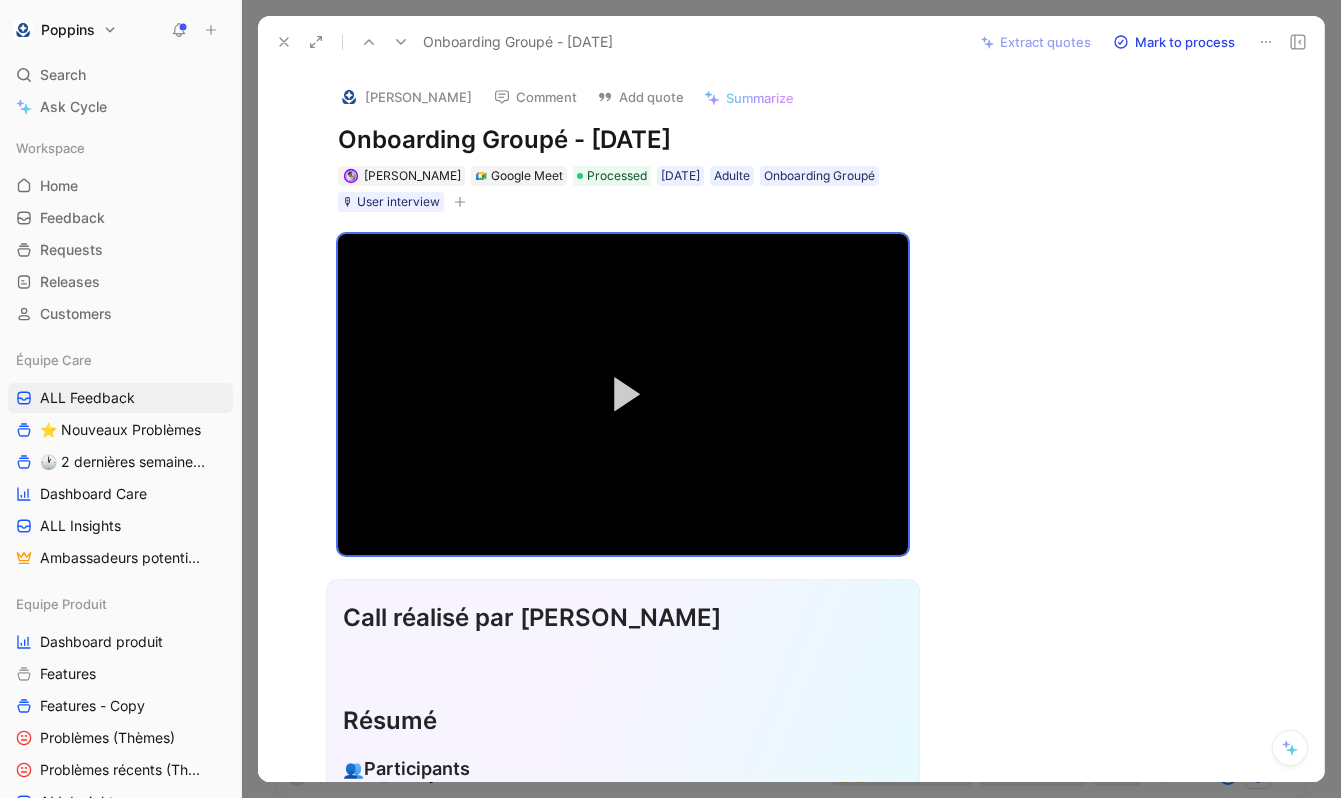click 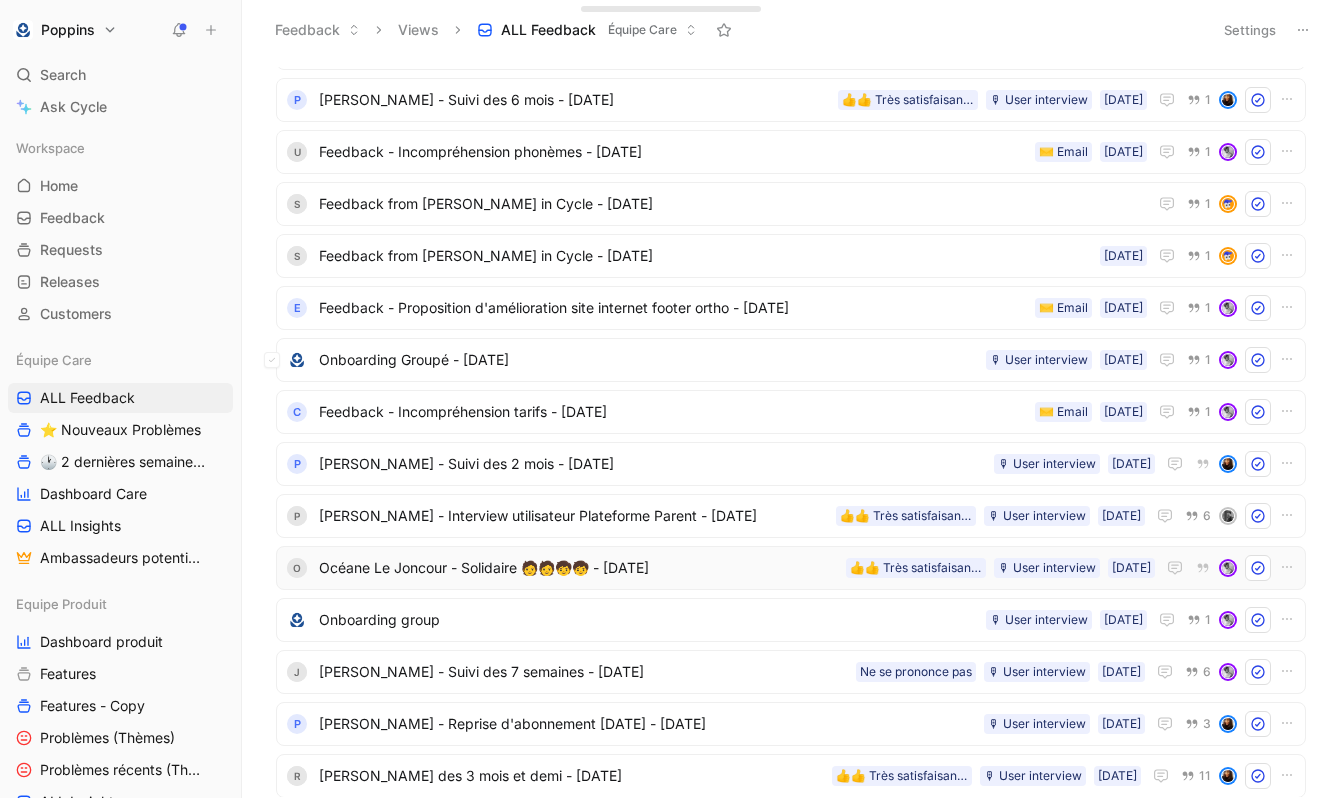 scroll, scrollTop: 0, scrollLeft: 0, axis: both 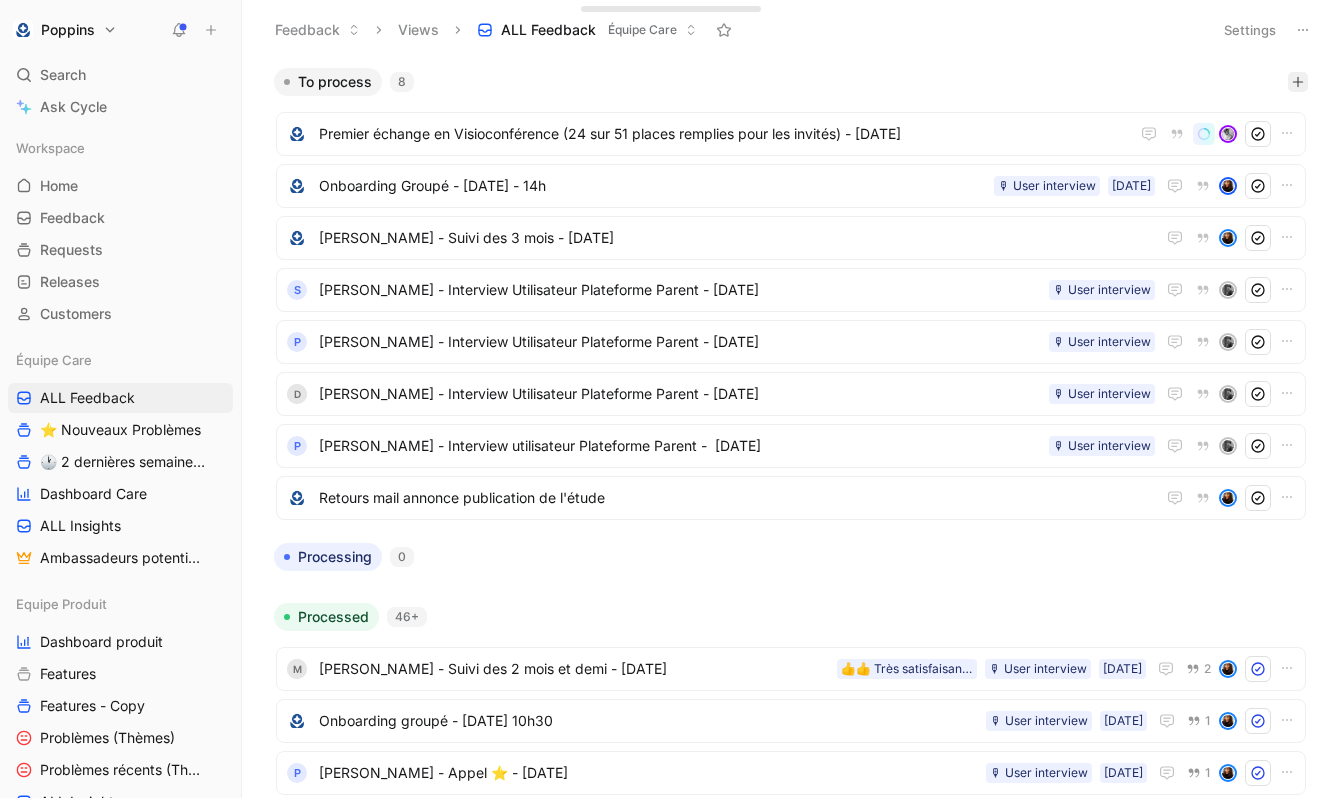 click 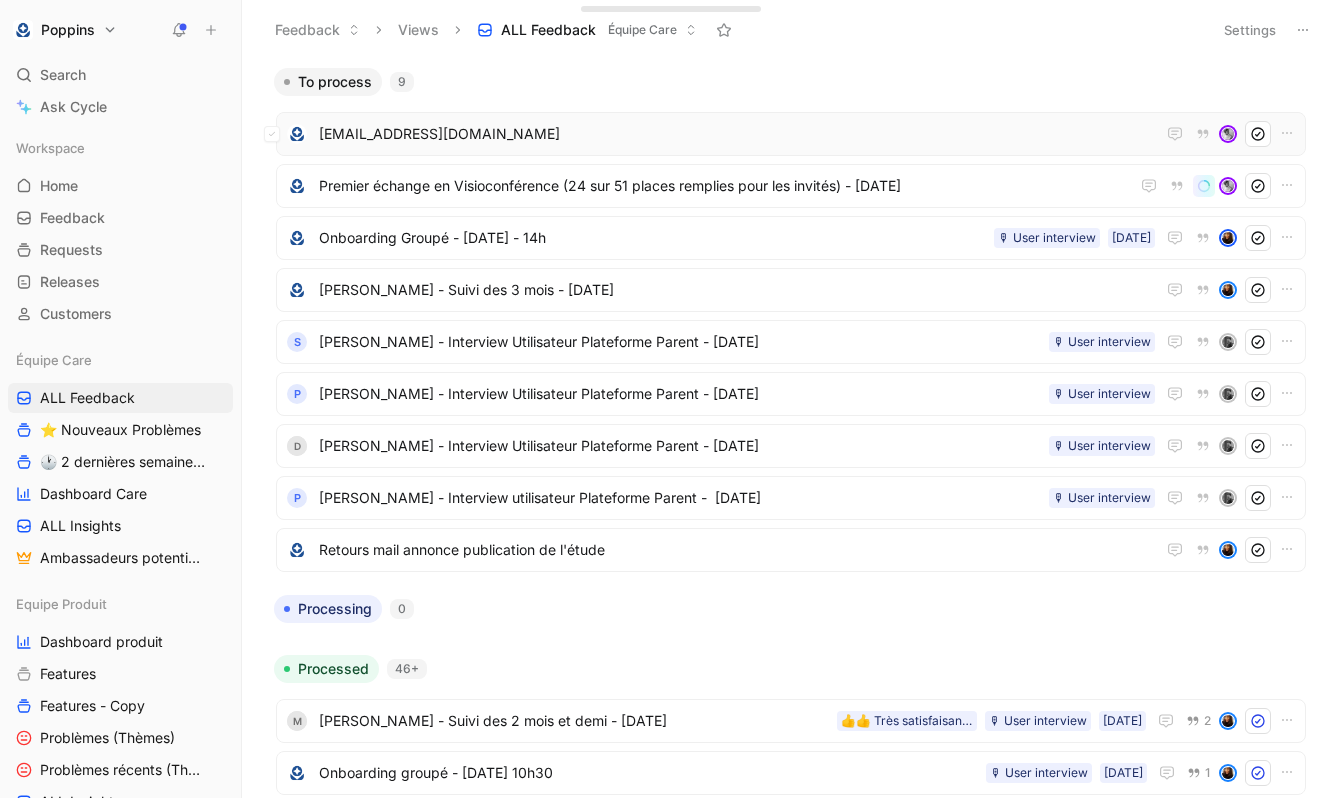 click on "[EMAIL_ADDRESS][DOMAIN_NAME]" at bounding box center [737, 134] 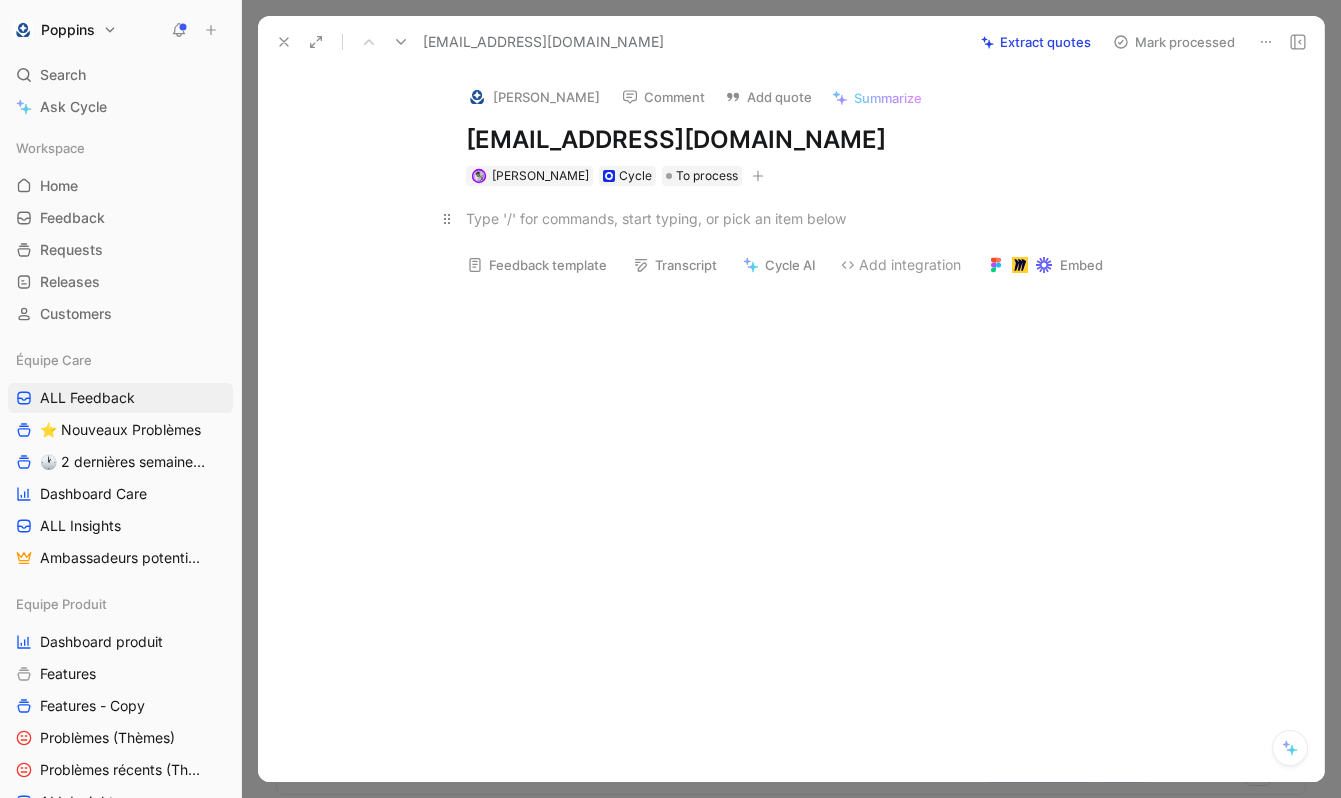 click at bounding box center (812, 218) 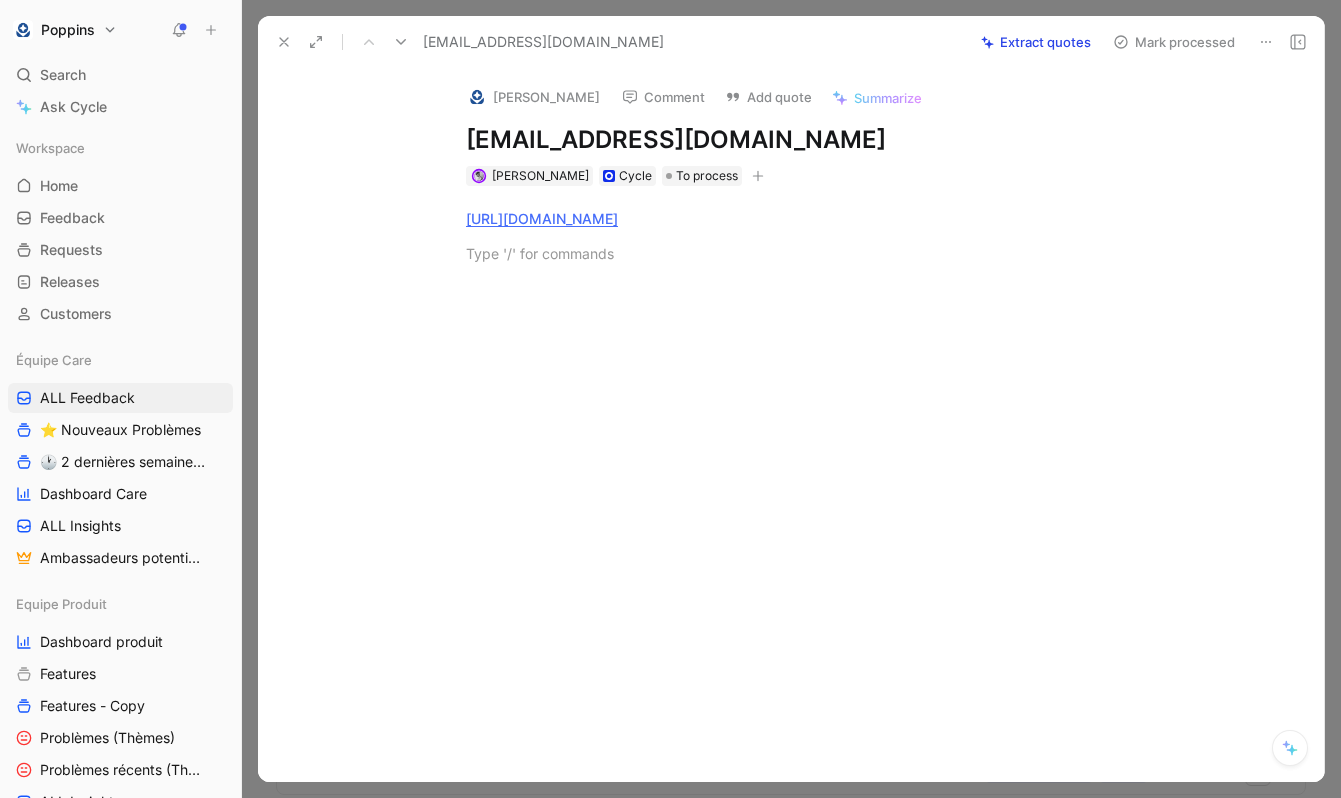 paste 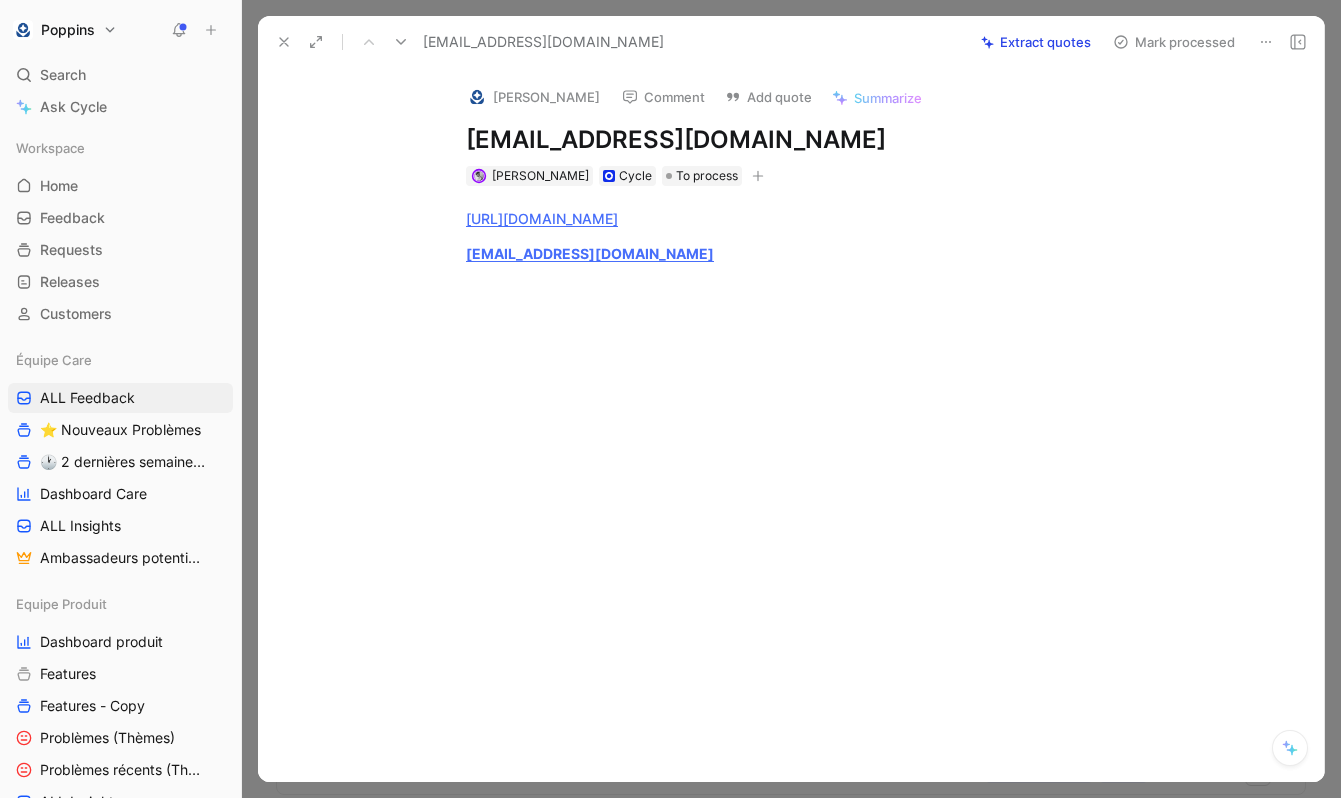 type 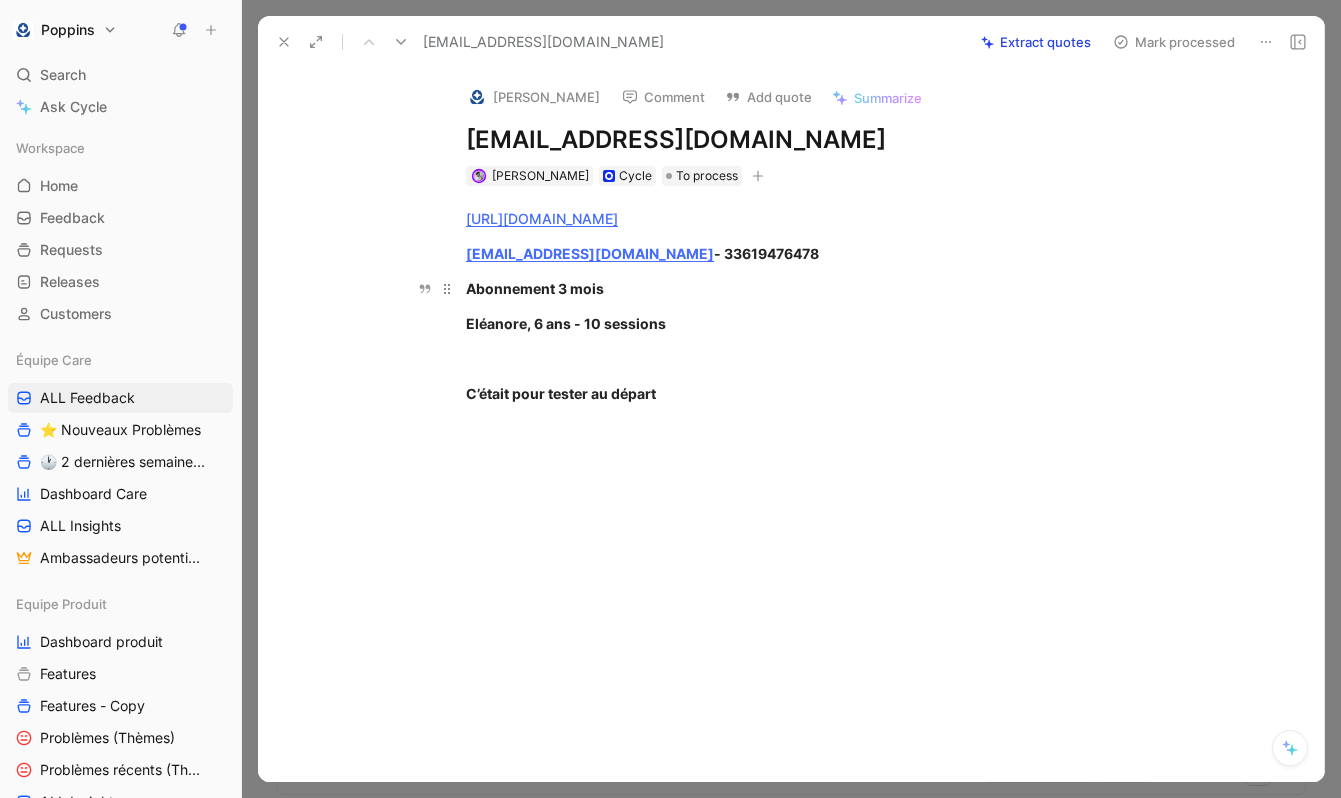 click on "Abonnement 3 mois" at bounding box center (812, 288) 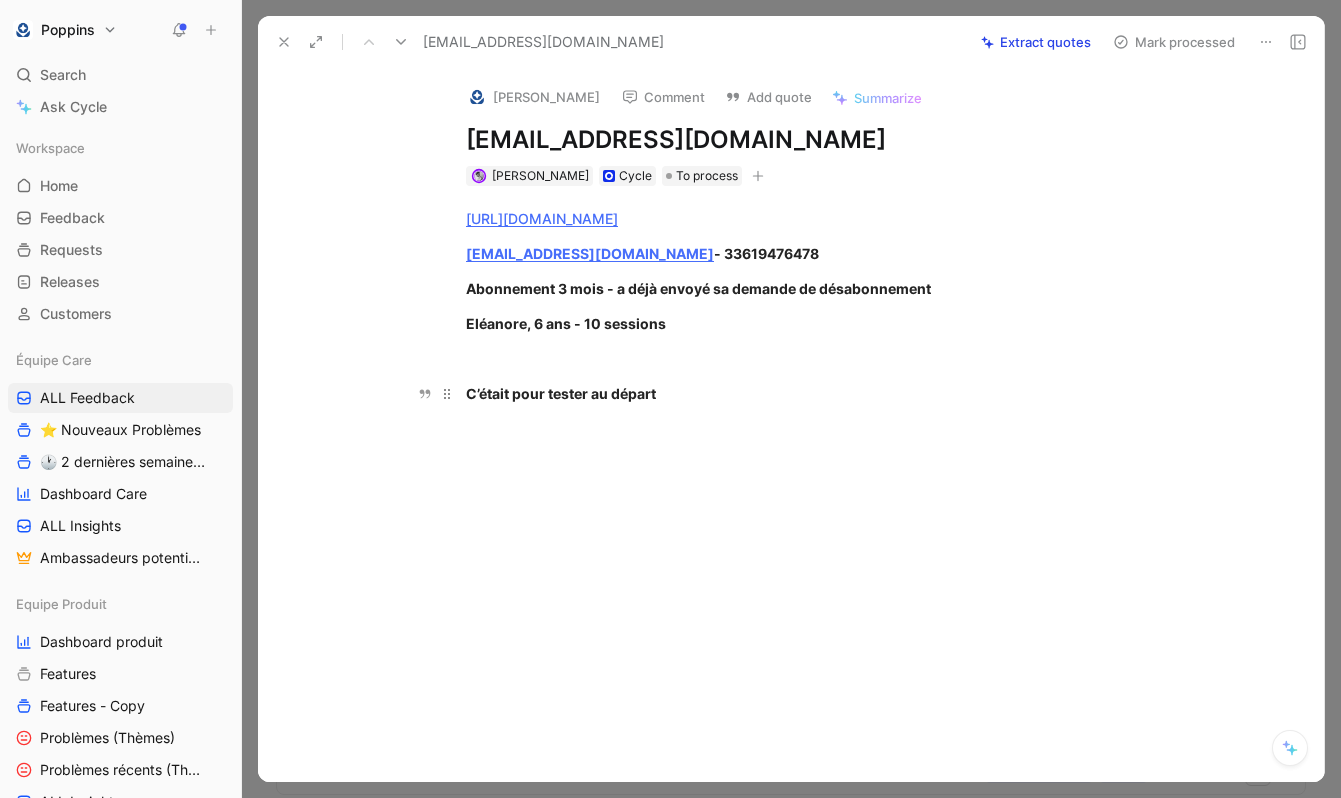 click on "C’était pour tester au départ" at bounding box center [812, 393] 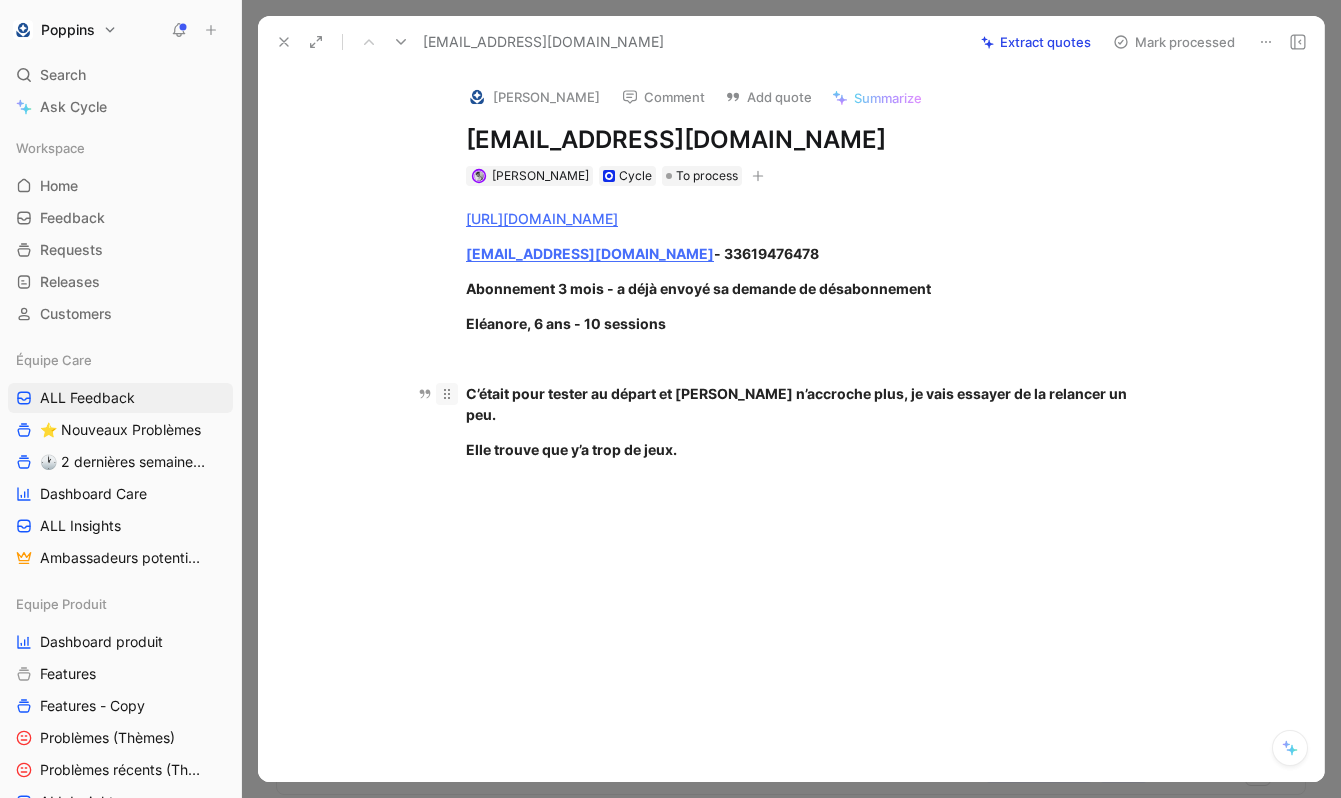 drag, startPoint x: 688, startPoint y: 422, endPoint x: 452, endPoint y: 384, distance: 239.03975 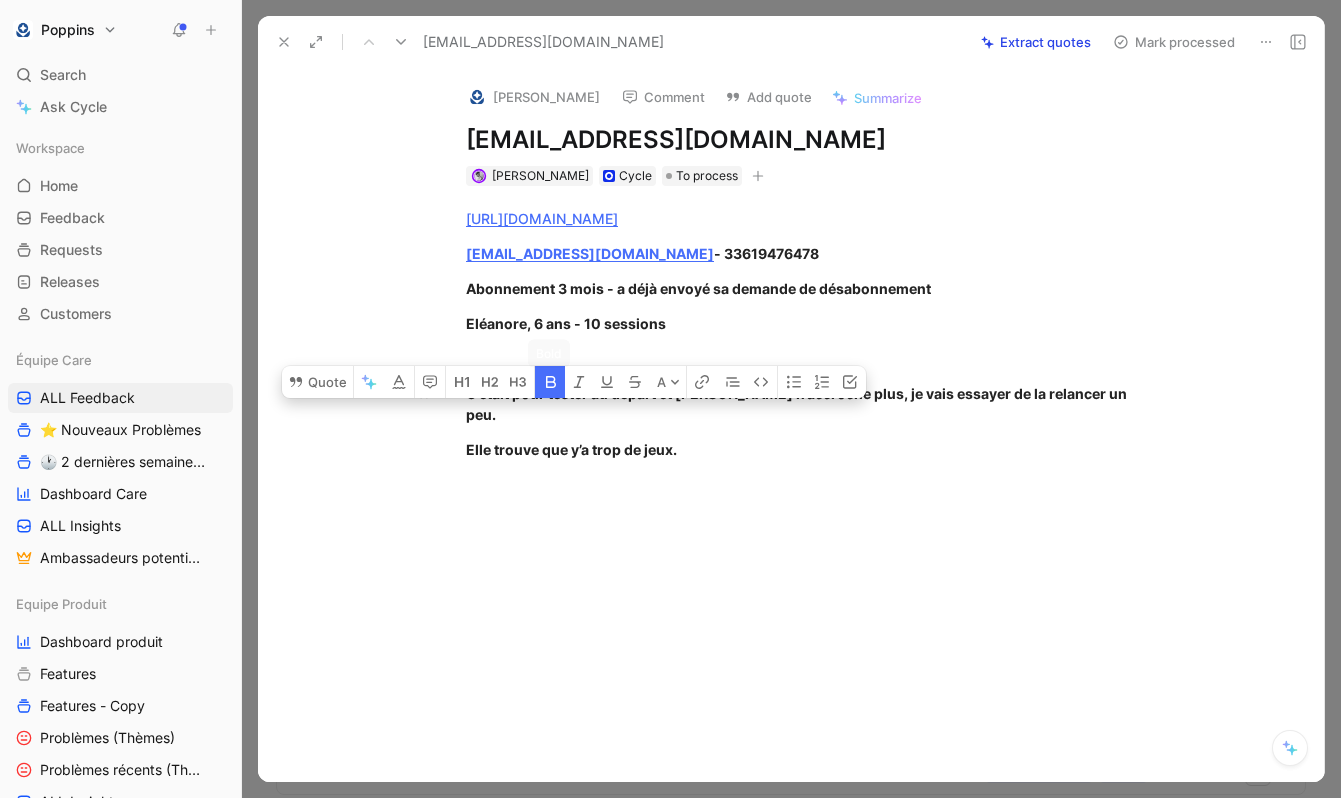 click 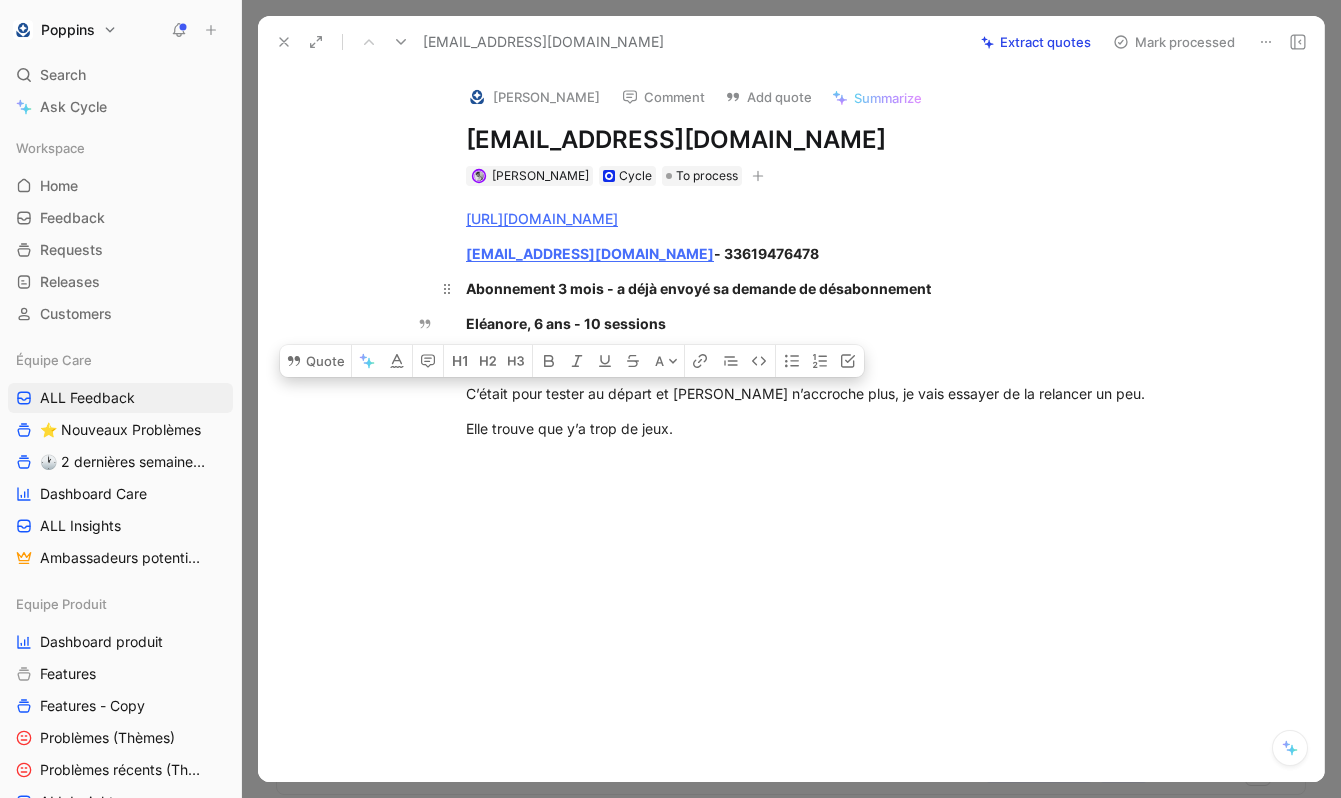 click on "Abonnement 3 mois - a déjà envoyé sa demande de désabonnement" at bounding box center (812, 288) 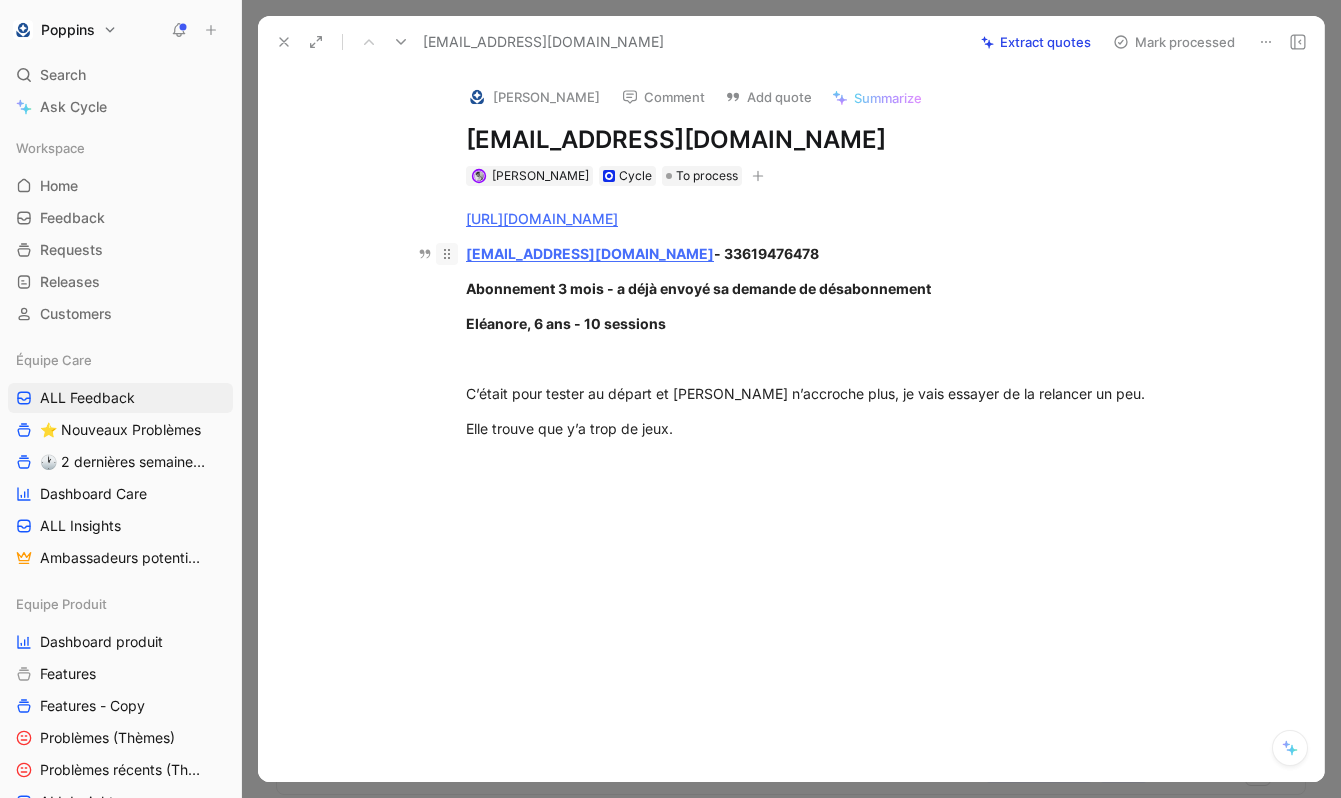 drag, startPoint x: 677, startPoint y: 322, endPoint x: 442, endPoint y: 256, distance: 244.0922 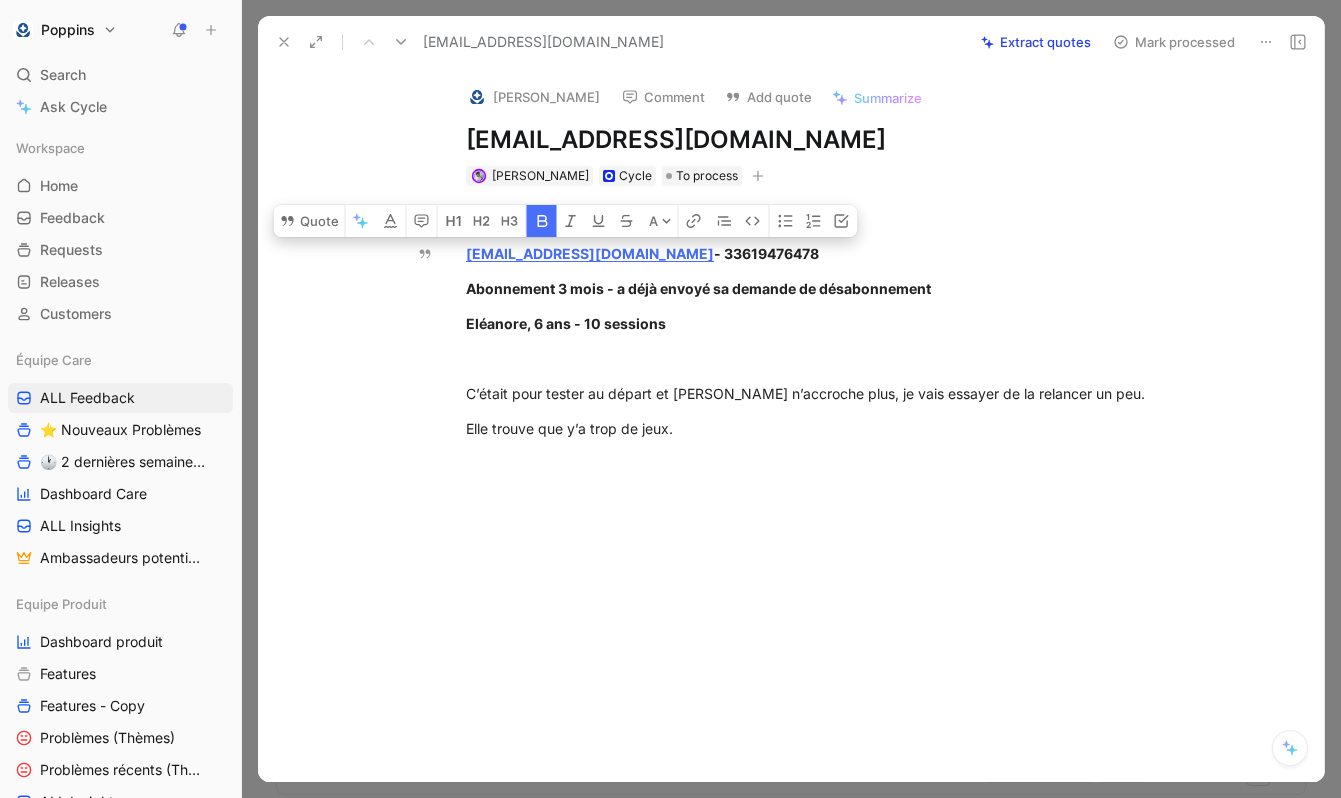 click 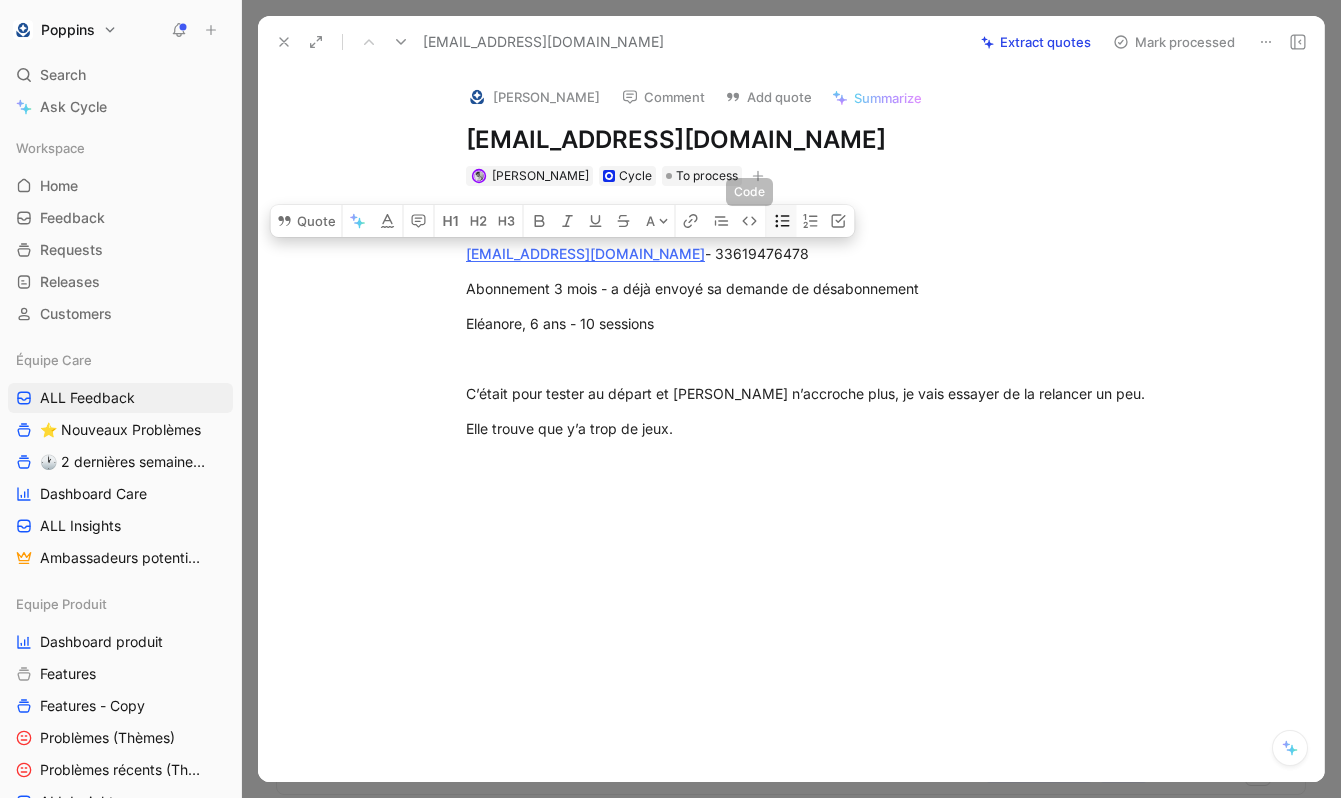 click 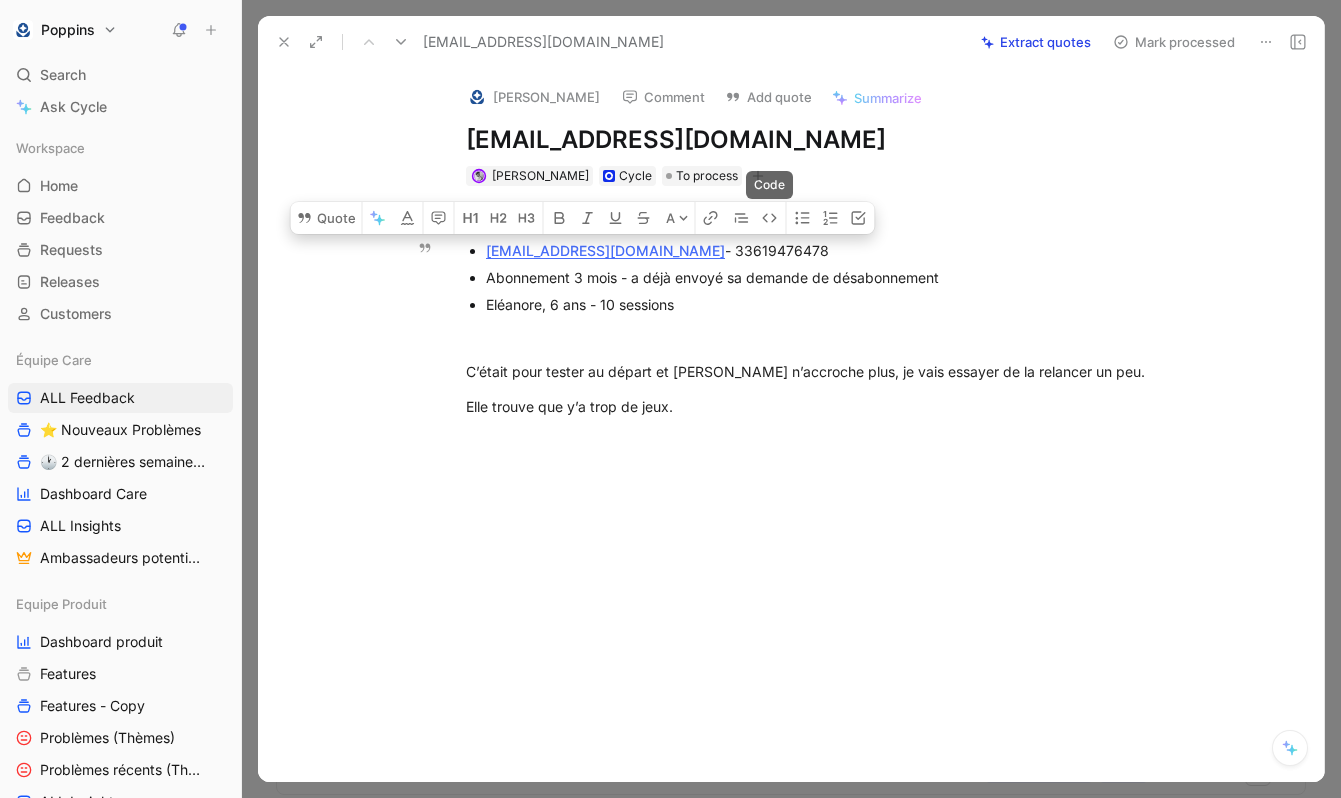 click on "Eléanore, 6 ans - 10 sessions" at bounding box center [822, 304] 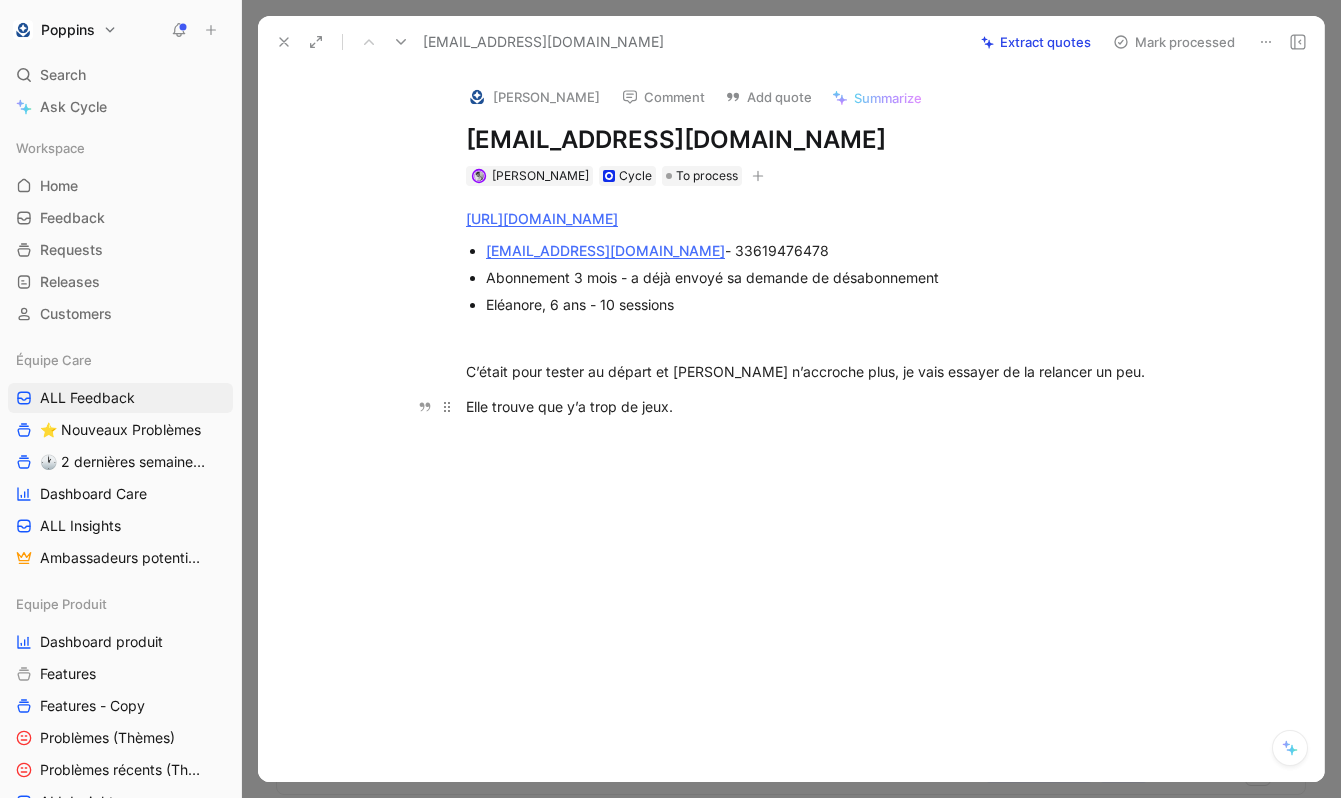 click on "Elle trouve que y’a trop de jeux." at bounding box center (812, 406) 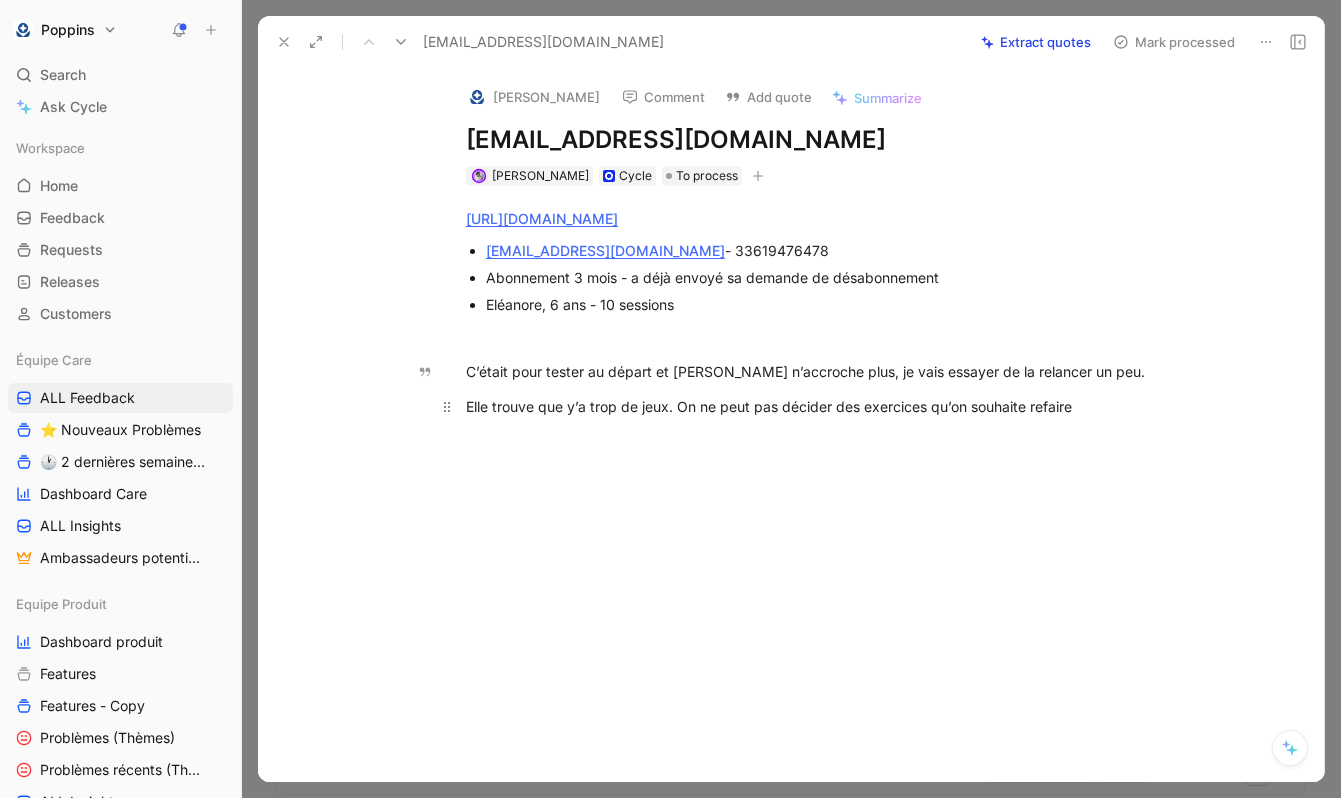 drag, startPoint x: 929, startPoint y: 368, endPoint x: 1048, endPoint y: 402, distance: 123.76187 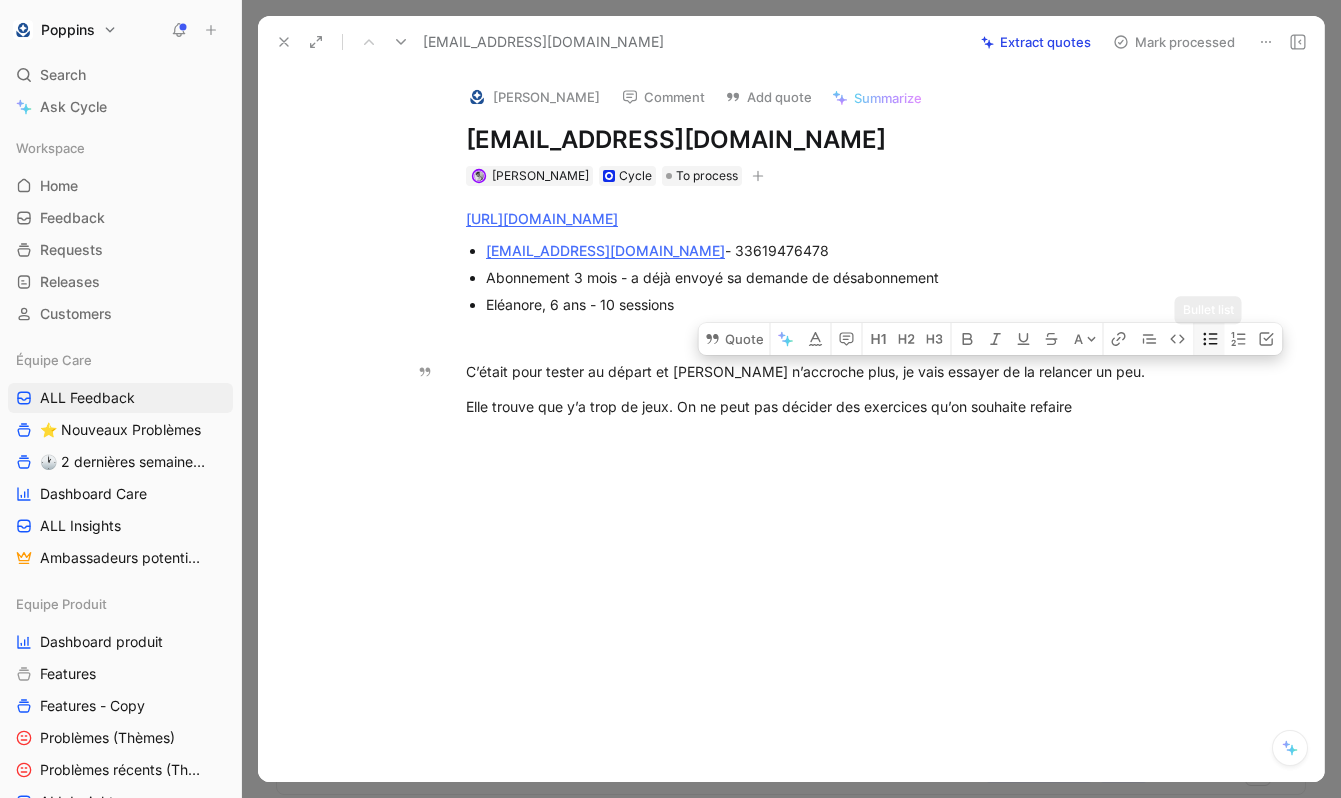 click 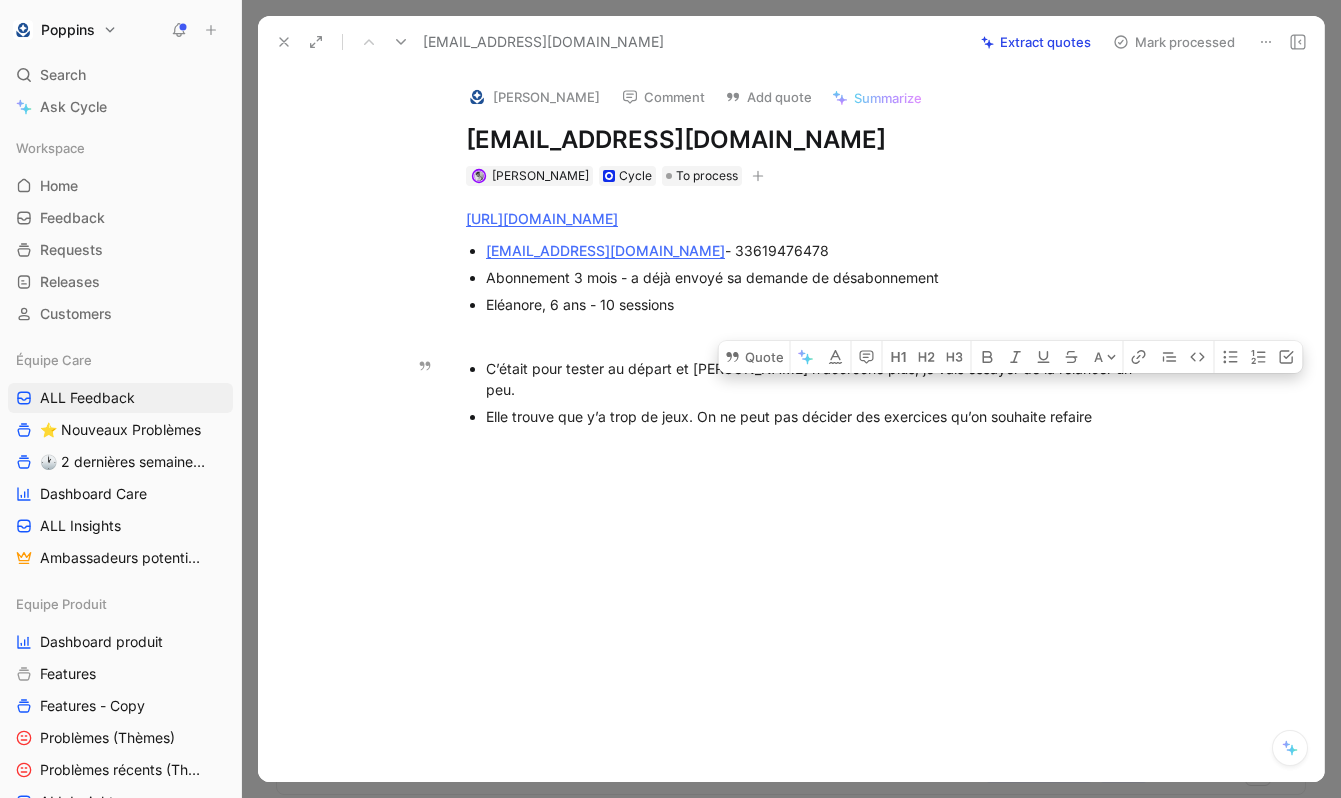 click on "Elle trouve que y’a trop de jeux. On ne peut pas décider des exercices qu’on souhaite refaire" at bounding box center [822, 416] 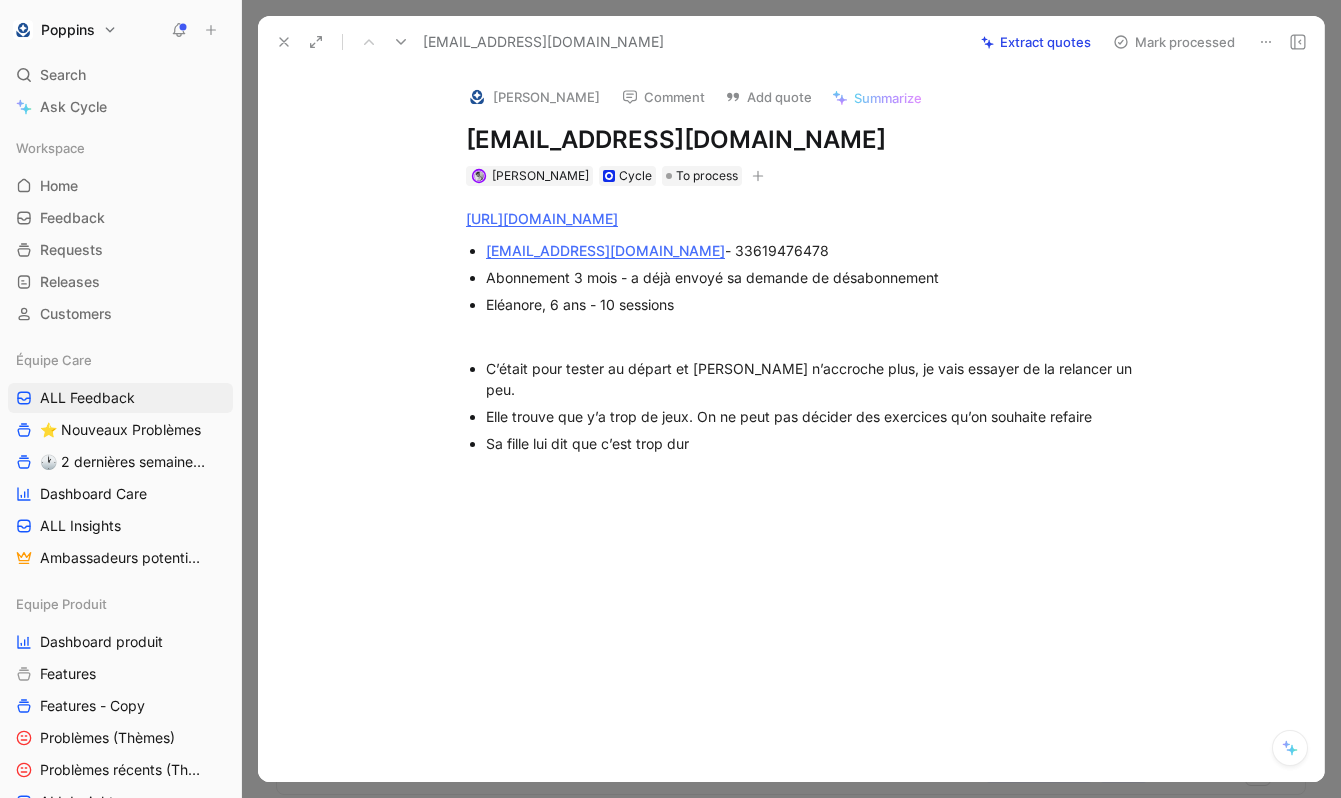 click on "[URL][DOMAIN_NAME] [EMAIL_ADDRESS][DOMAIN_NAME]  - 33619476478 Abonnement 3 mois - a déjà envoyé sa demande de désabonnement  Eléanore, 6 ans - 10 sessions C’était pour tester au départ et [PERSON_NAME] n’accroche plus, je vais essayer de la relancer un peu. Elle trouve que y’a trop de jeux. On ne peut pas décider des exercices qu’on souhaite refaire Sa fille lui dit que c’est trop dur" at bounding box center [812, 329] 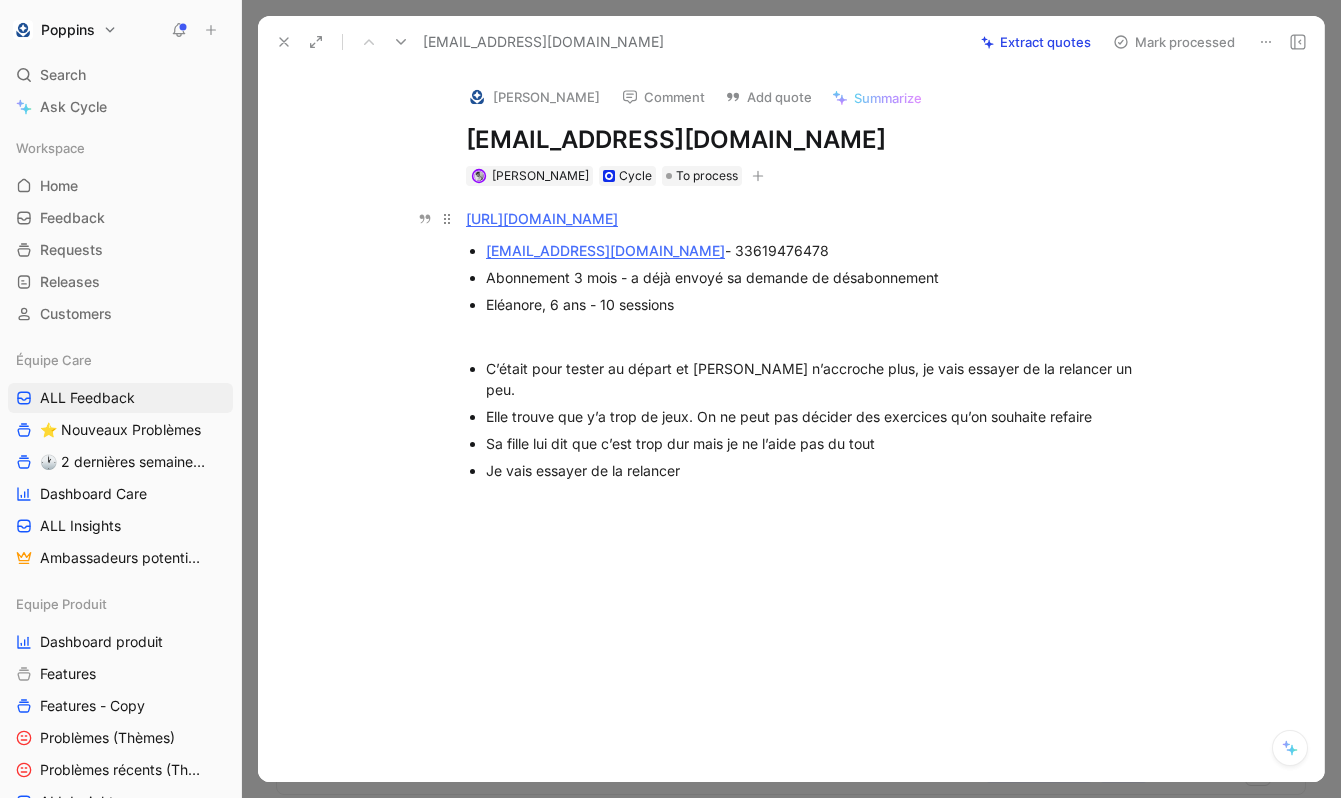 click on "[URL][DOMAIN_NAME]" at bounding box center [542, 218] 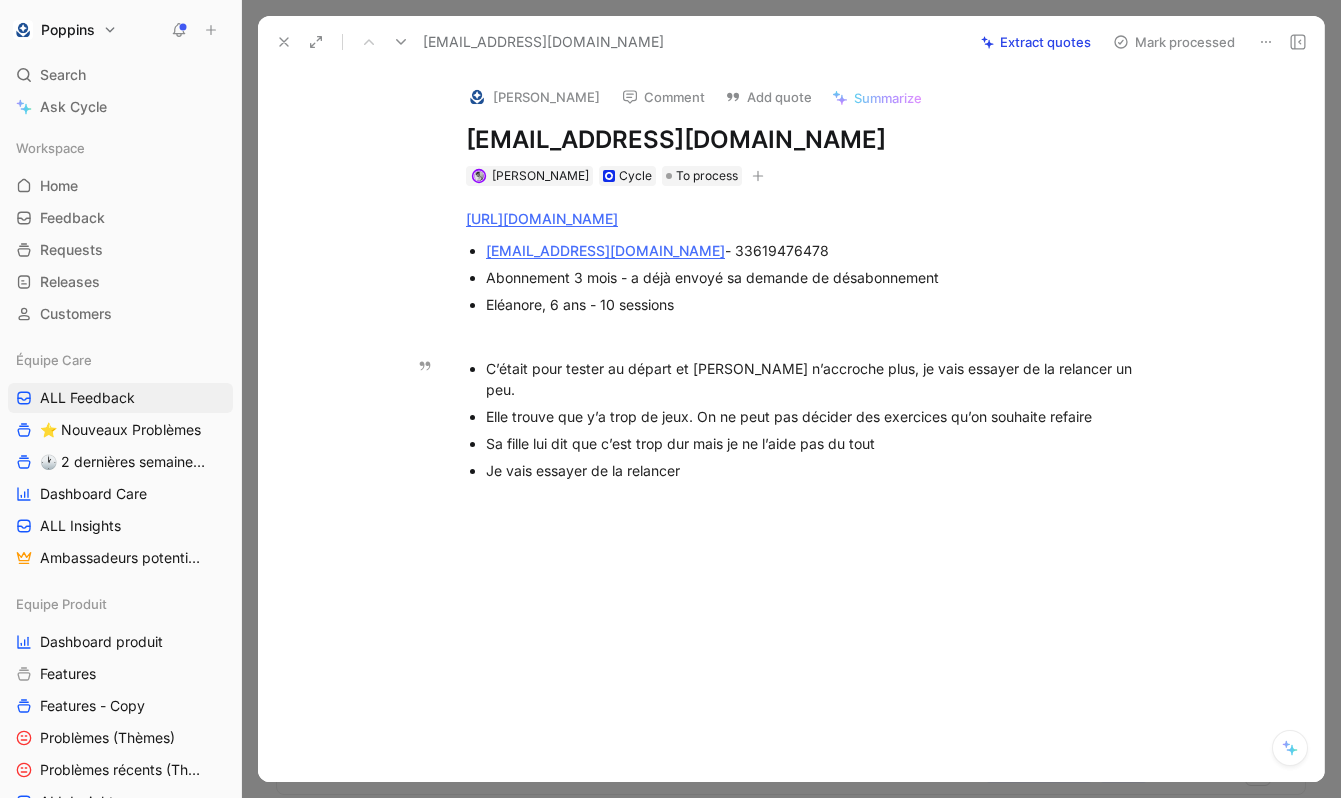 click on "Je vais essayer de la relancer" at bounding box center (822, 470) 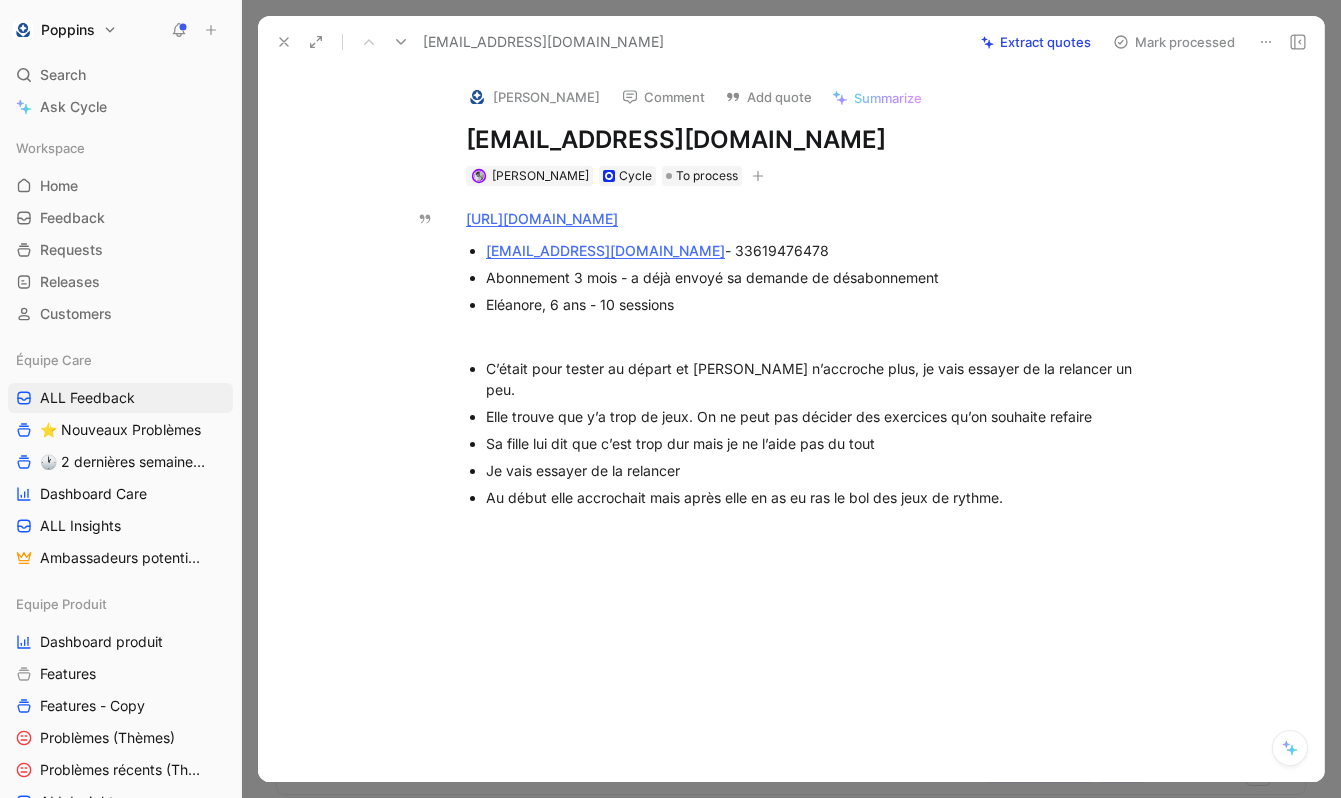 click on "[EMAIL_ADDRESS][DOMAIN_NAME]" at bounding box center [812, 140] 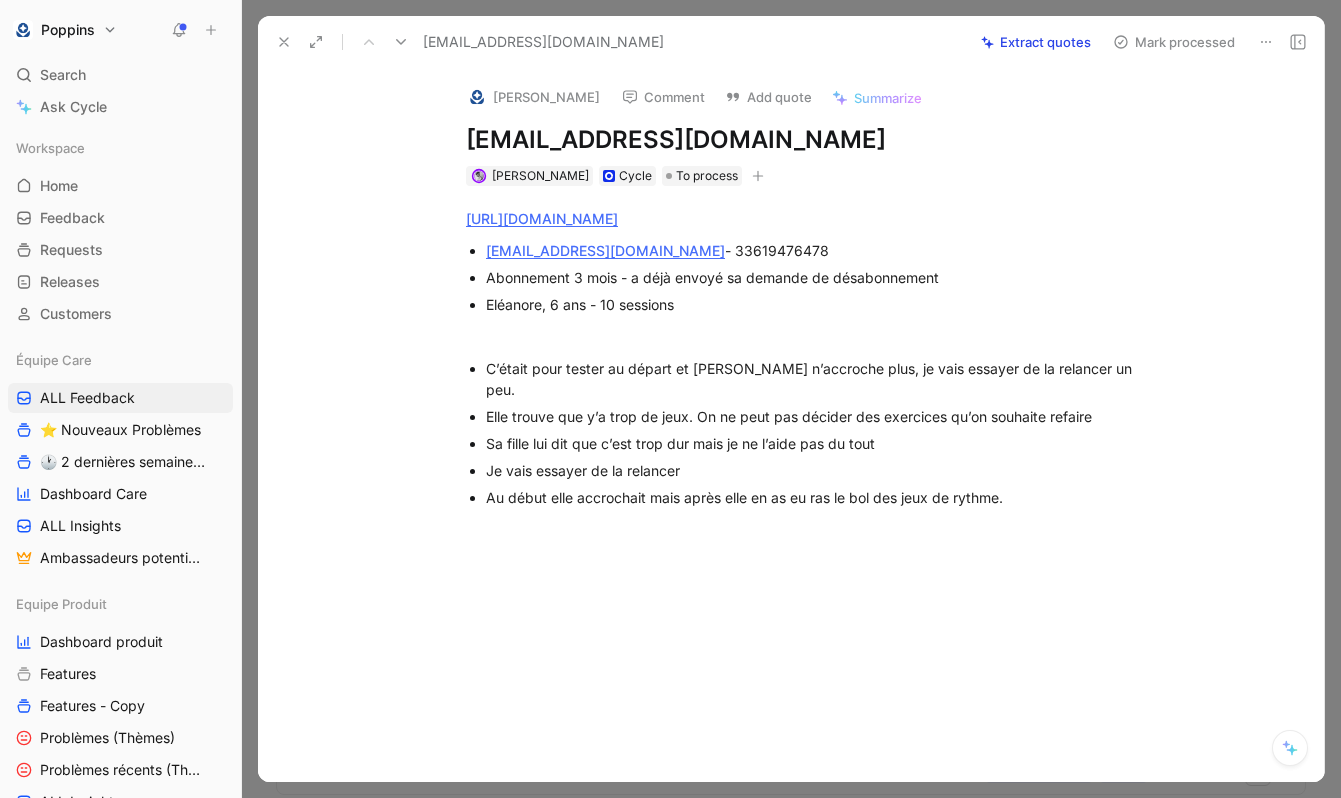 click on "[PERSON_NAME] Comment Add quote Summarize [EMAIL_ADDRESS][DOMAIN_NAME] [PERSON_NAME] Cycle To process" at bounding box center (812, 128) 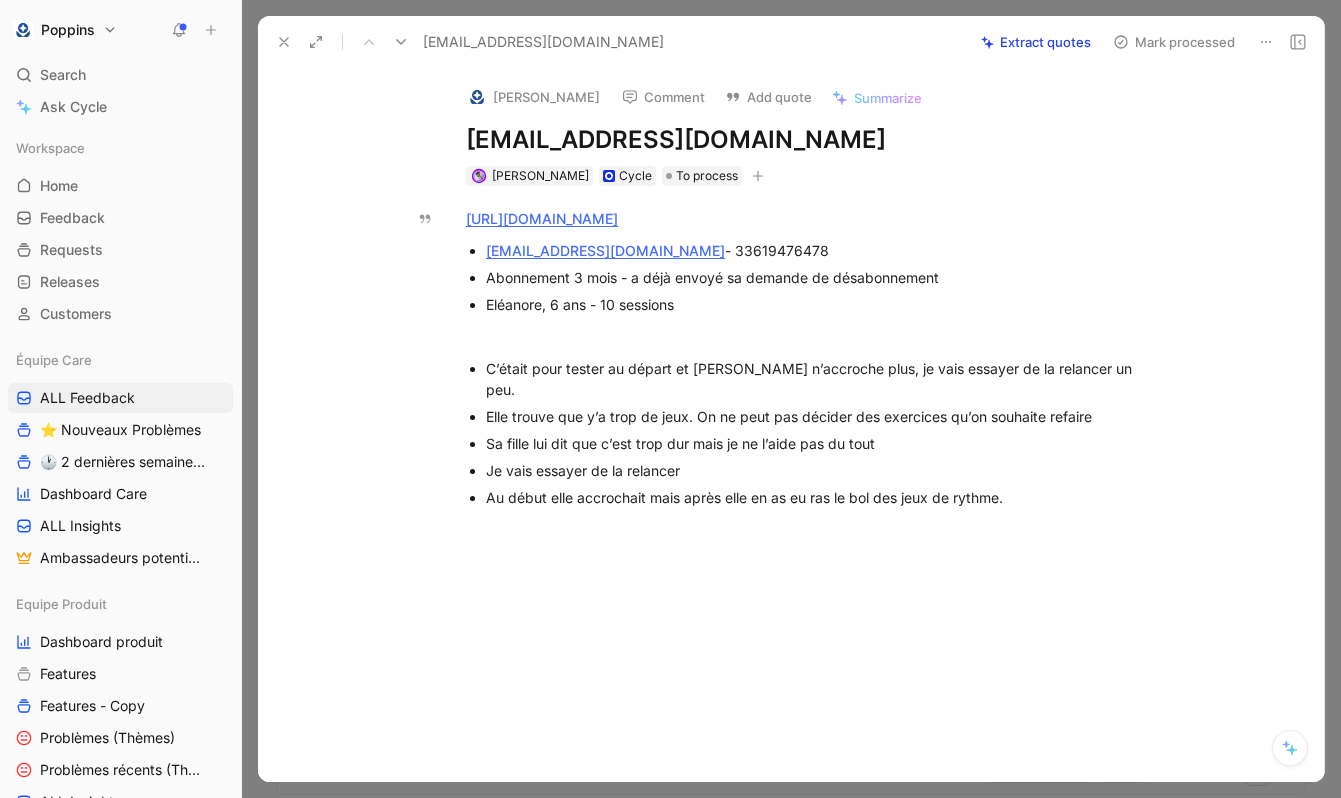 click on "[EMAIL_ADDRESS][DOMAIN_NAME]" at bounding box center (812, 140) 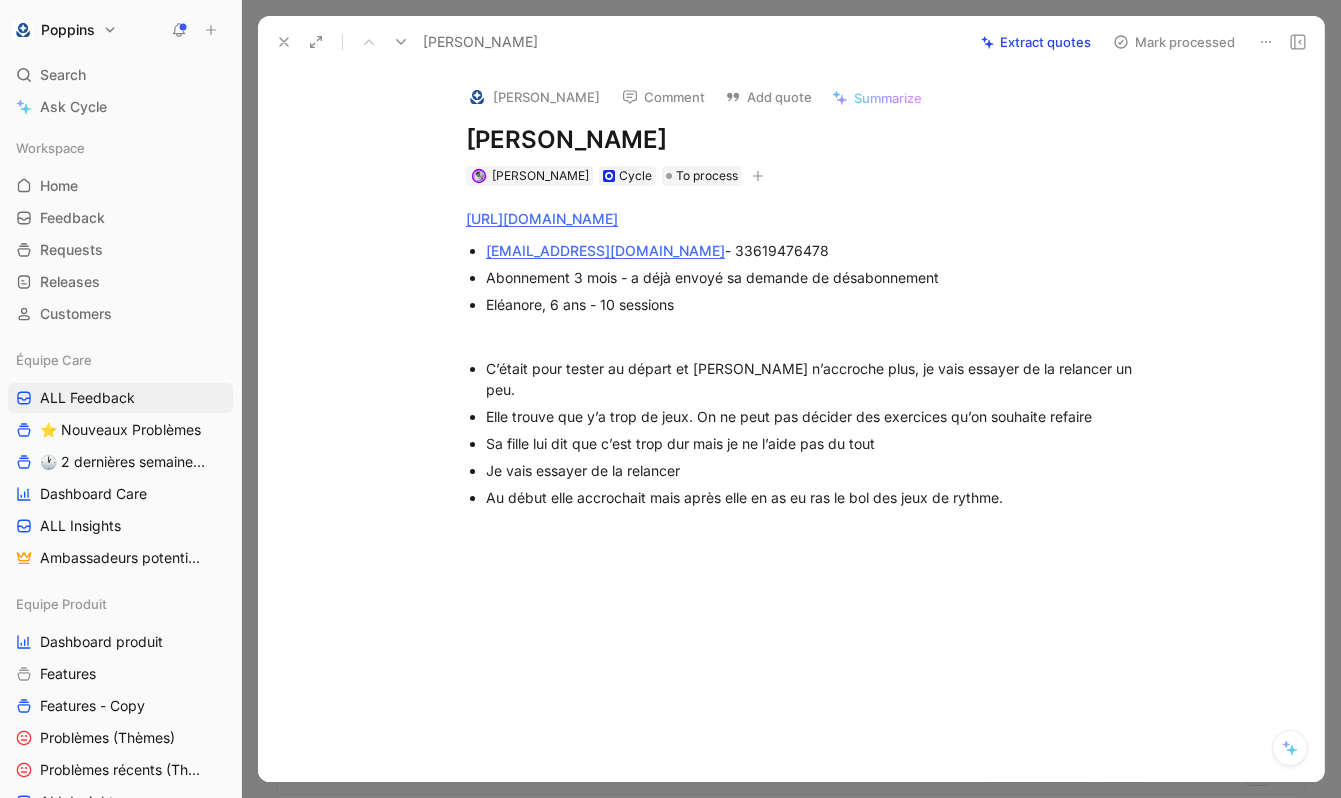 click on "Au début elle accrochait mais après elle en as eu ras le bol des jeux de rythme." at bounding box center (822, 497) 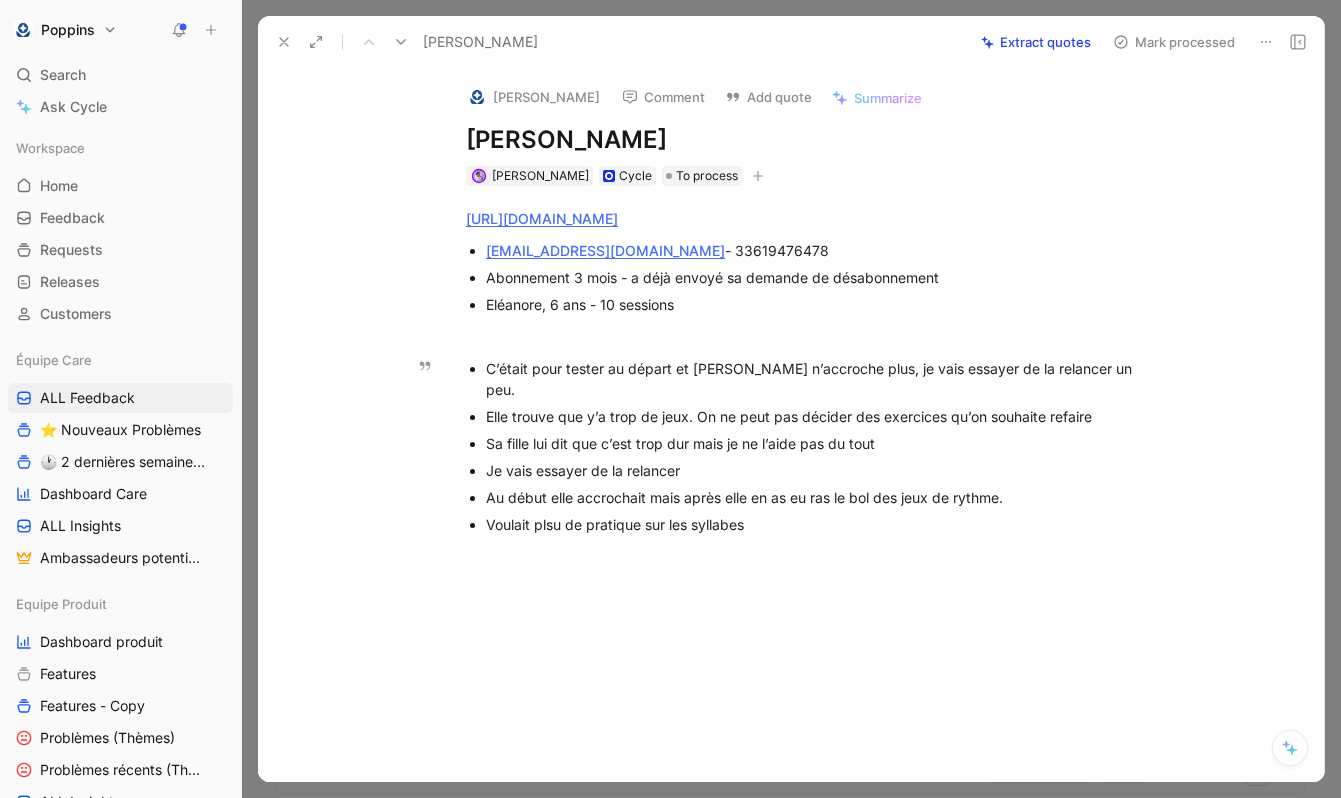 click on "Voulait plsu de pratique sur les syllabes" at bounding box center [822, 524] 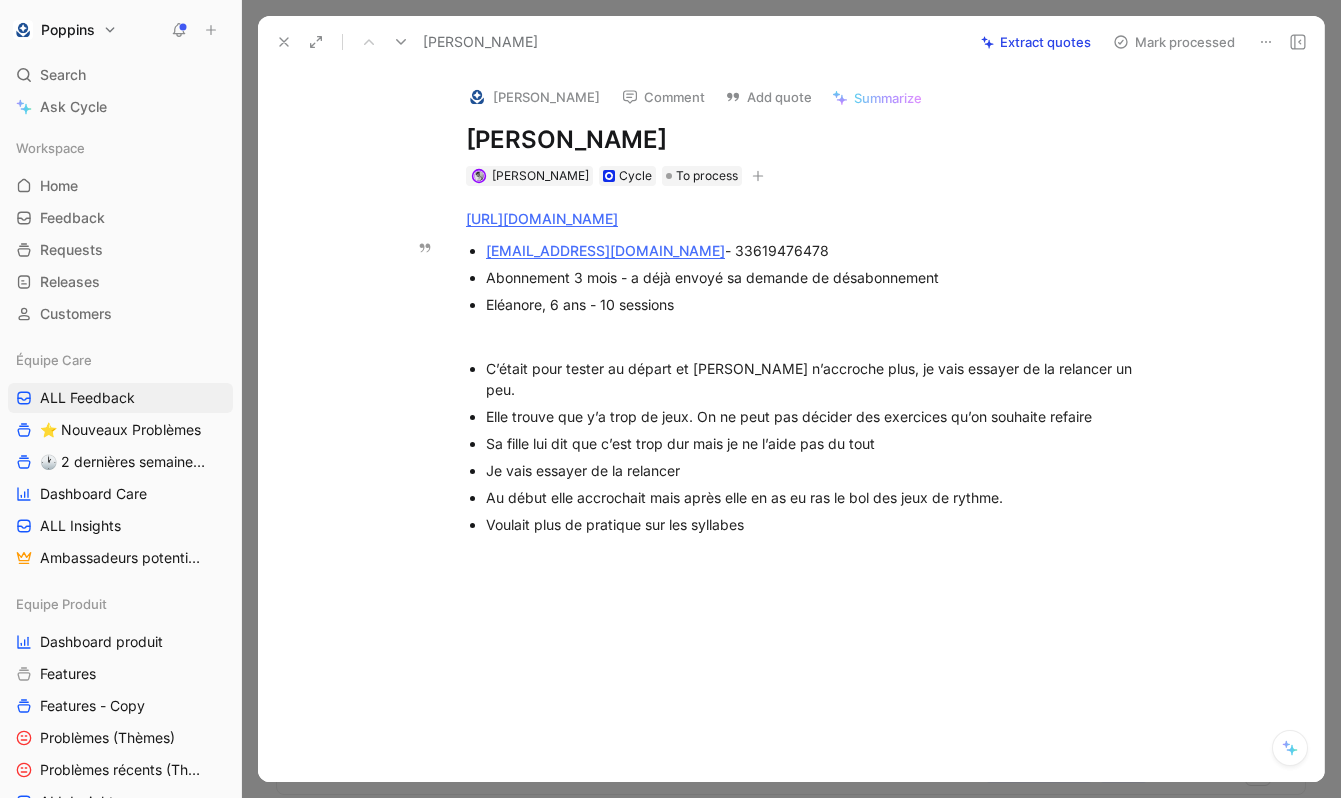 click on "[PERSON_NAME]" at bounding box center (812, 140) 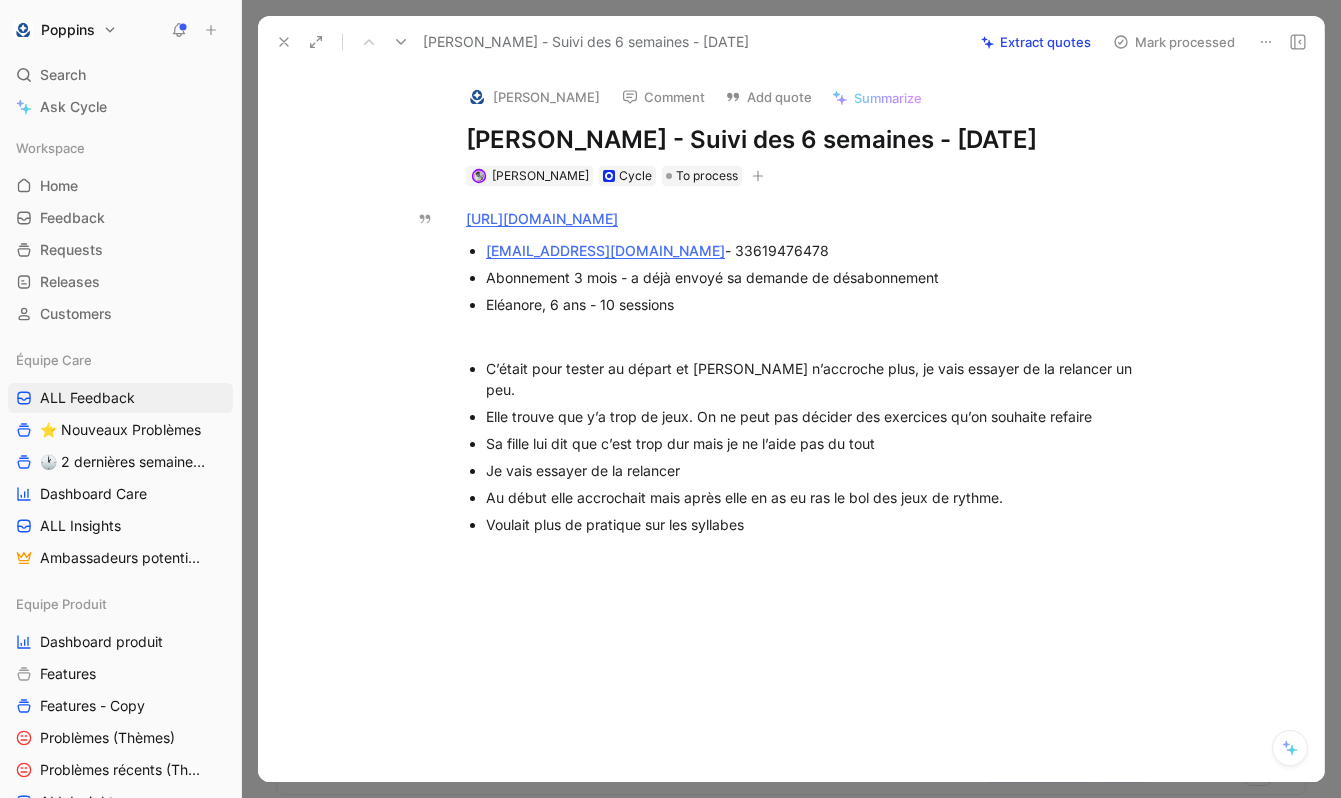 click at bounding box center [758, 176] 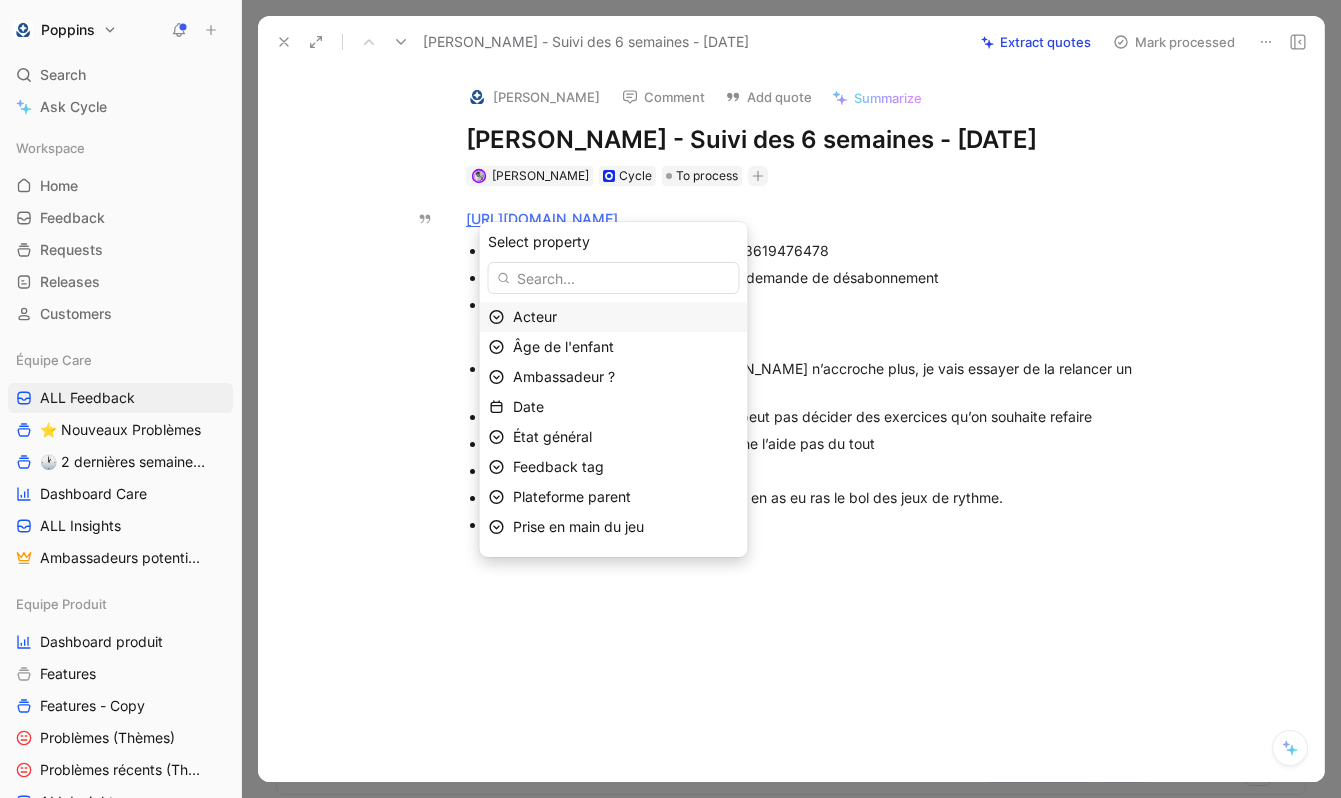 click on "Acteur" at bounding box center [626, 317] 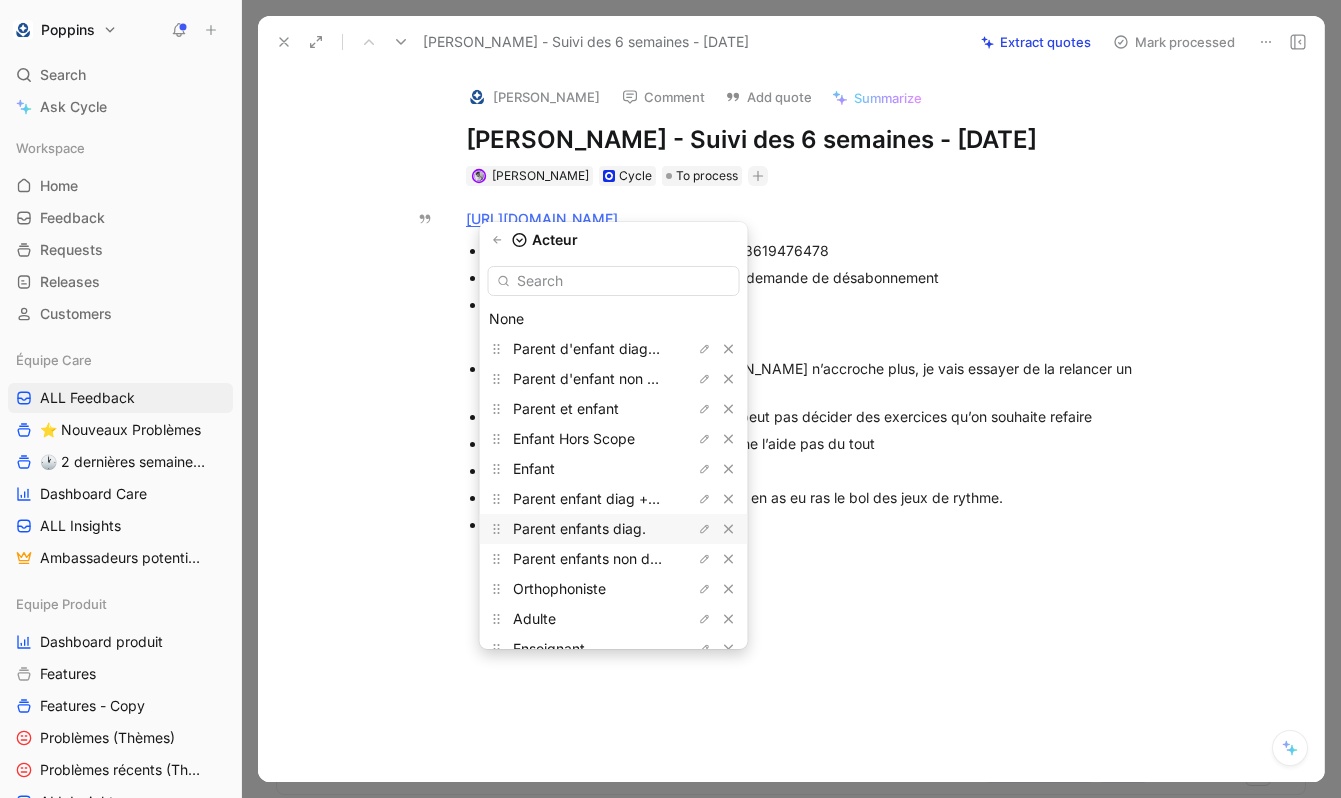 scroll, scrollTop: 53, scrollLeft: 0, axis: vertical 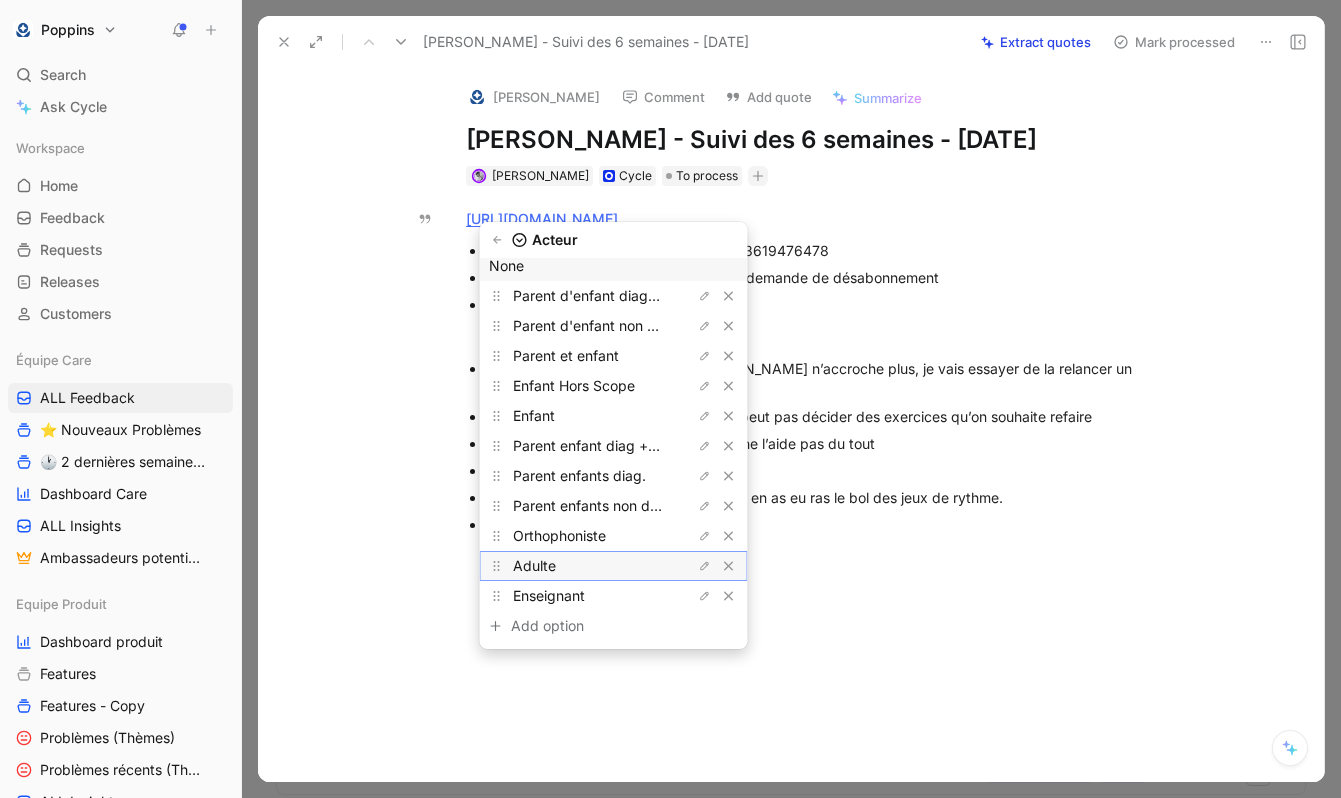 click on "Adulte" at bounding box center [588, 566] 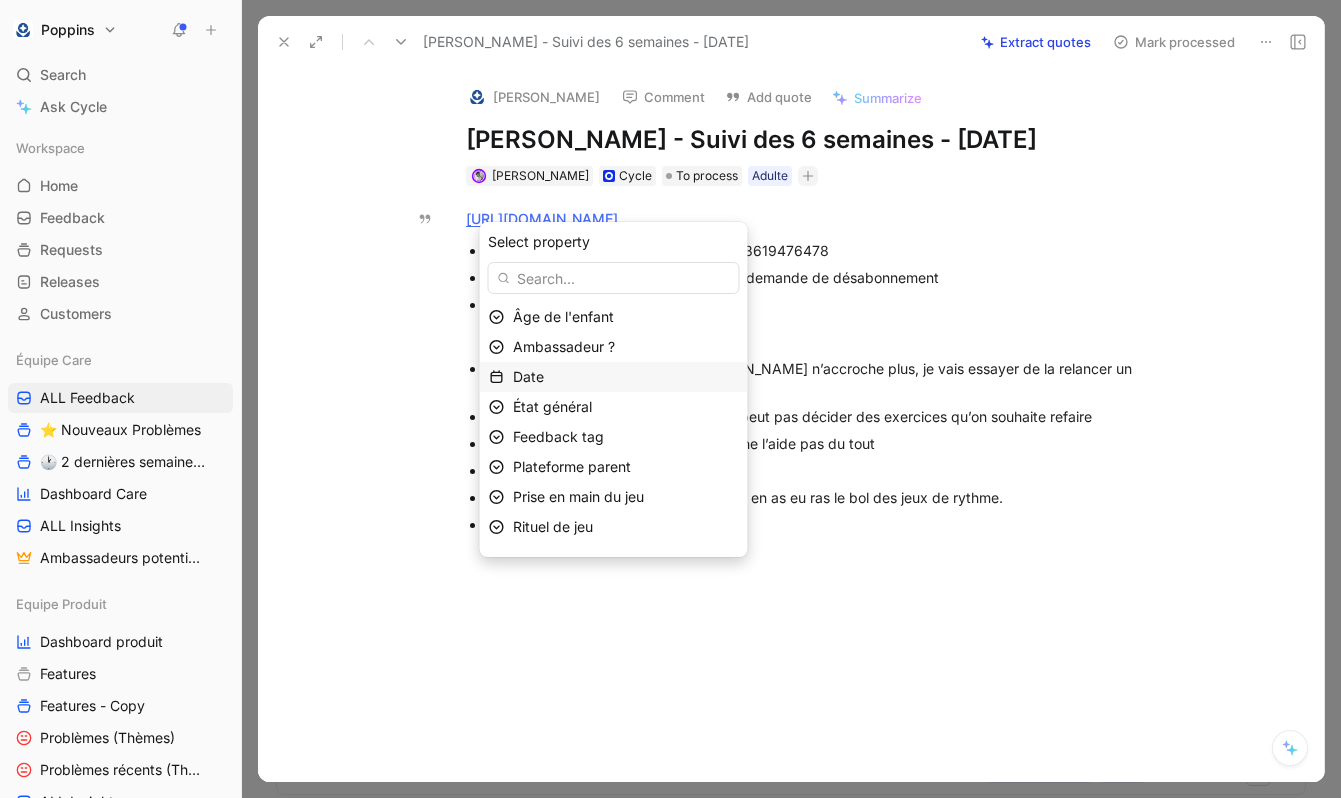 click on "Date" at bounding box center (626, 377) 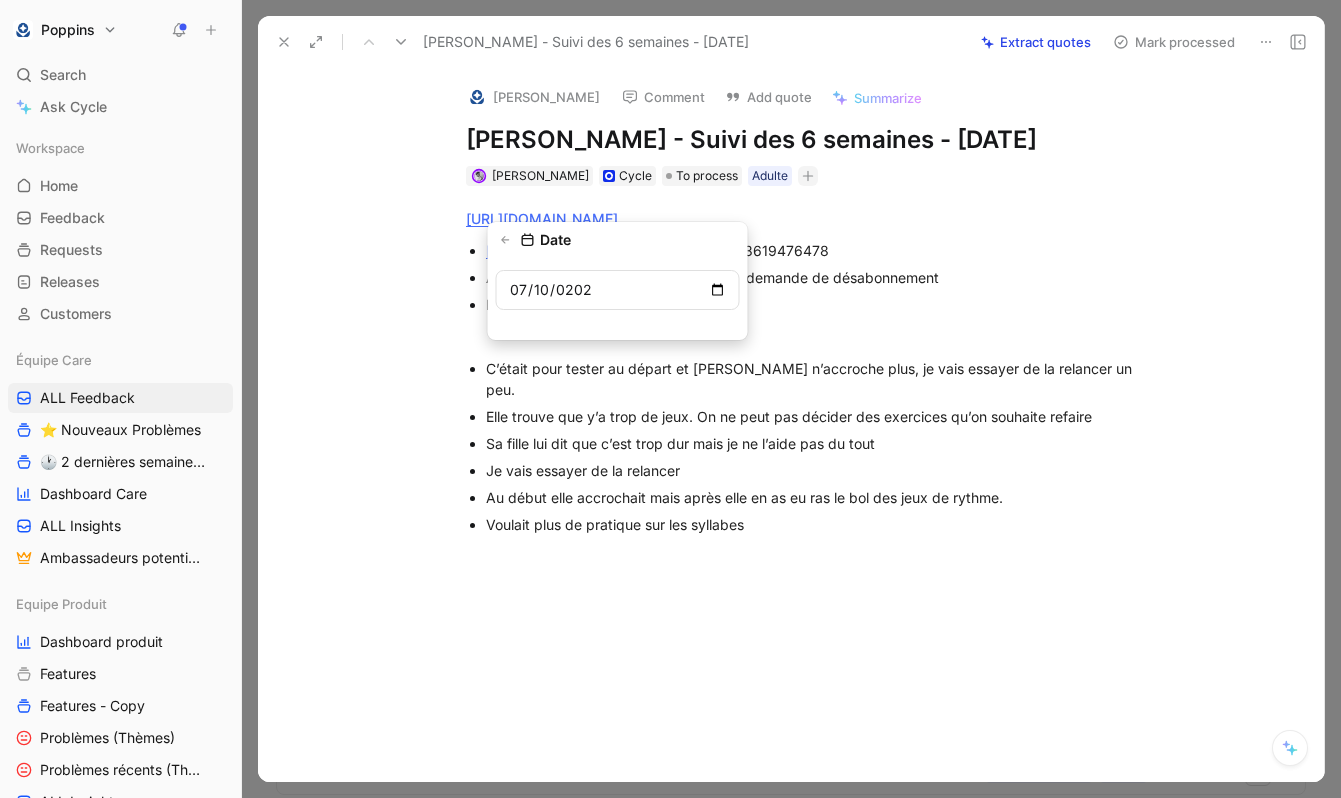 type on "[DATE]" 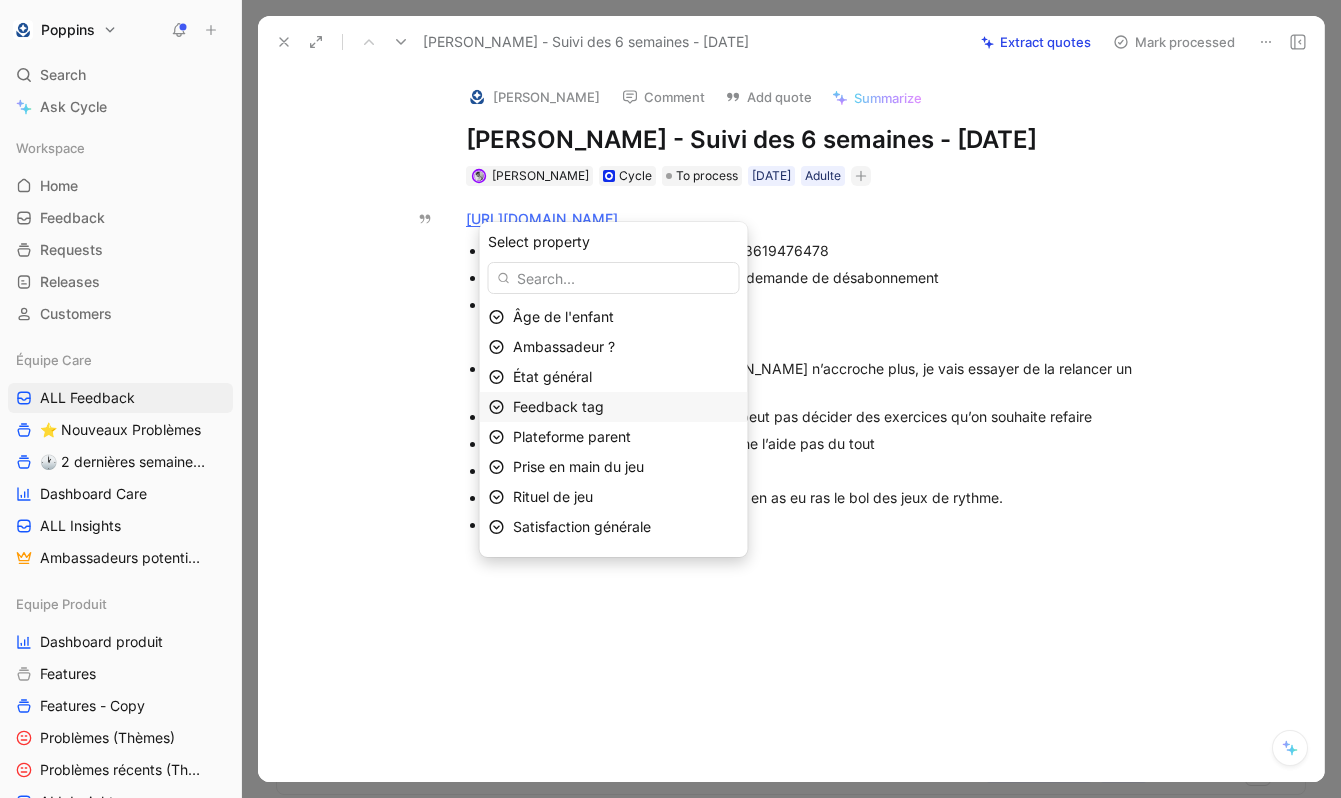 click on "Feedback tag" at bounding box center [626, 407] 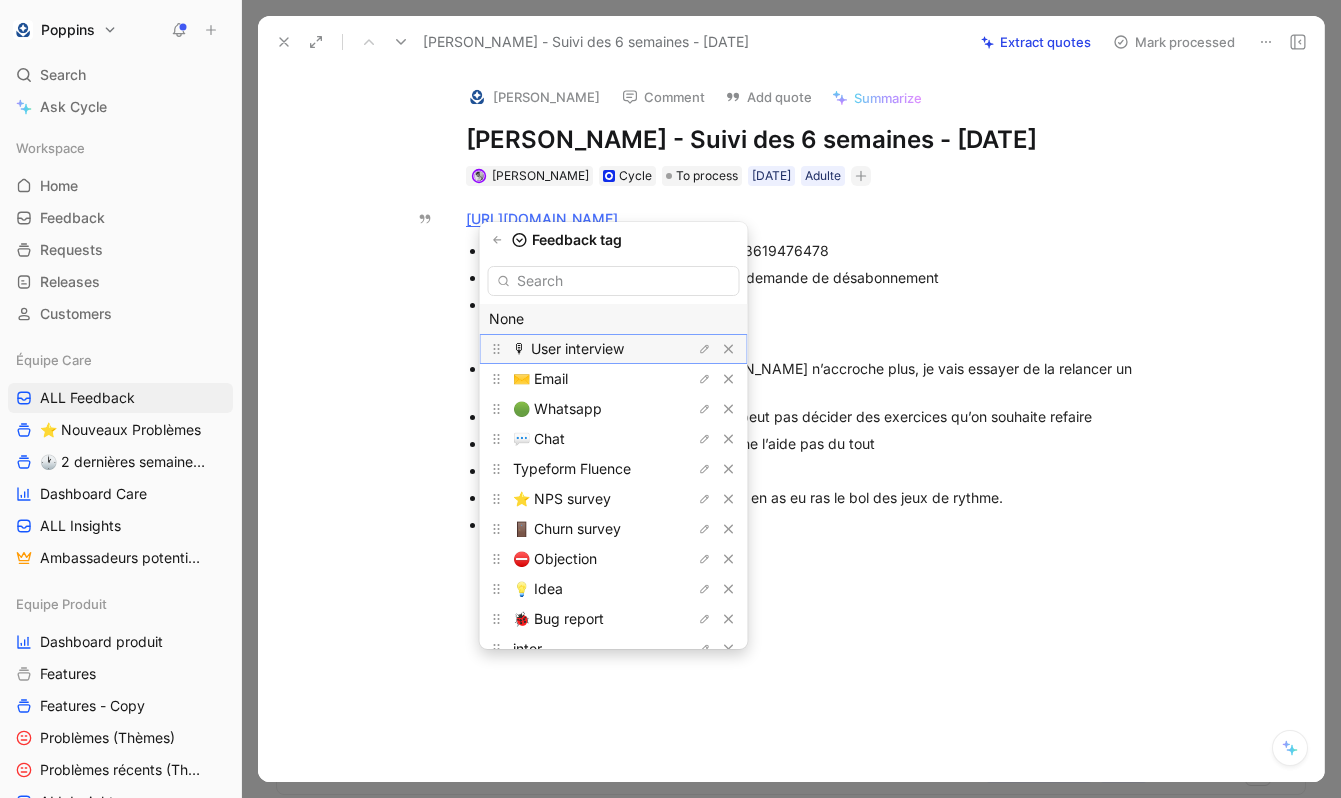 click on "🎙 User interview" at bounding box center (568, 348) 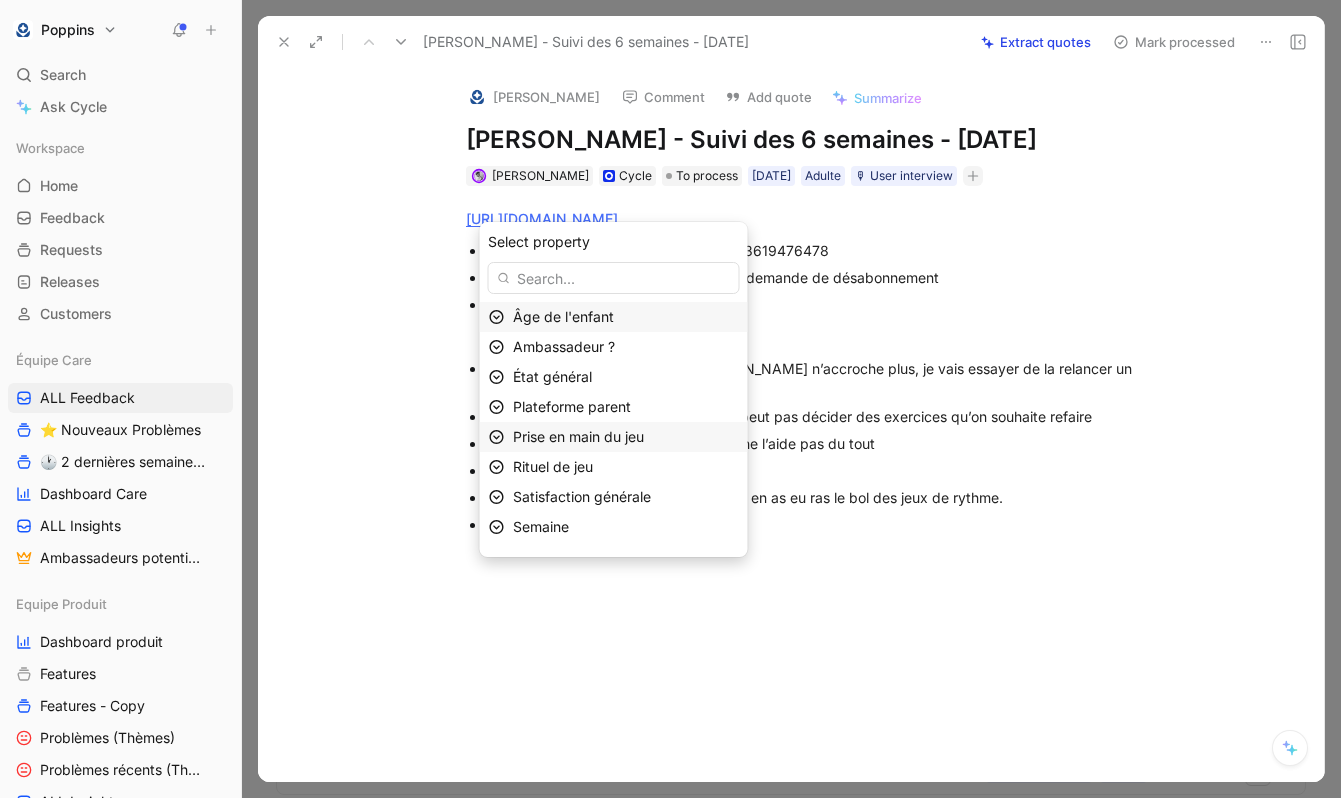 scroll, scrollTop: 53, scrollLeft: 0, axis: vertical 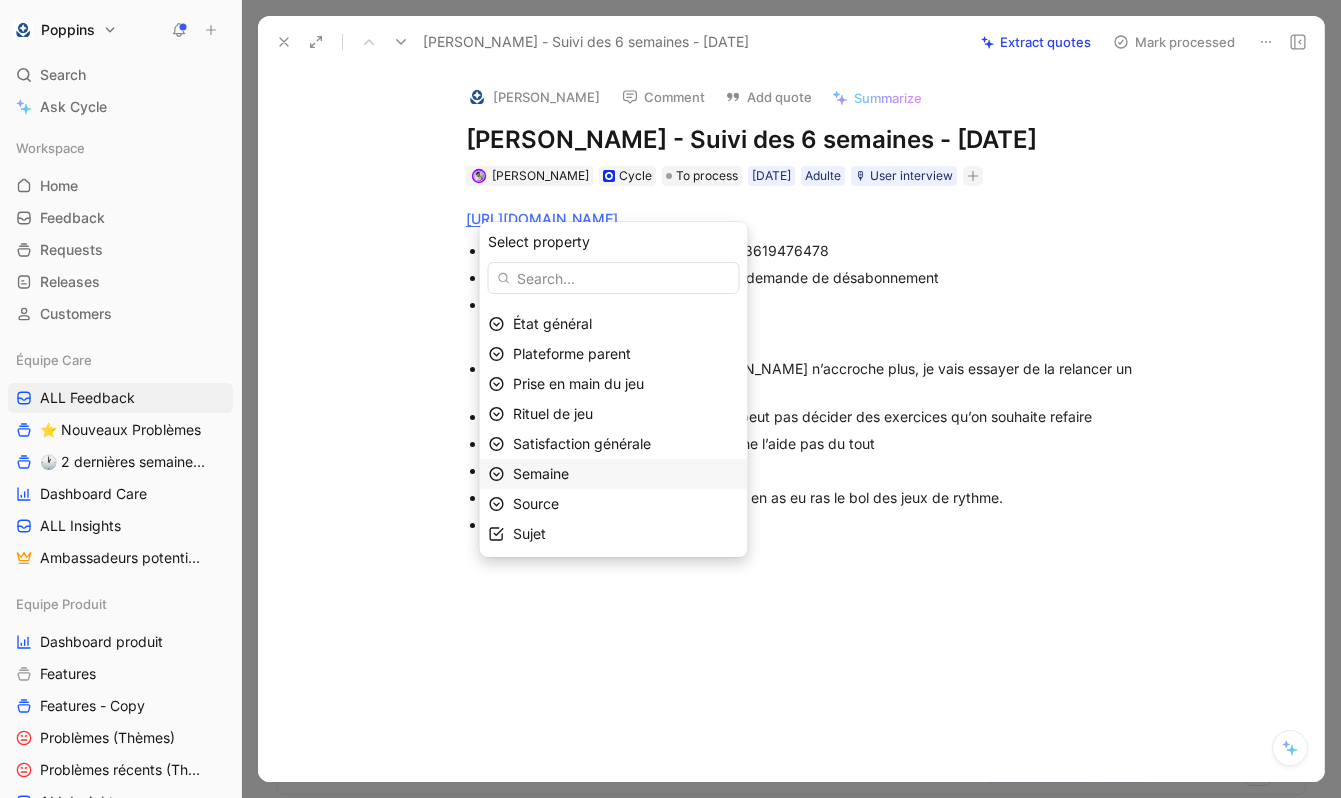 click on "Semaine" at bounding box center [626, 474] 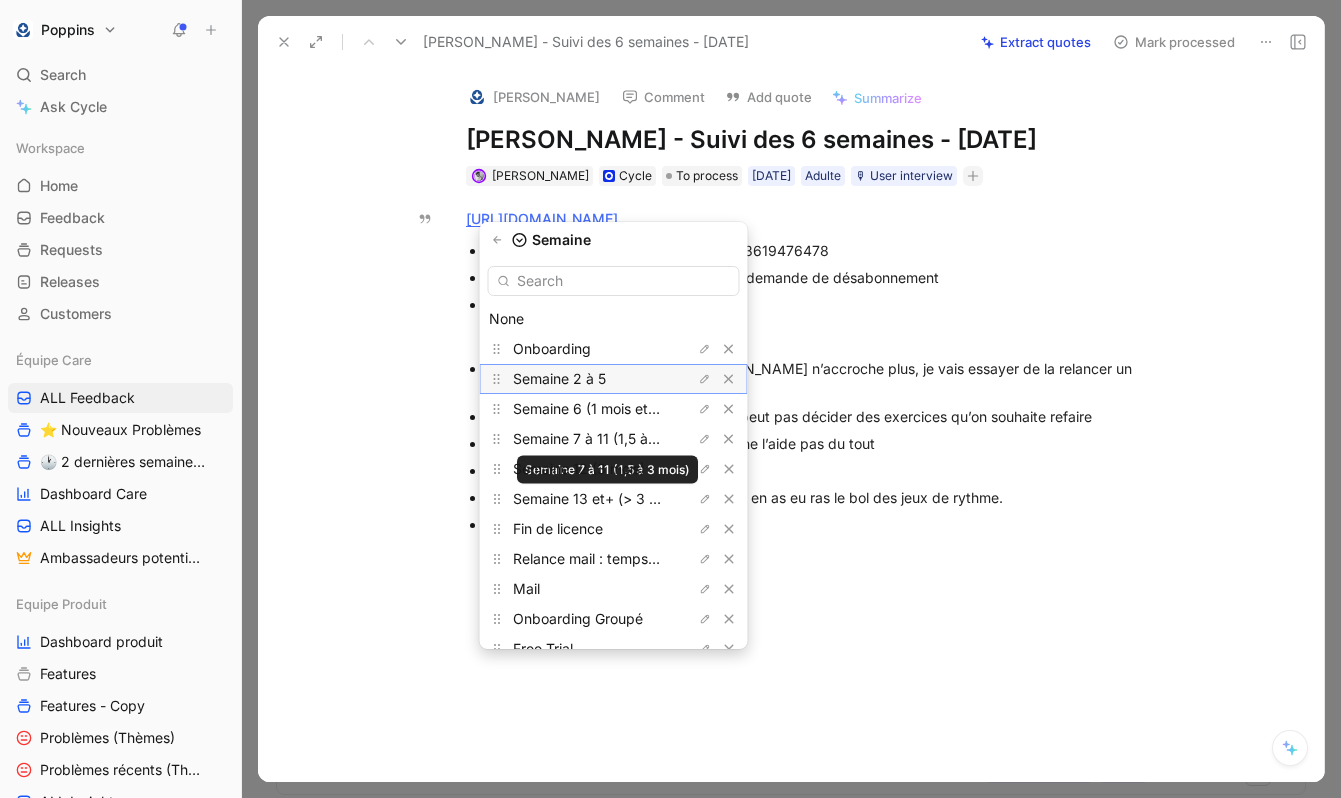 click on "Semaine 2 à 5" at bounding box center (588, 379) 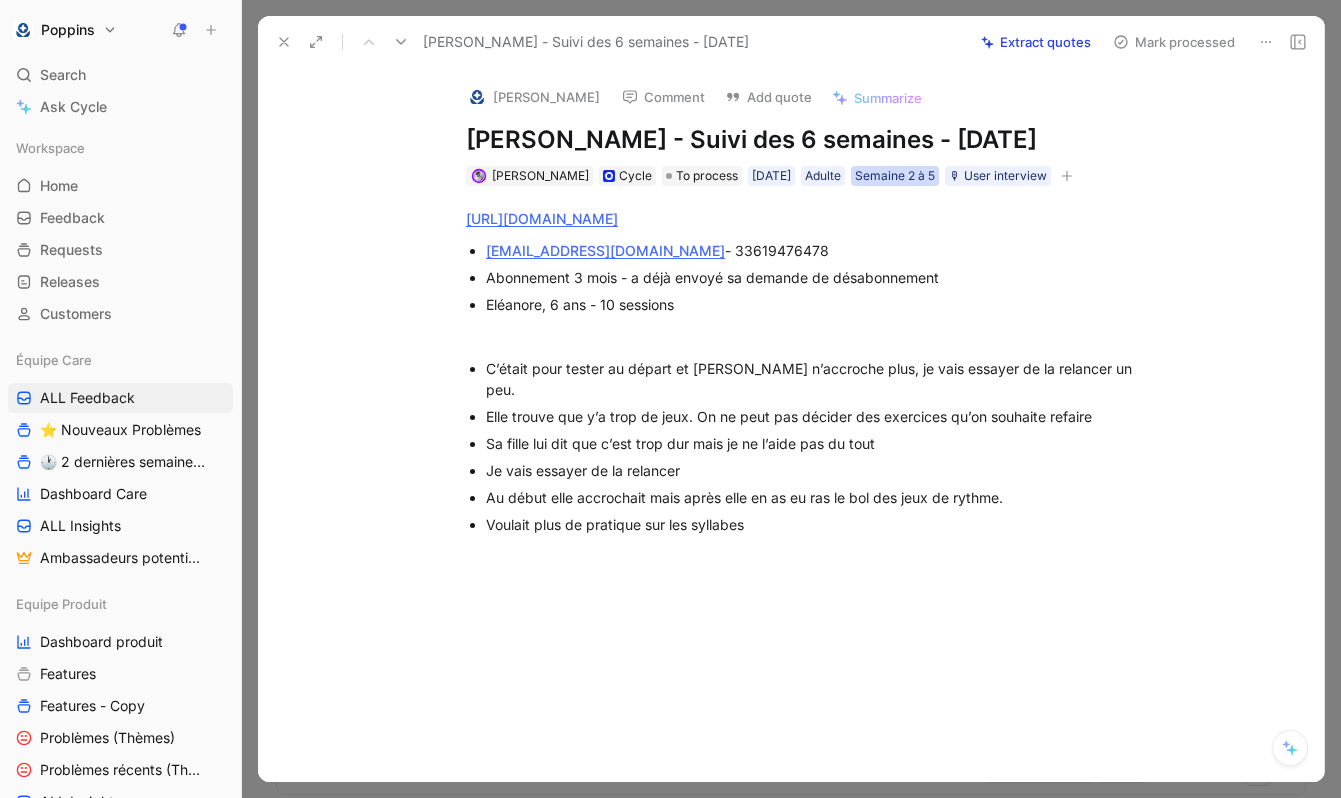 click on "Semaine 2 à 5" at bounding box center [895, 176] 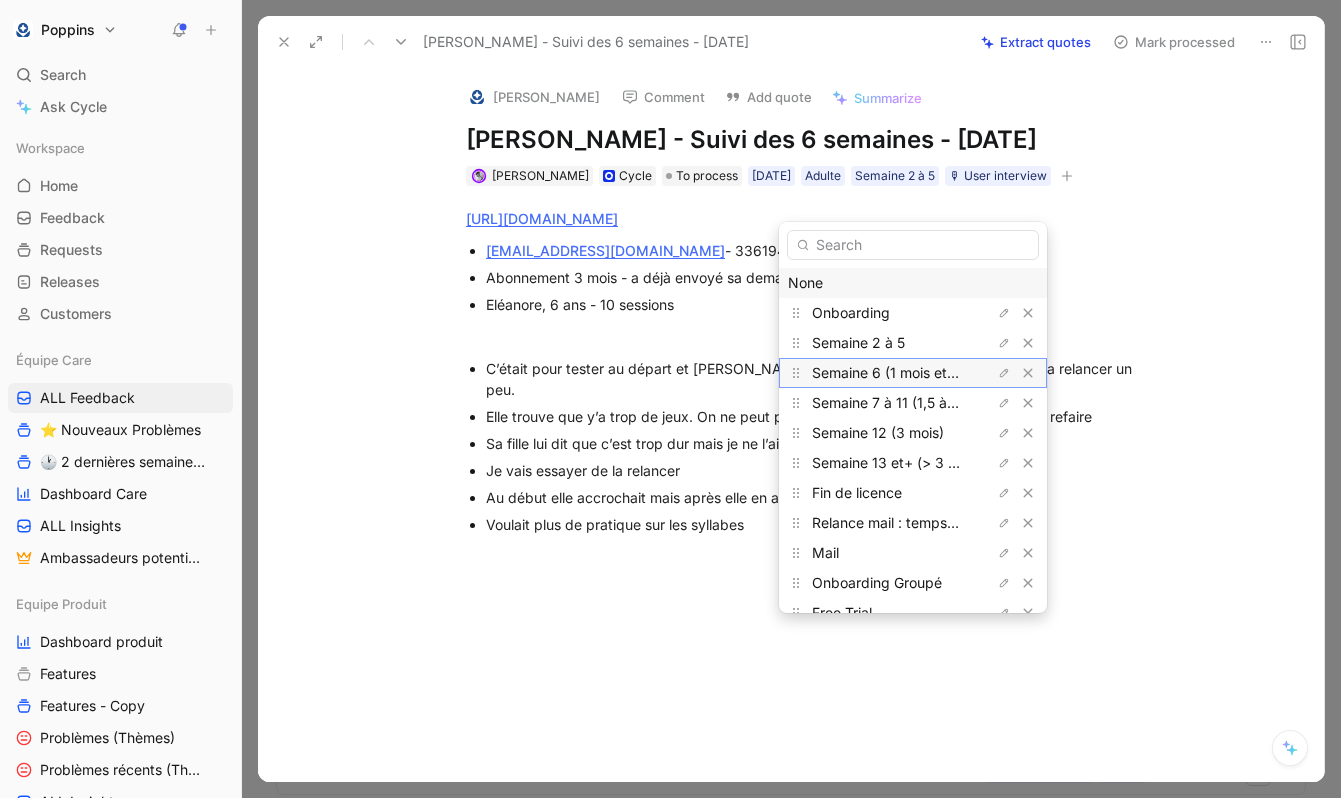 click on "Semaine 6 (1 mois et demi)" at bounding box center (913, 373) 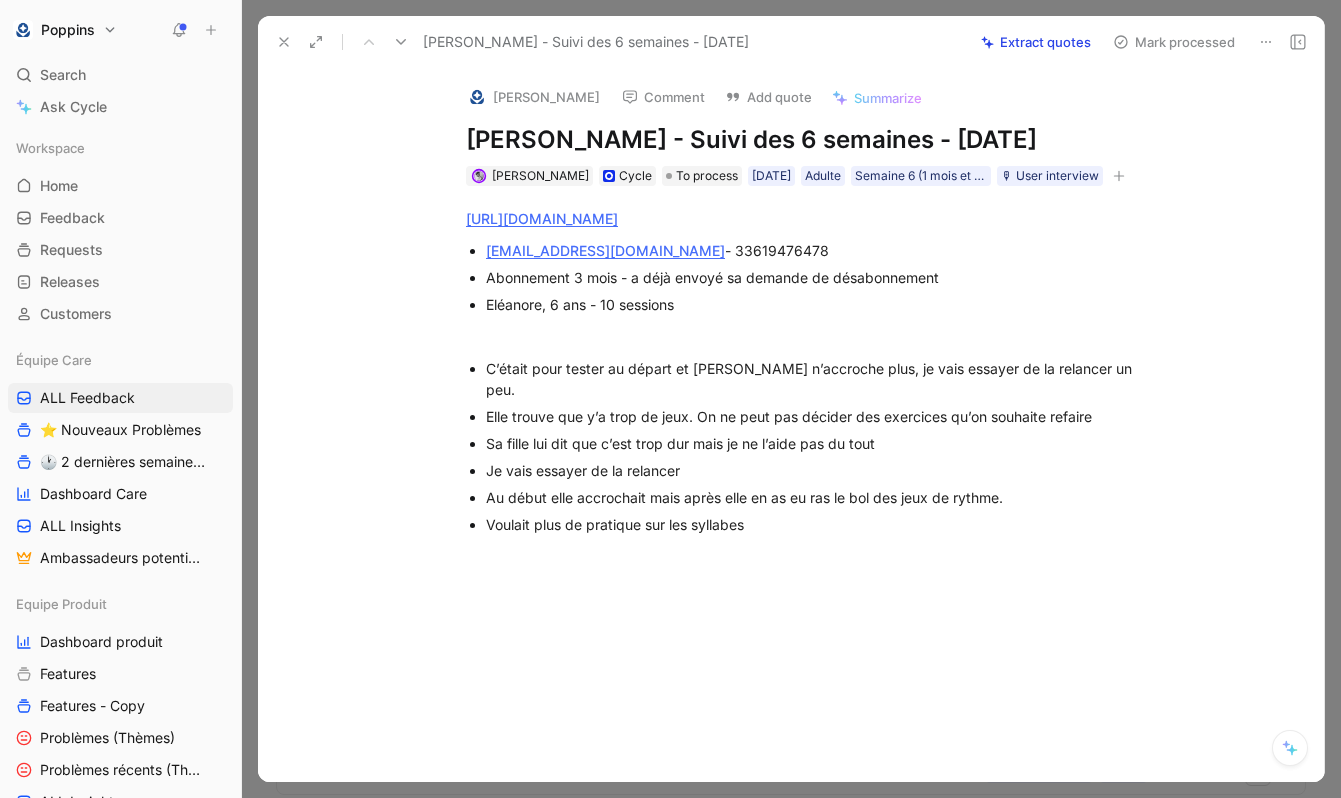 click at bounding box center [1119, 176] 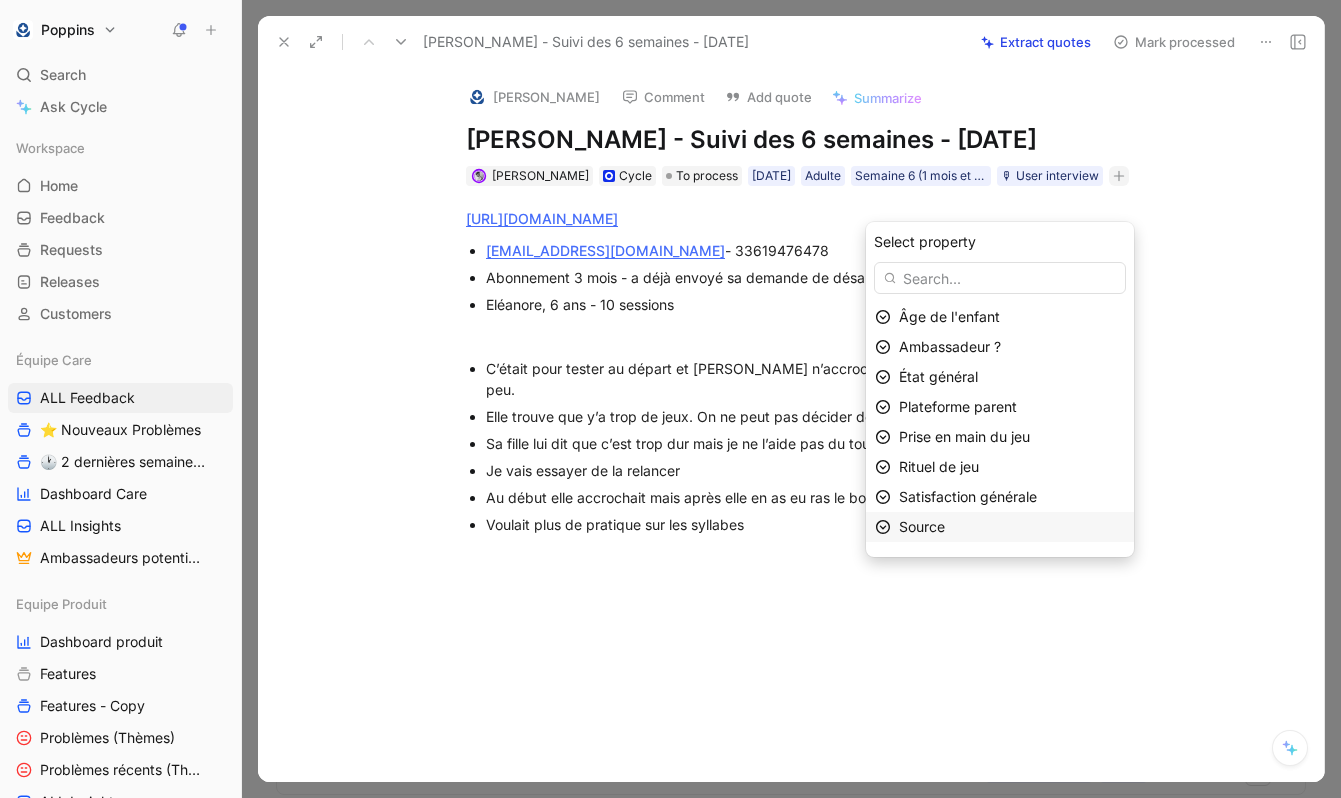 scroll, scrollTop: 23, scrollLeft: 0, axis: vertical 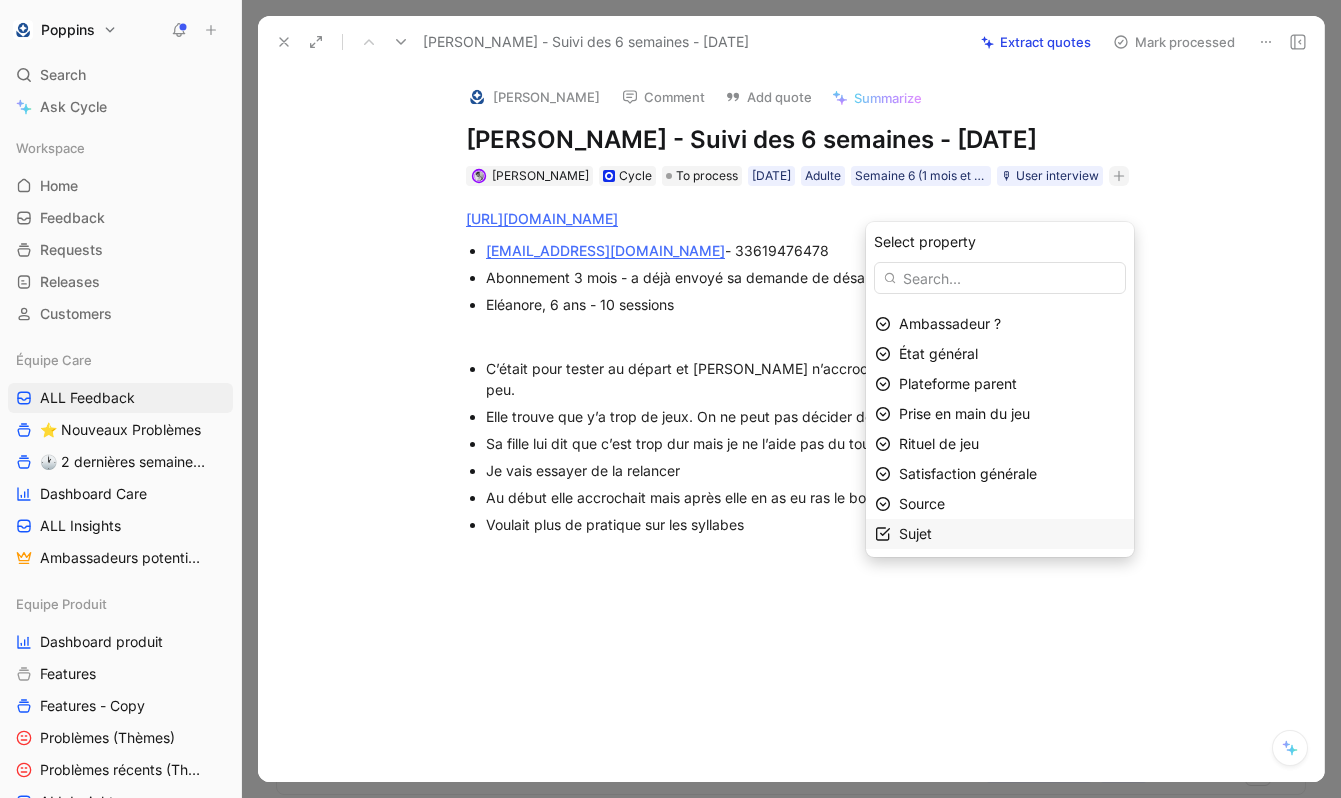 click on "Sujet" at bounding box center [1012, 534] 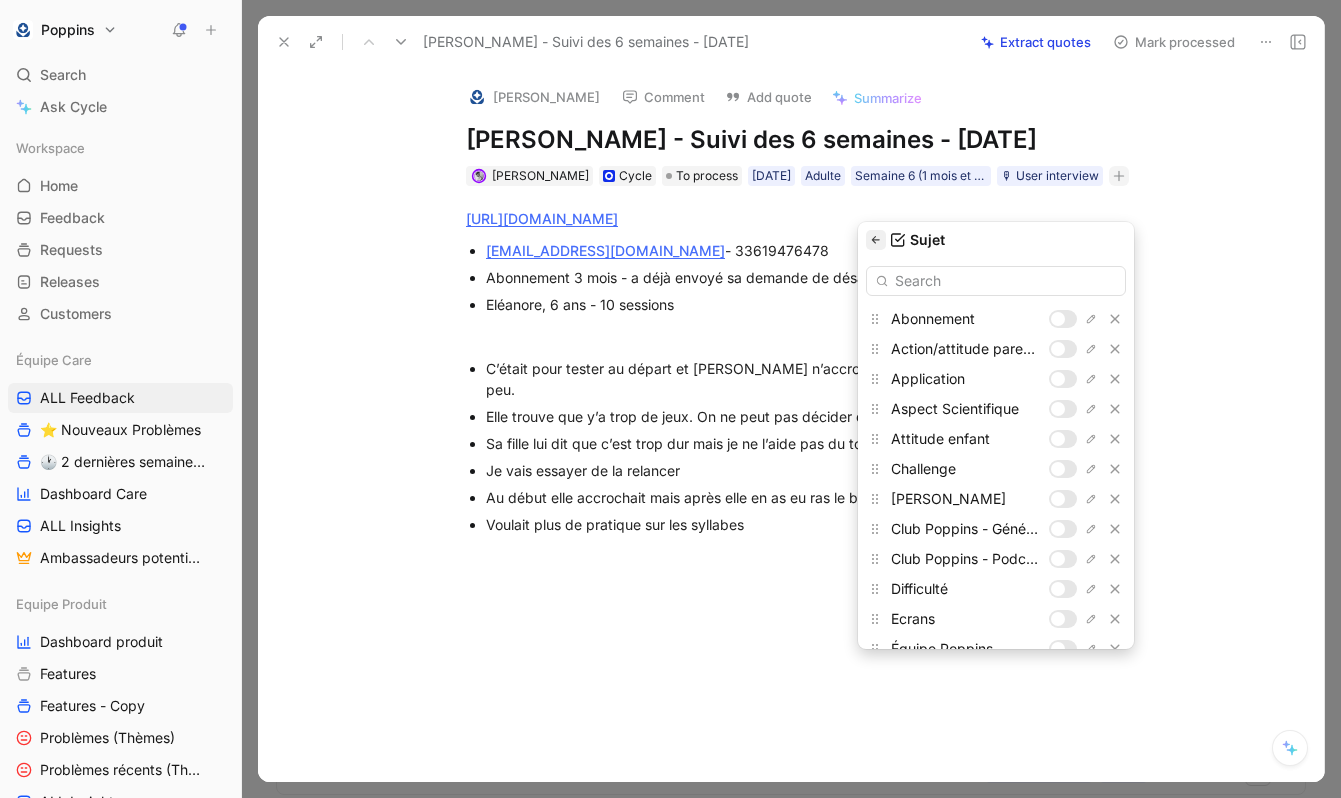 click at bounding box center (876, 240) 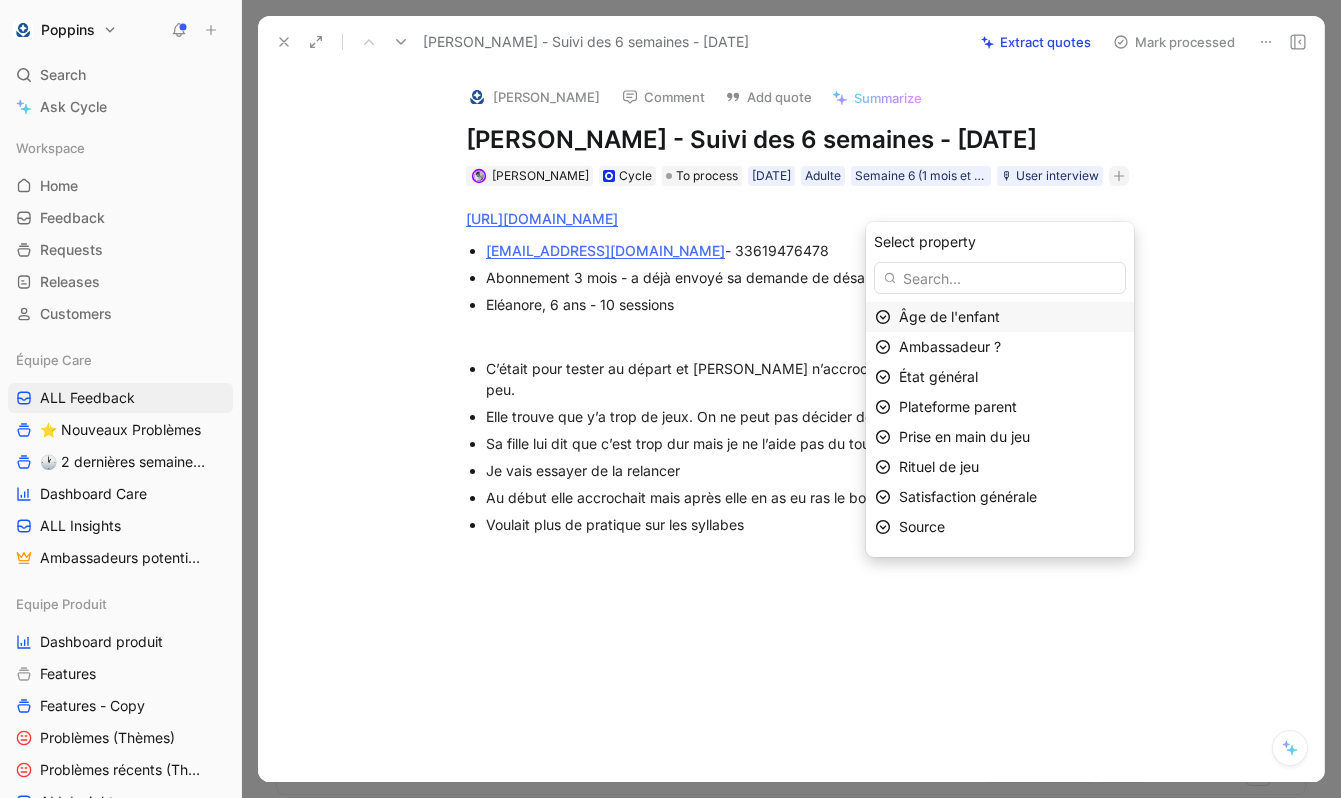 click on "Âge de l'enfant" at bounding box center (949, 316) 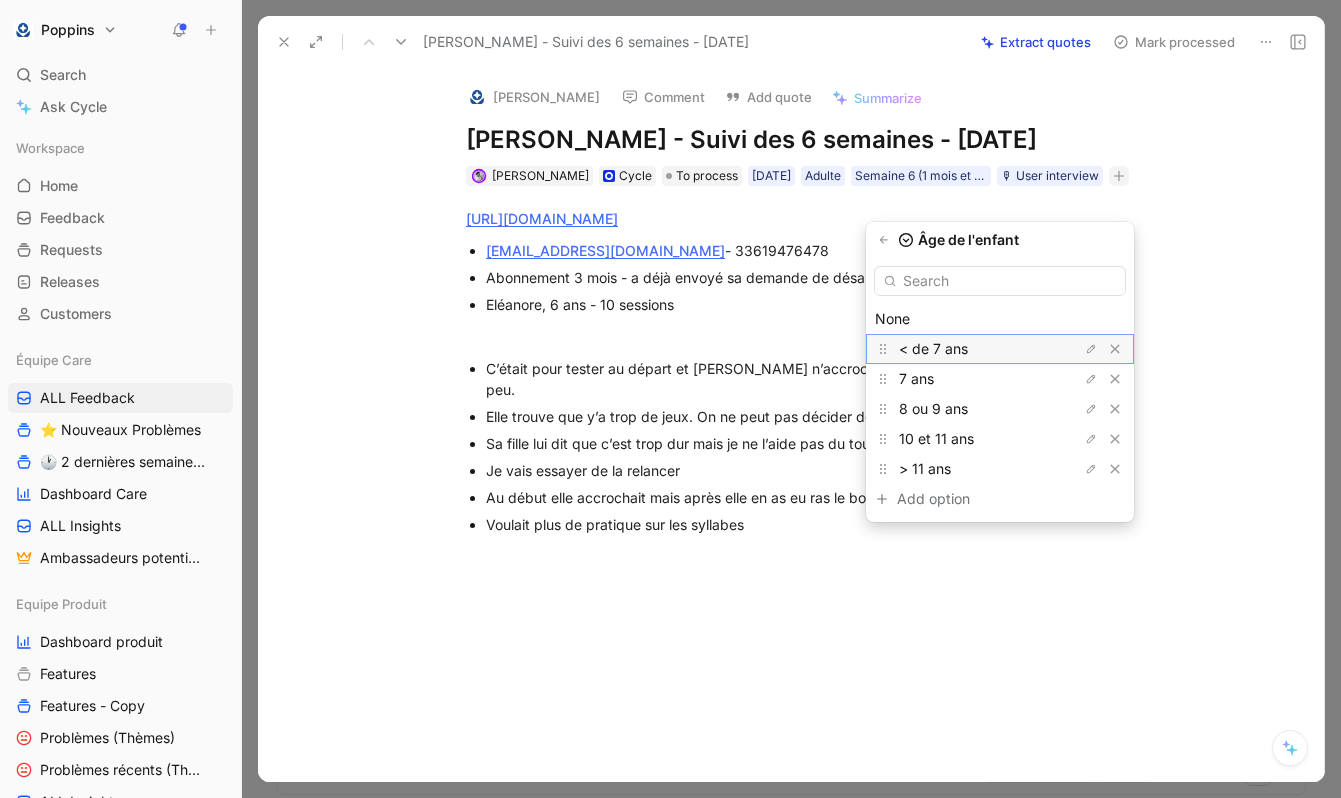 click on "< de 7 ans" at bounding box center (933, 348) 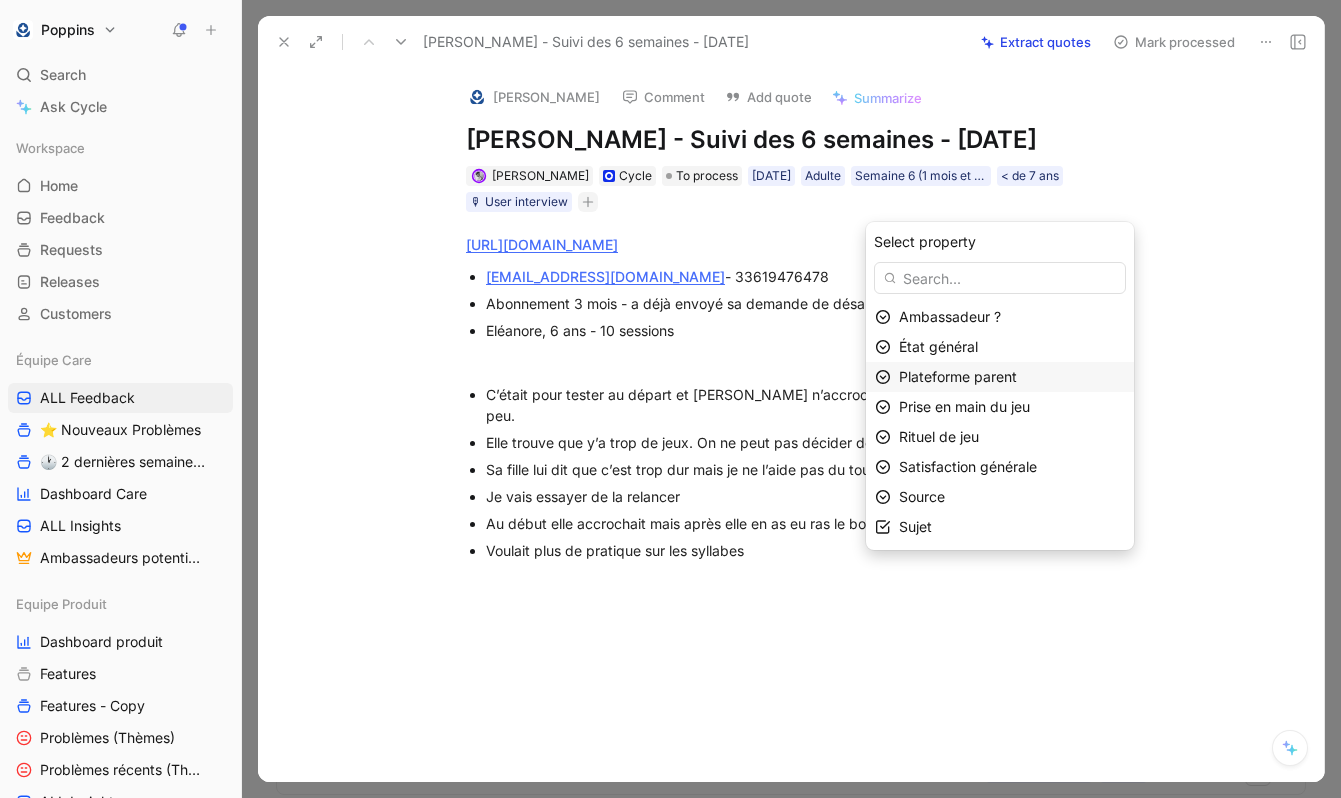 click on "Plateforme parent" at bounding box center [958, 376] 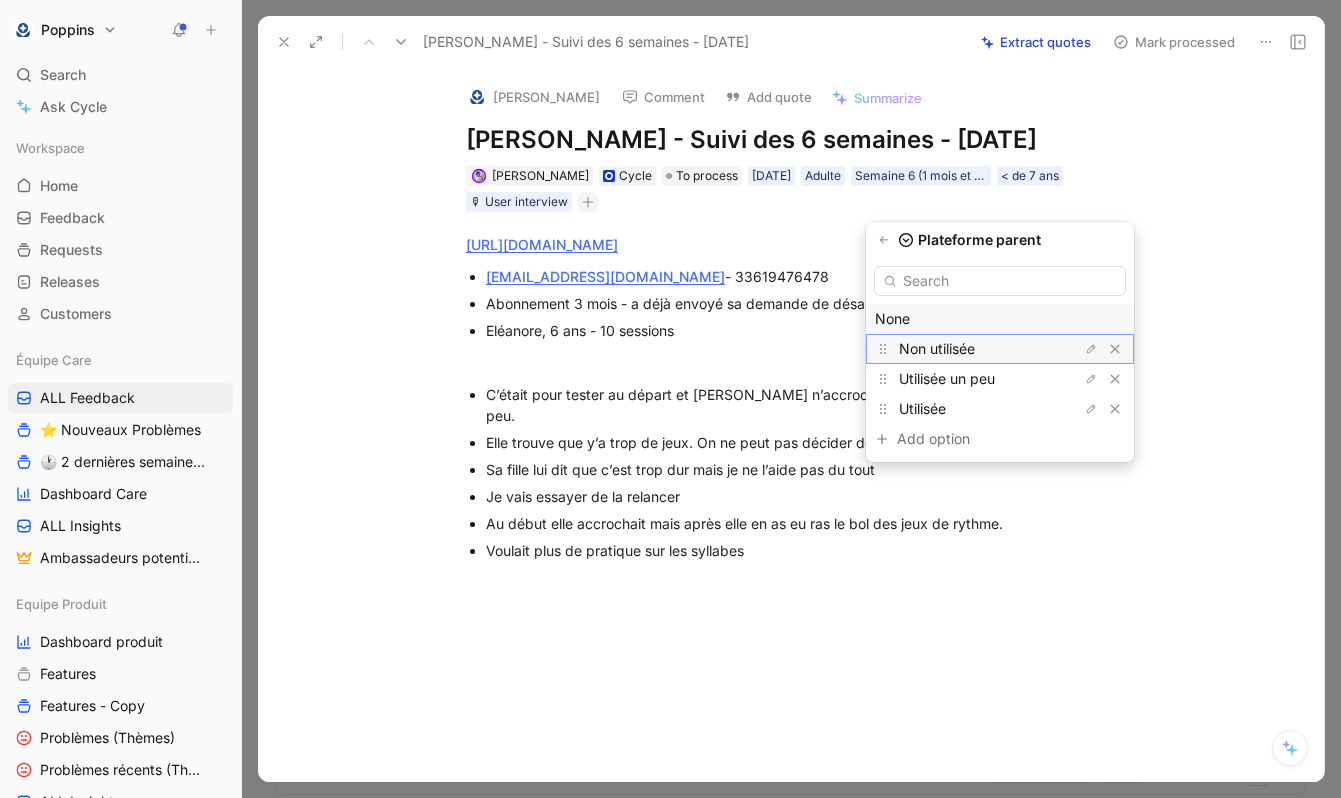 click on "Non utilisée" at bounding box center [937, 348] 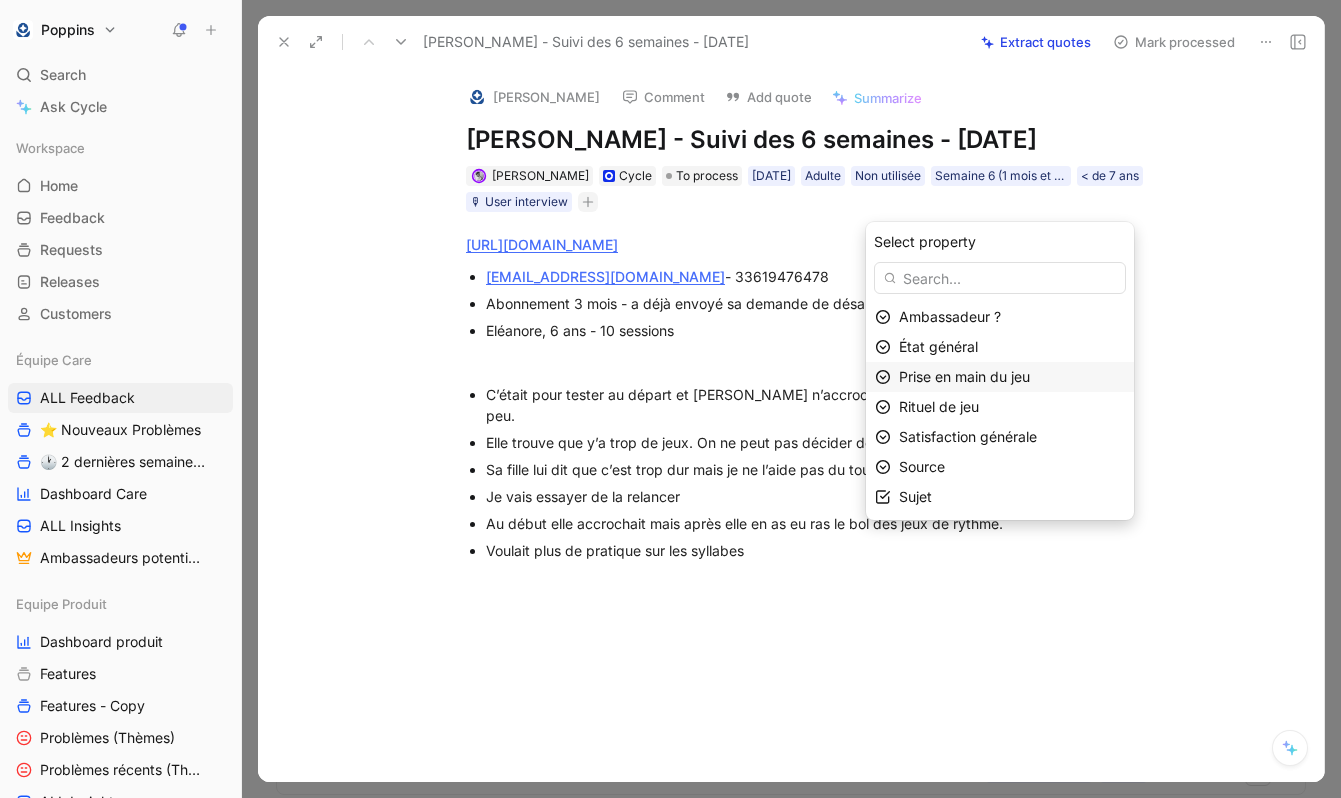 click on "Prise en main du jeu" at bounding box center [964, 376] 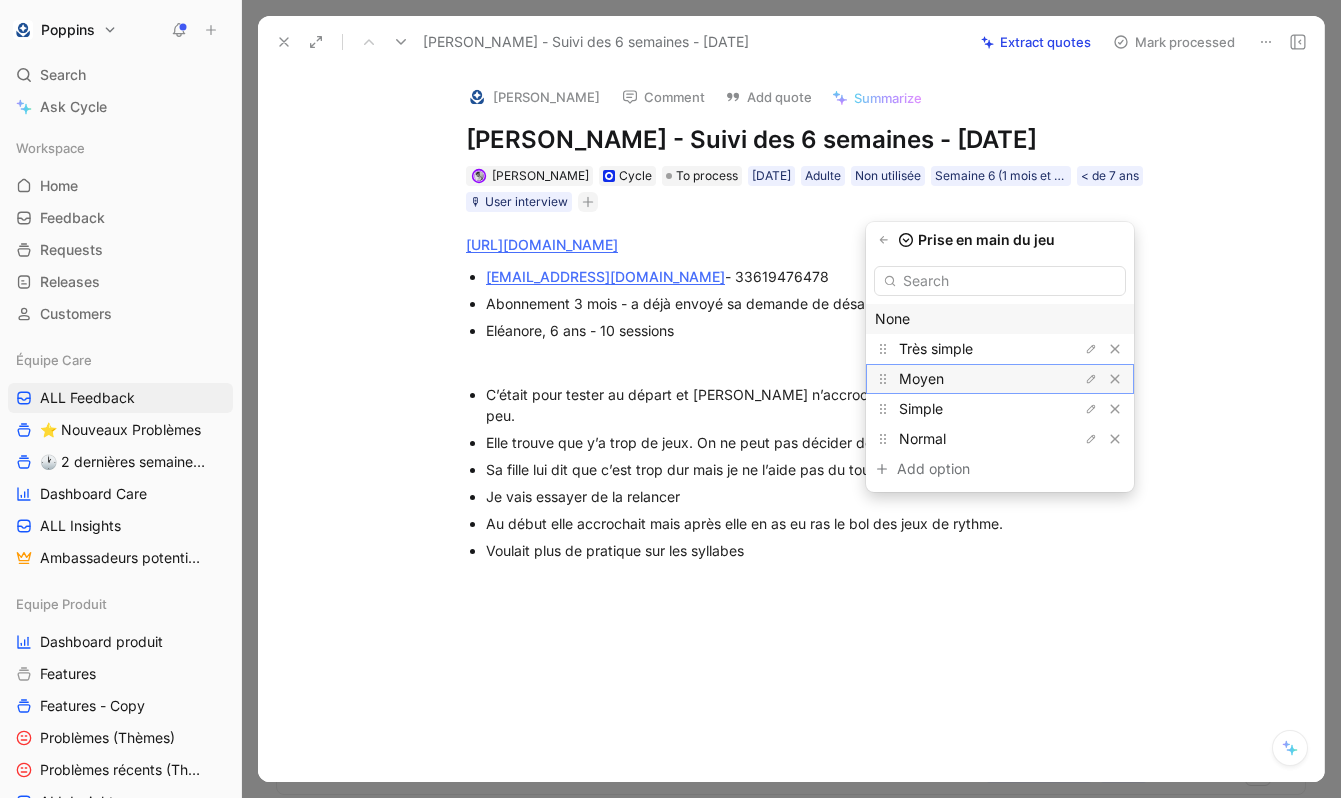 click on "Moyen" at bounding box center (974, 379) 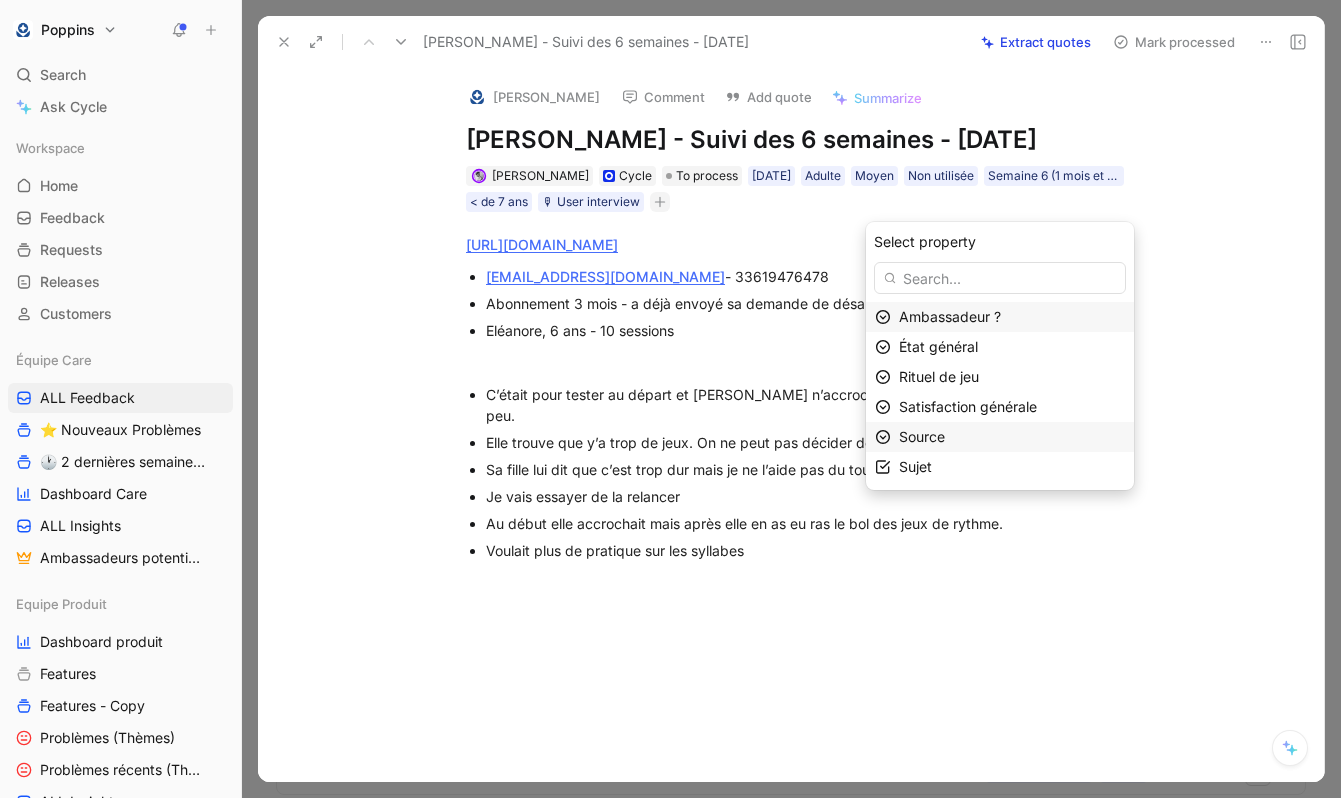 click on "Source" at bounding box center [1012, 437] 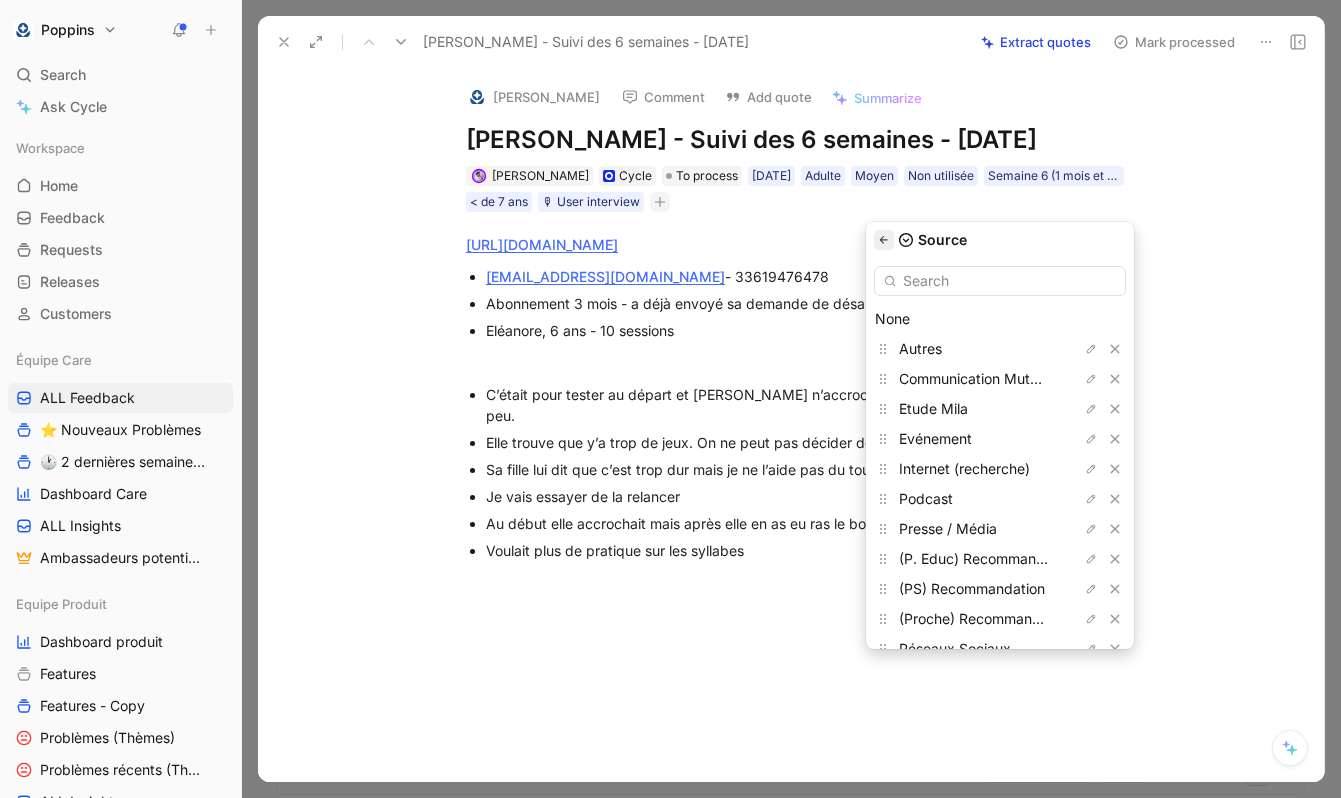 click 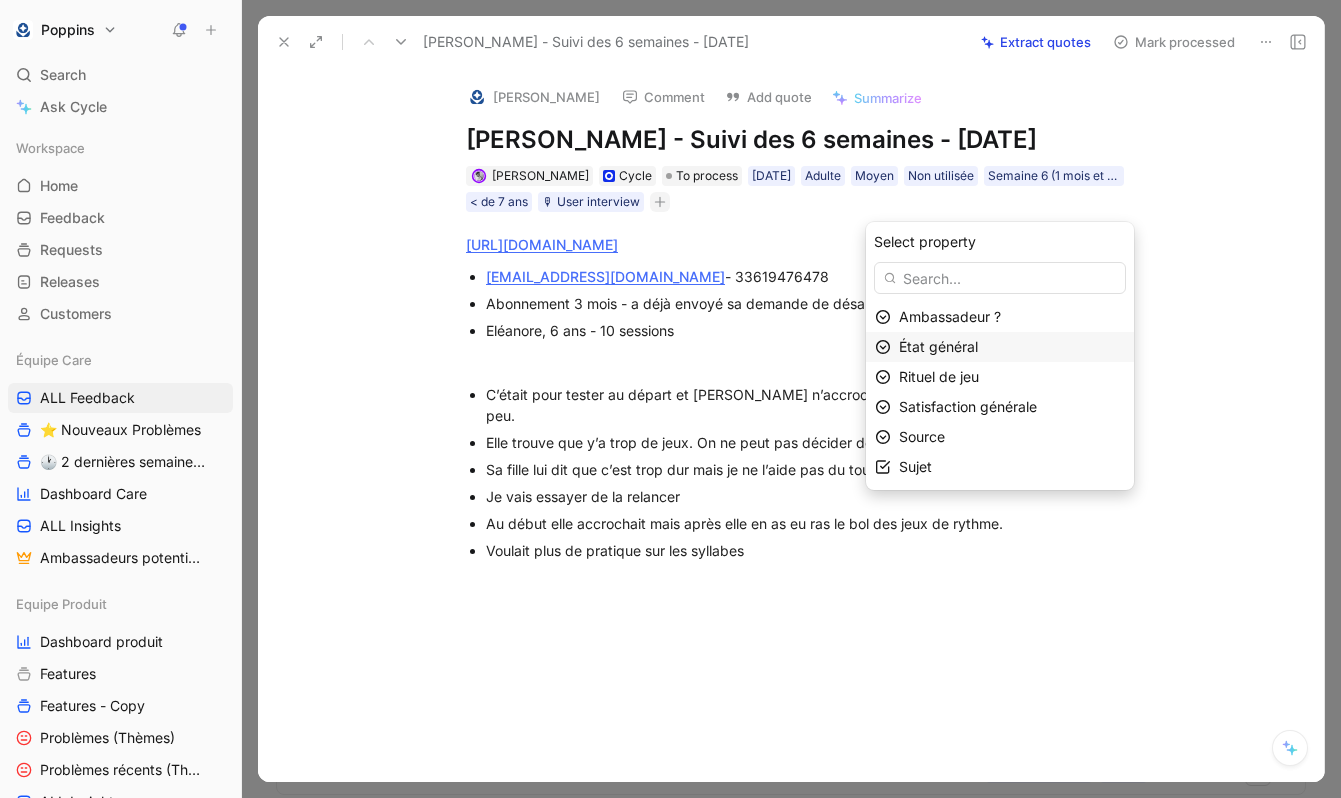 click on "État général" at bounding box center [938, 346] 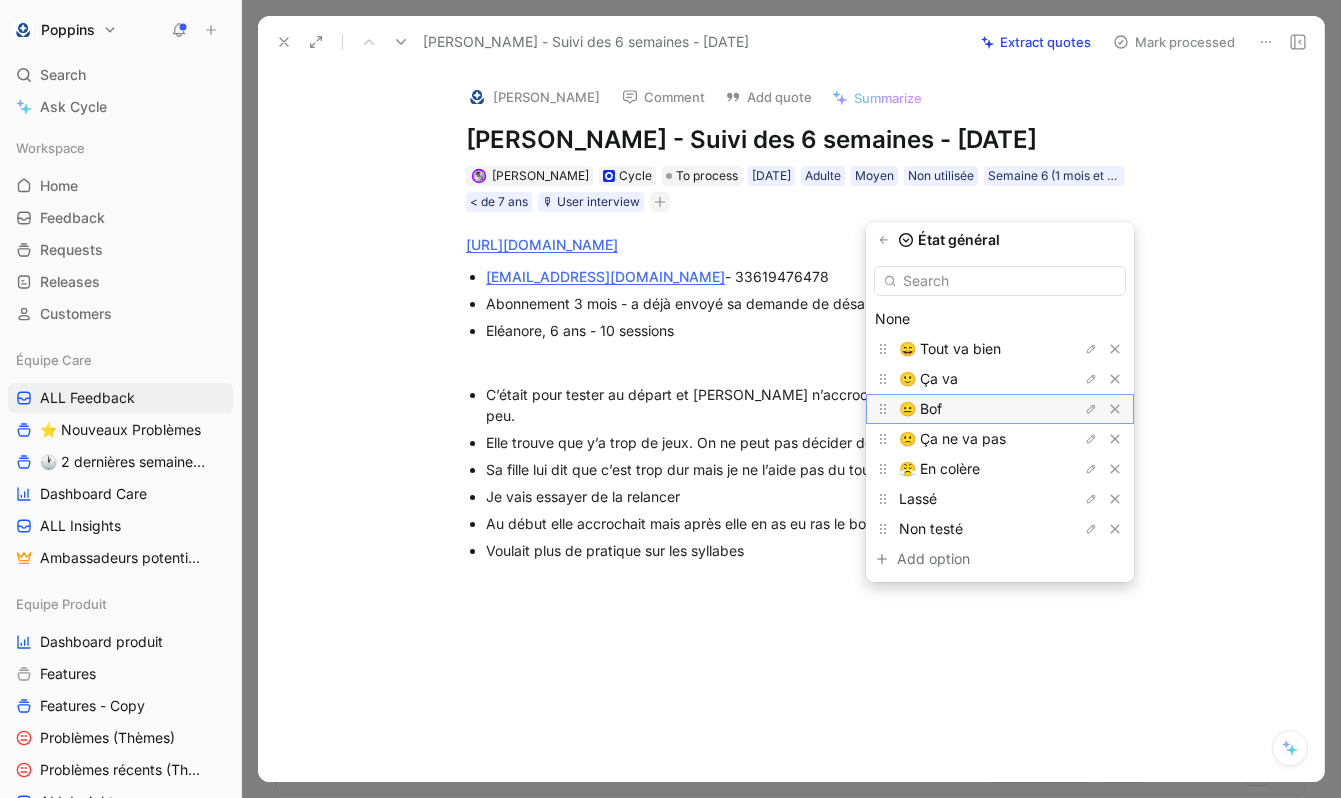 click on "😐 Bof" at bounding box center [974, 409] 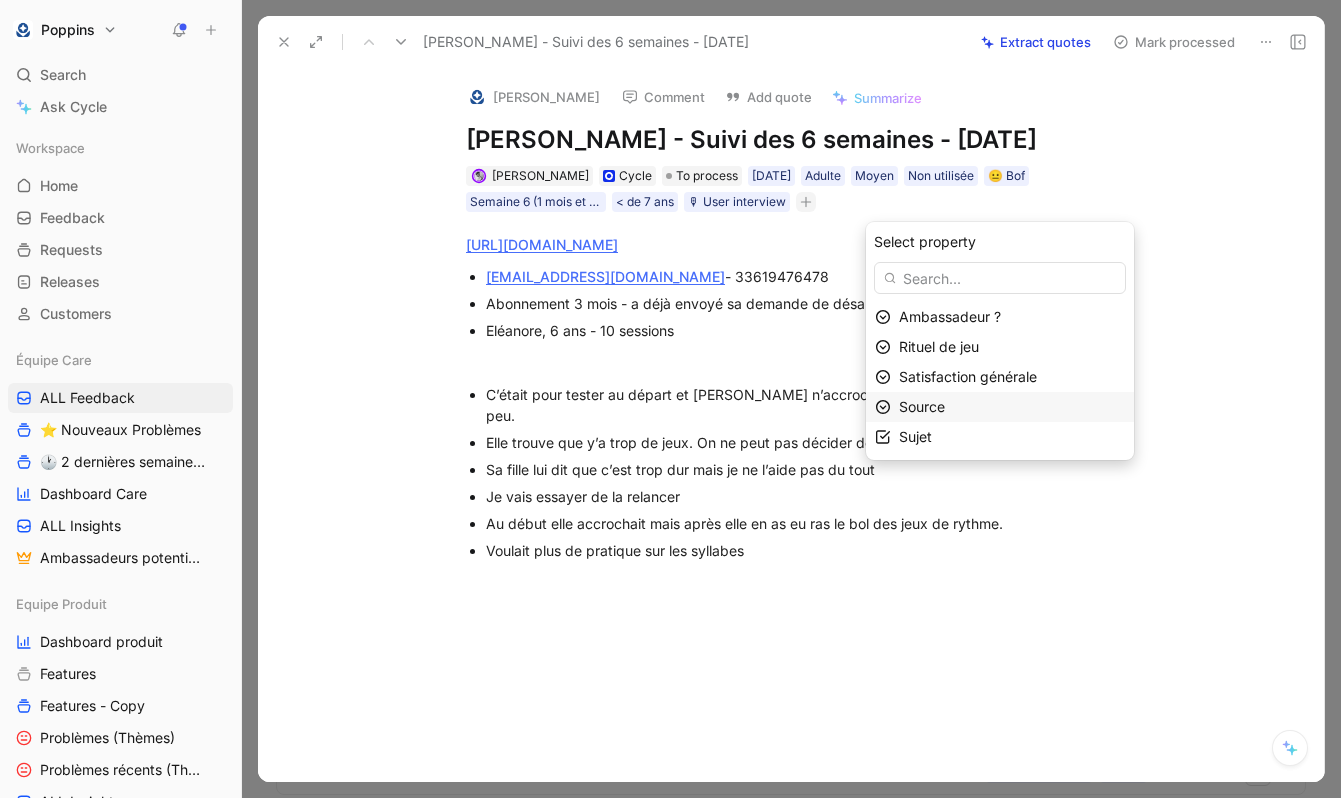 click on "Source" at bounding box center (1012, 407) 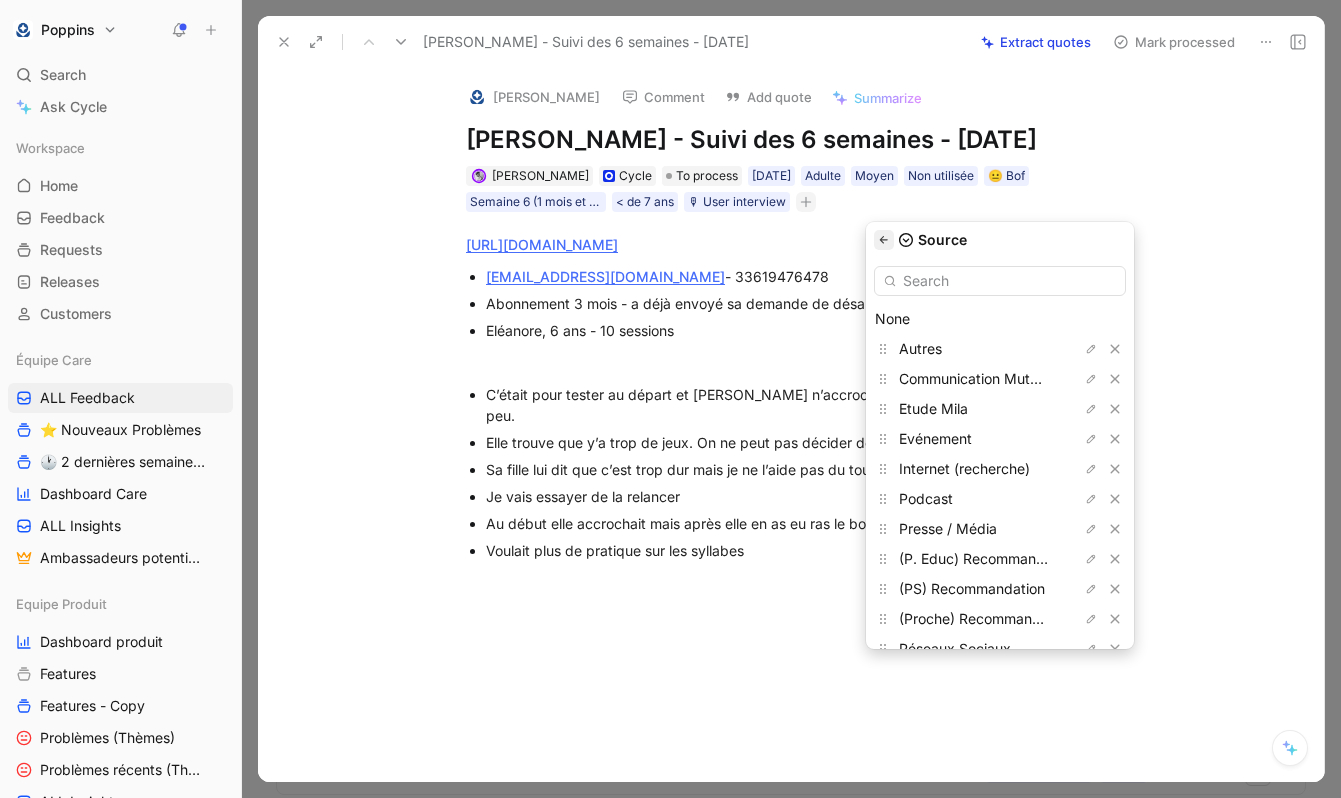click 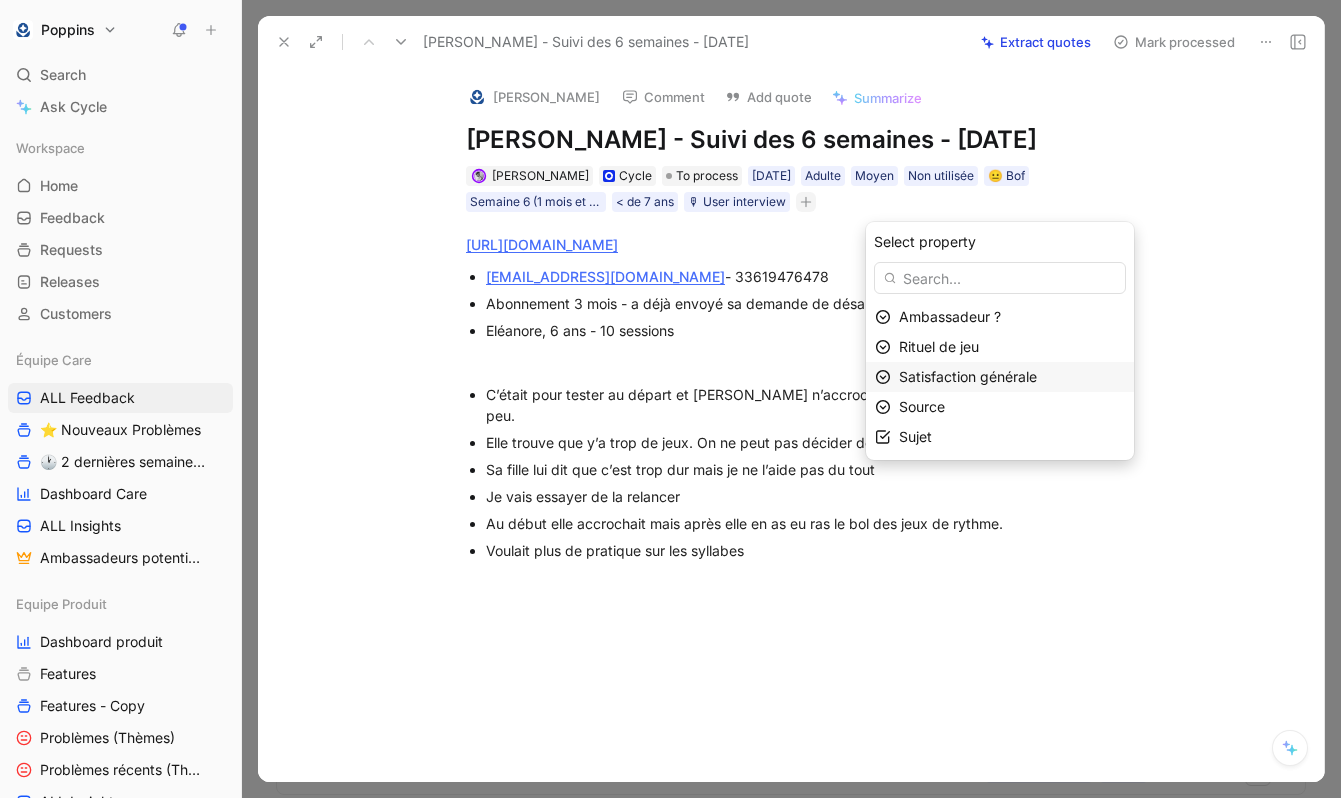 click on "Satisfaction générale" at bounding box center (968, 376) 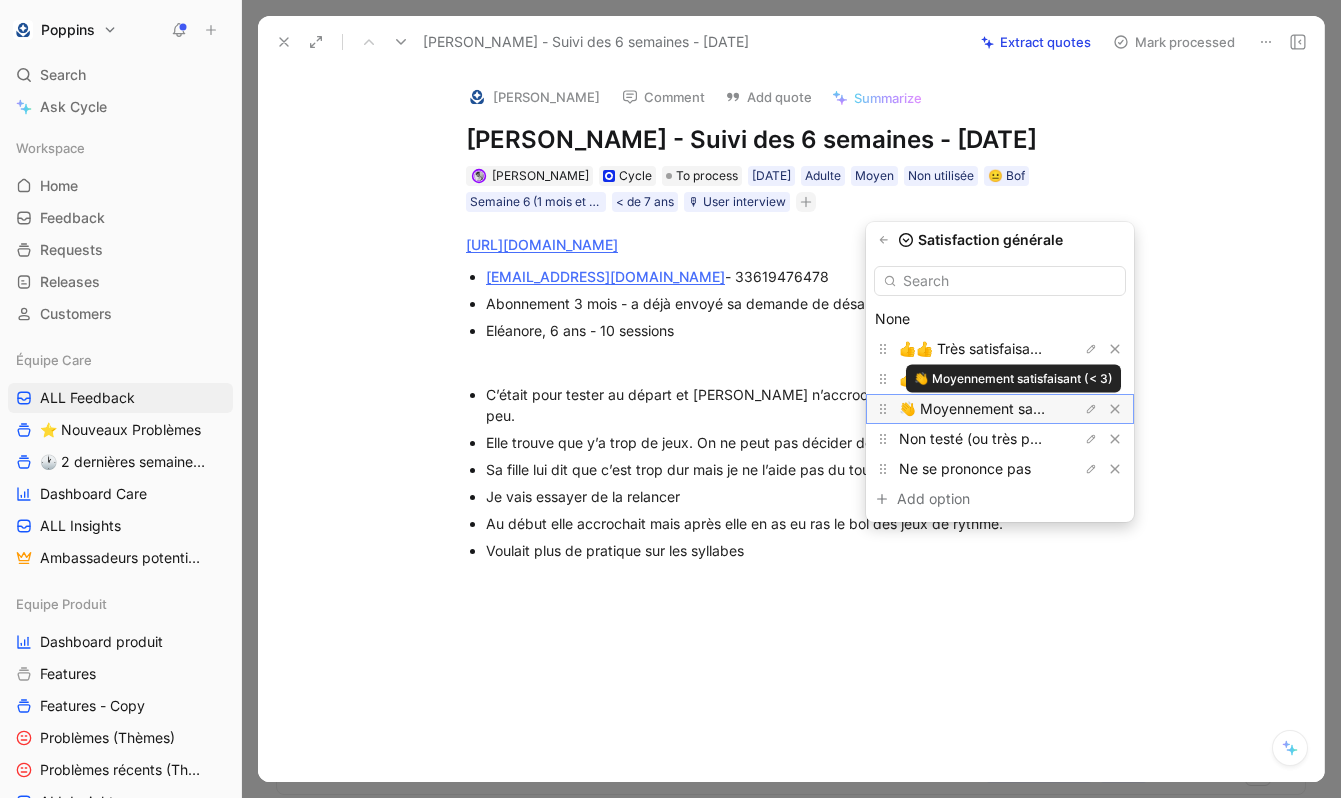 click on "👋 Moyennement satisfaisant (< 3)" at bounding box center (1013, 408) 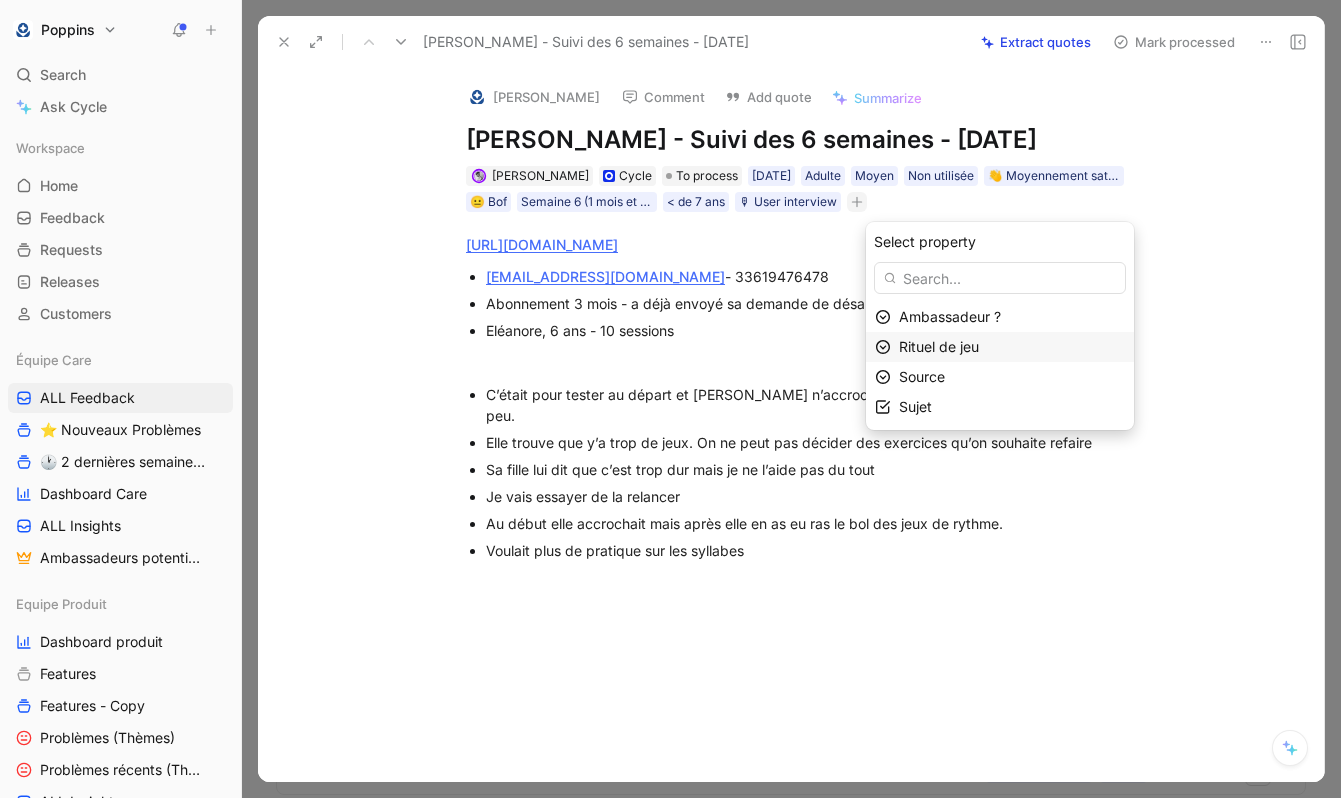 click on "Rituel de jeu" at bounding box center [939, 346] 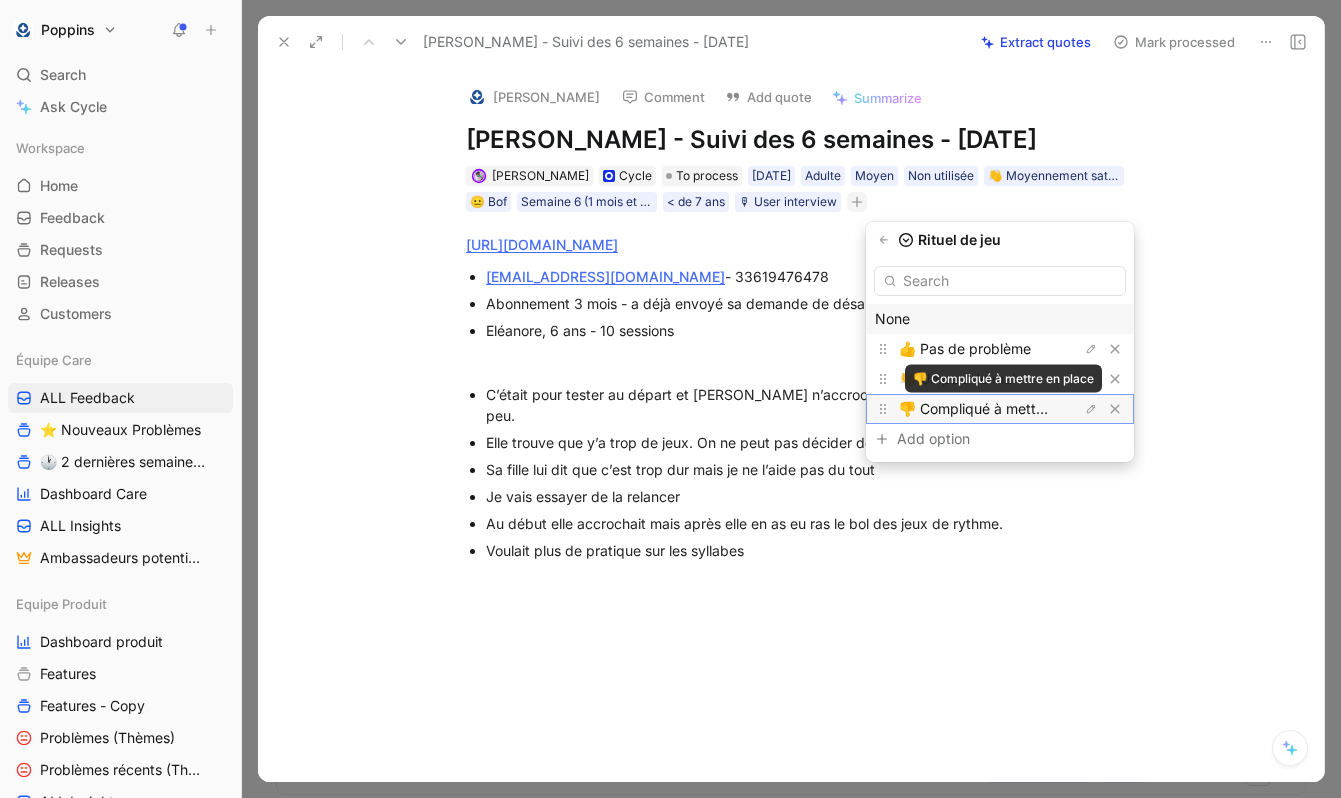 click on "👎 Compliqué à mettre en place" at bounding box center (1004, 408) 